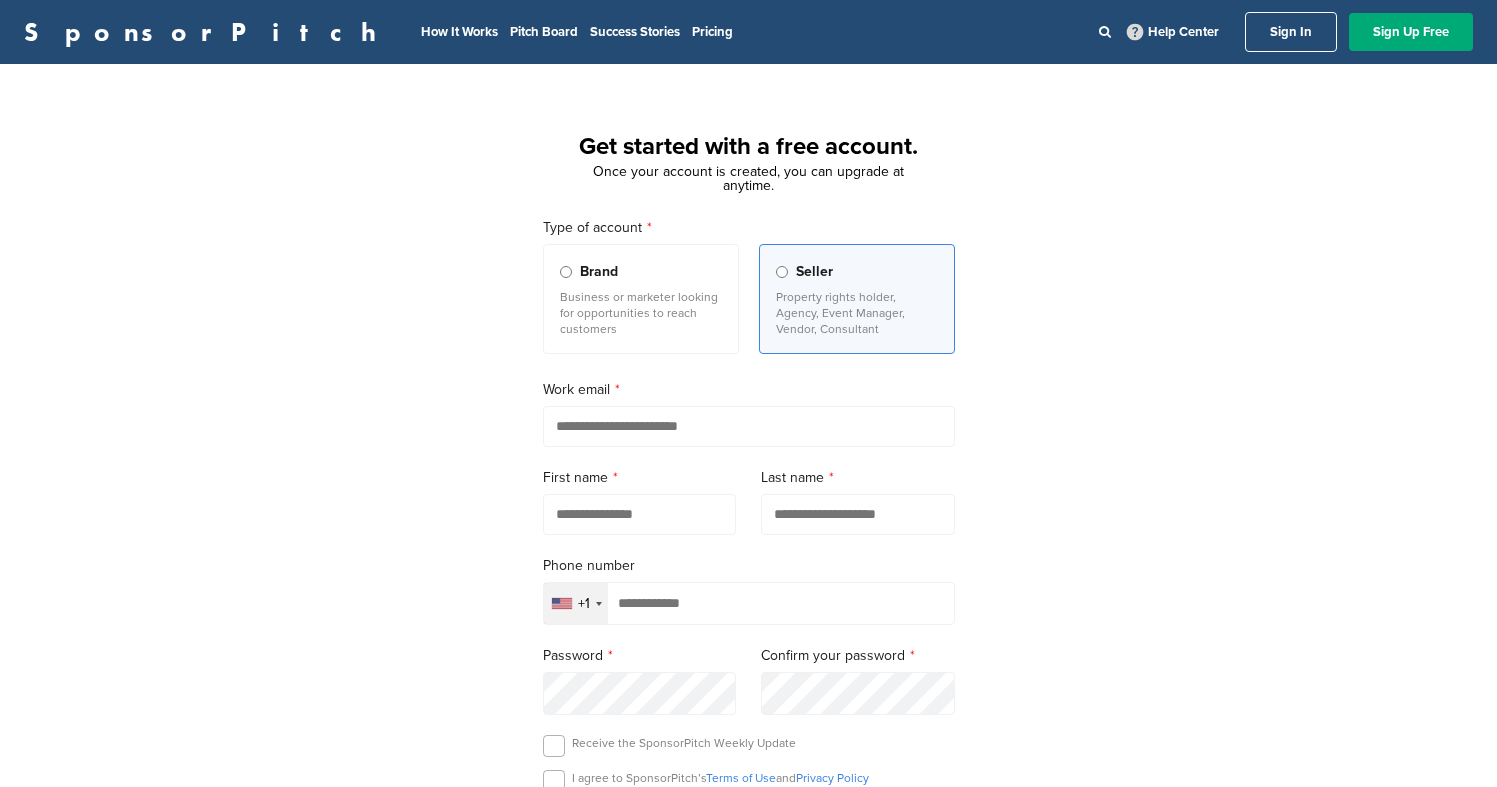 scroll, scrollTop: 0, scrollLeft: 0, axis: both 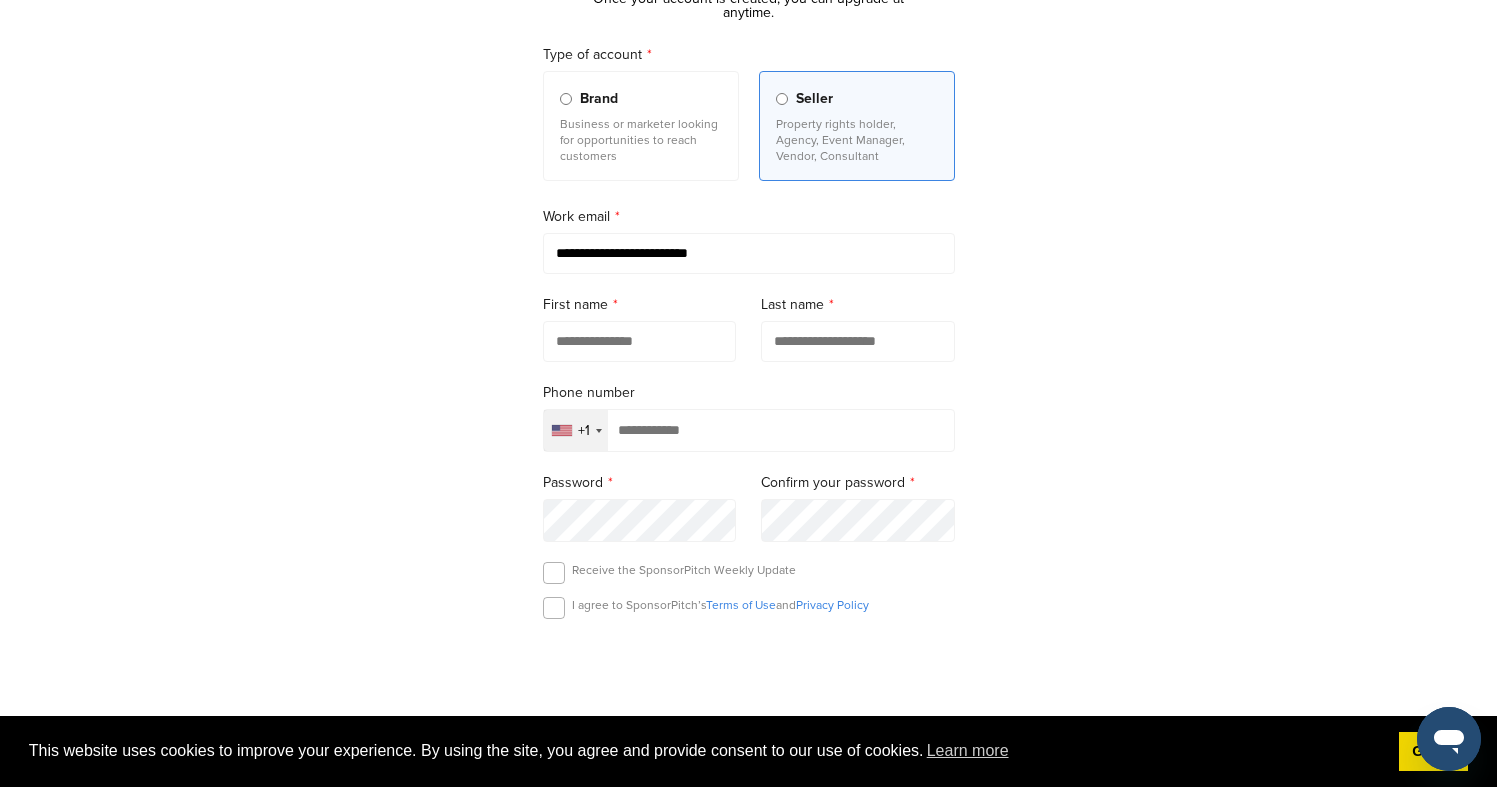 type on "**********" 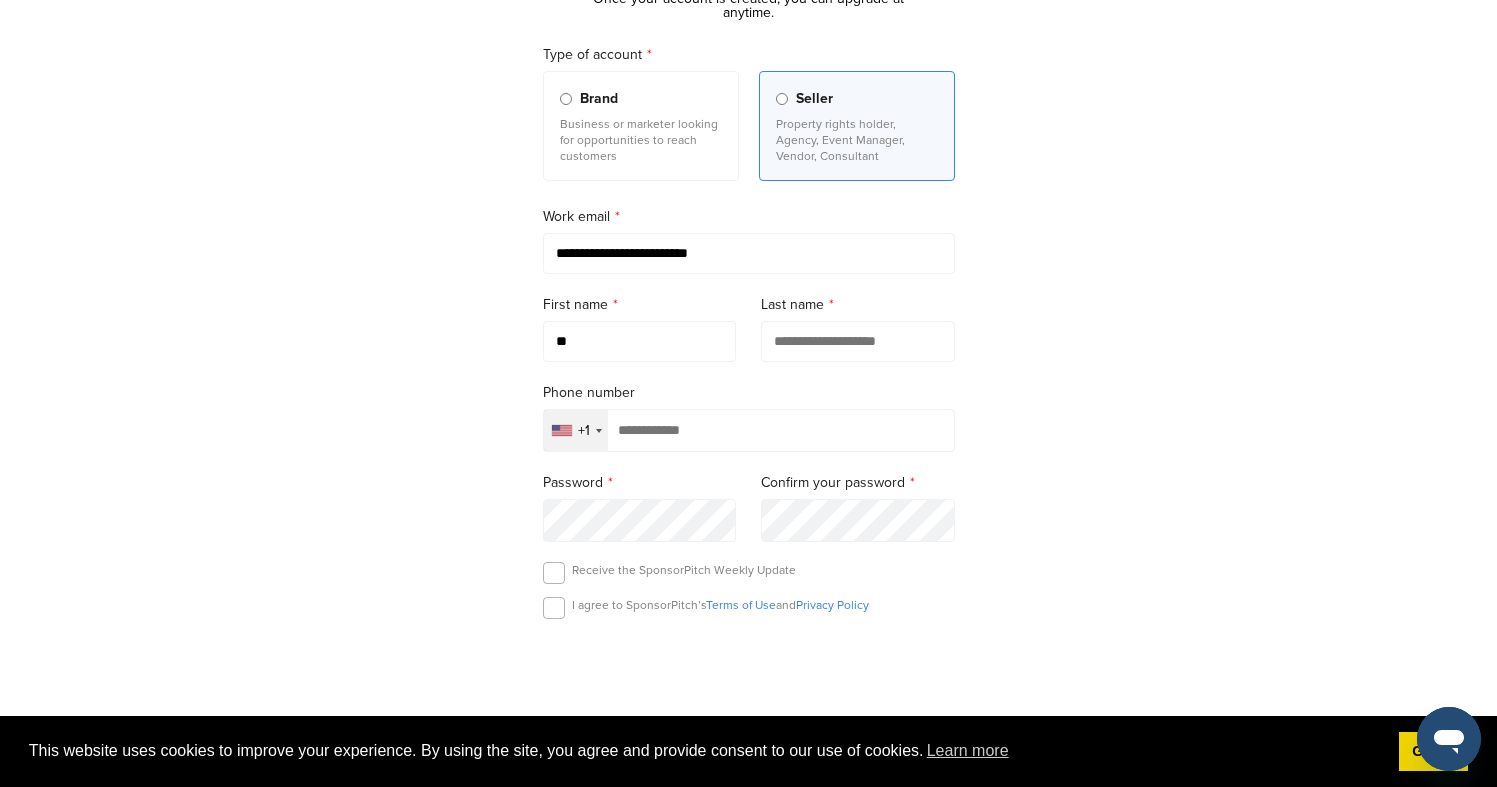 type on "*" 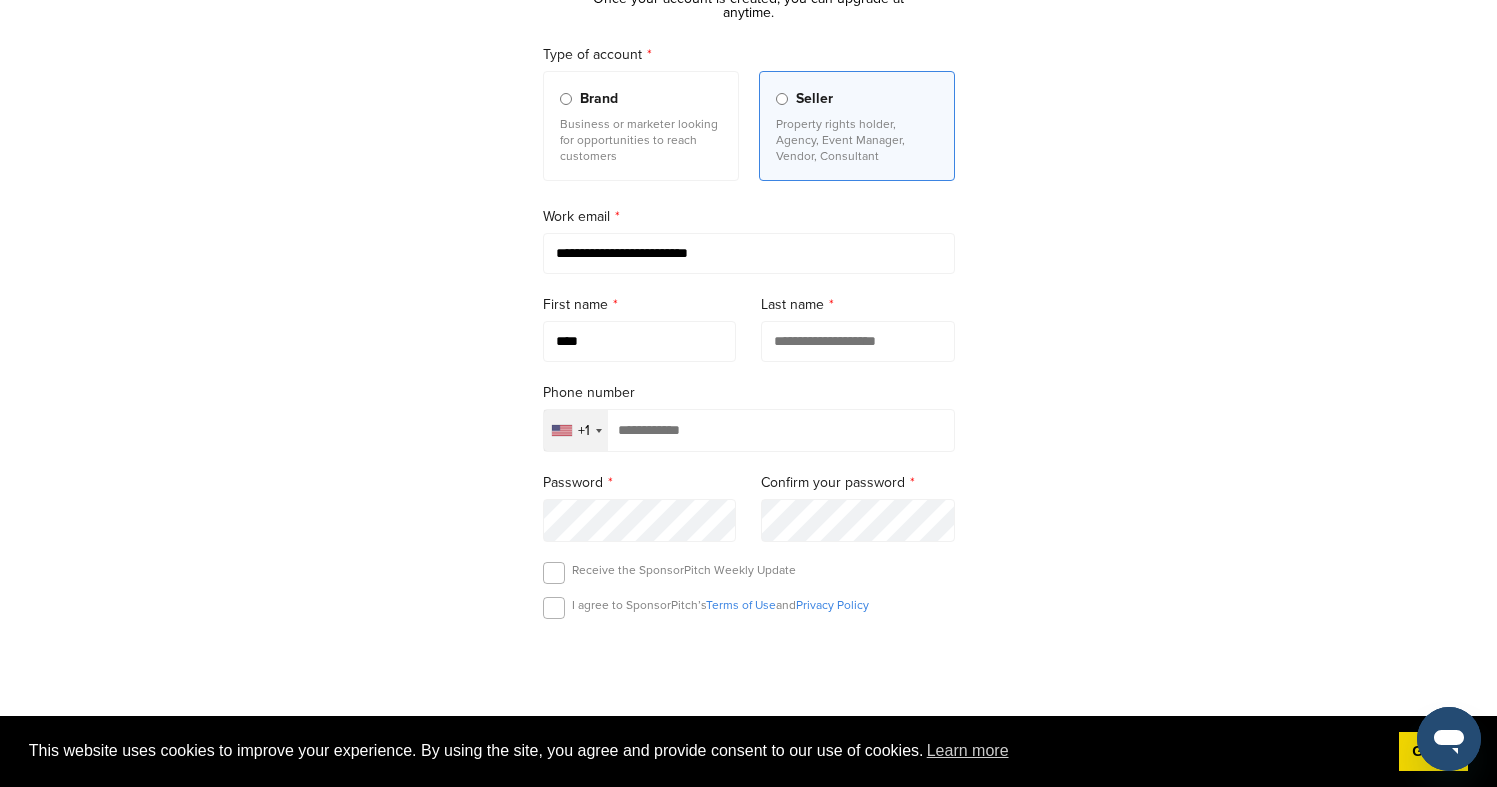 type on "****" 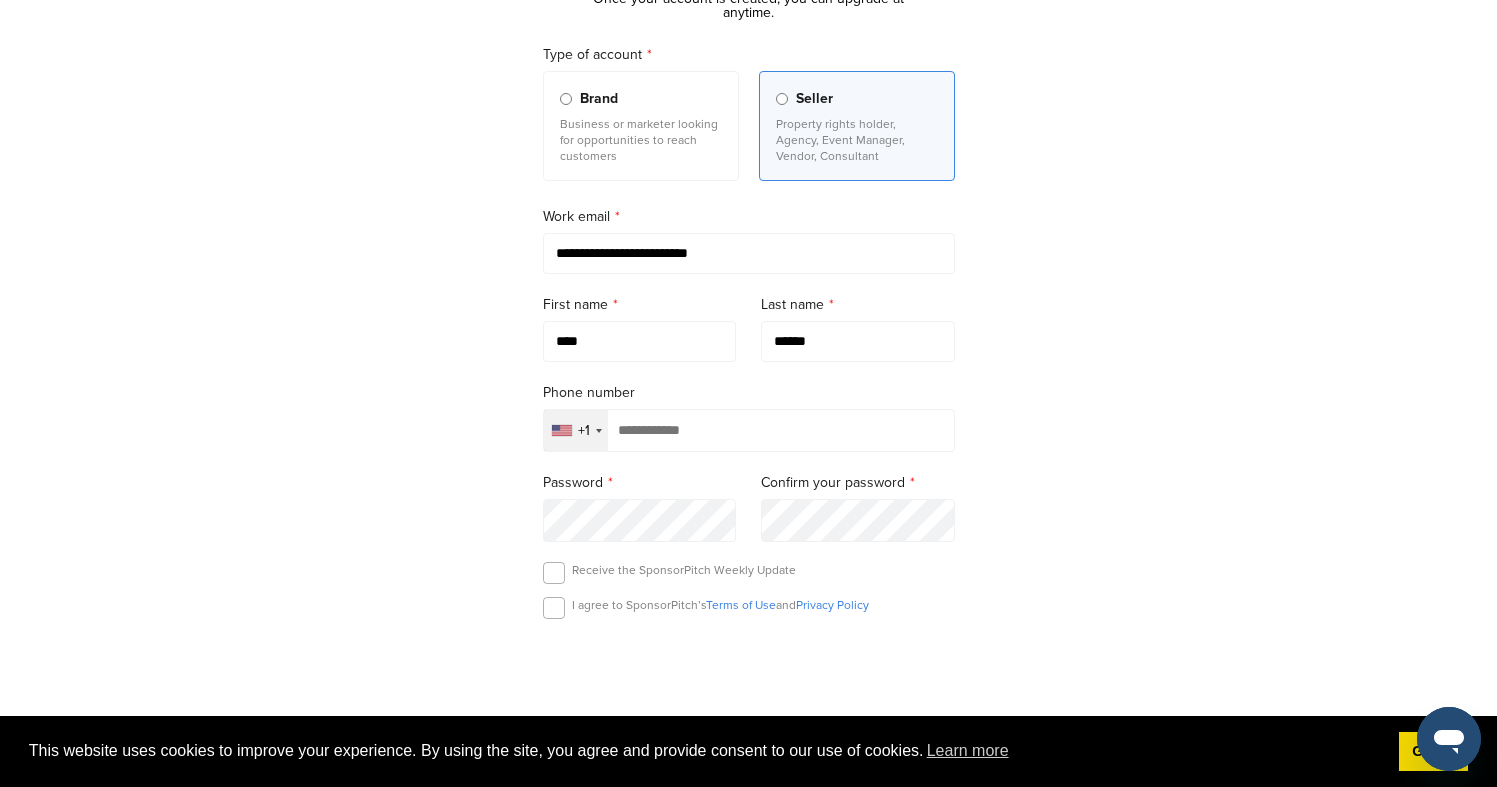 type on "******" 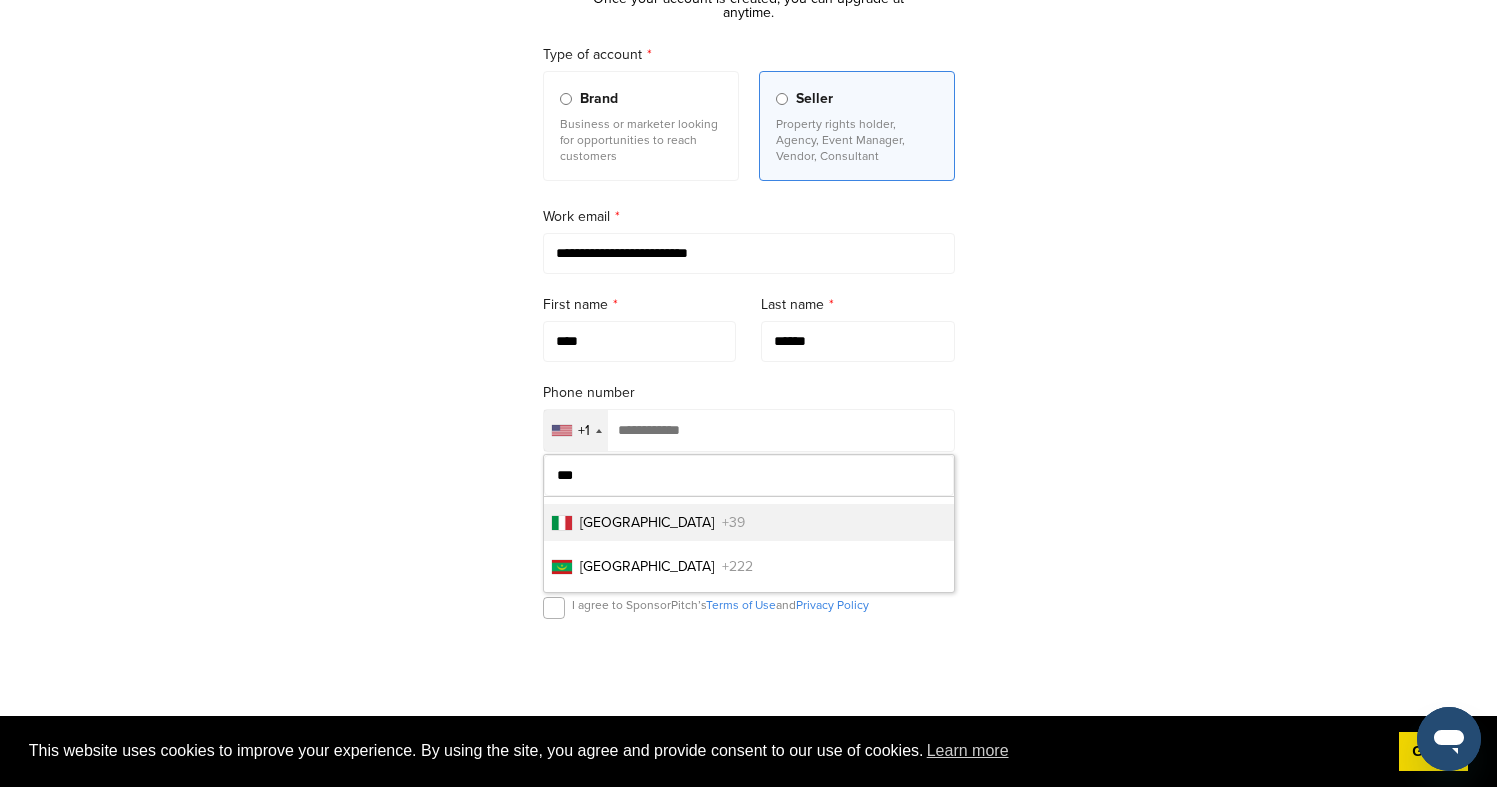 type on "***" 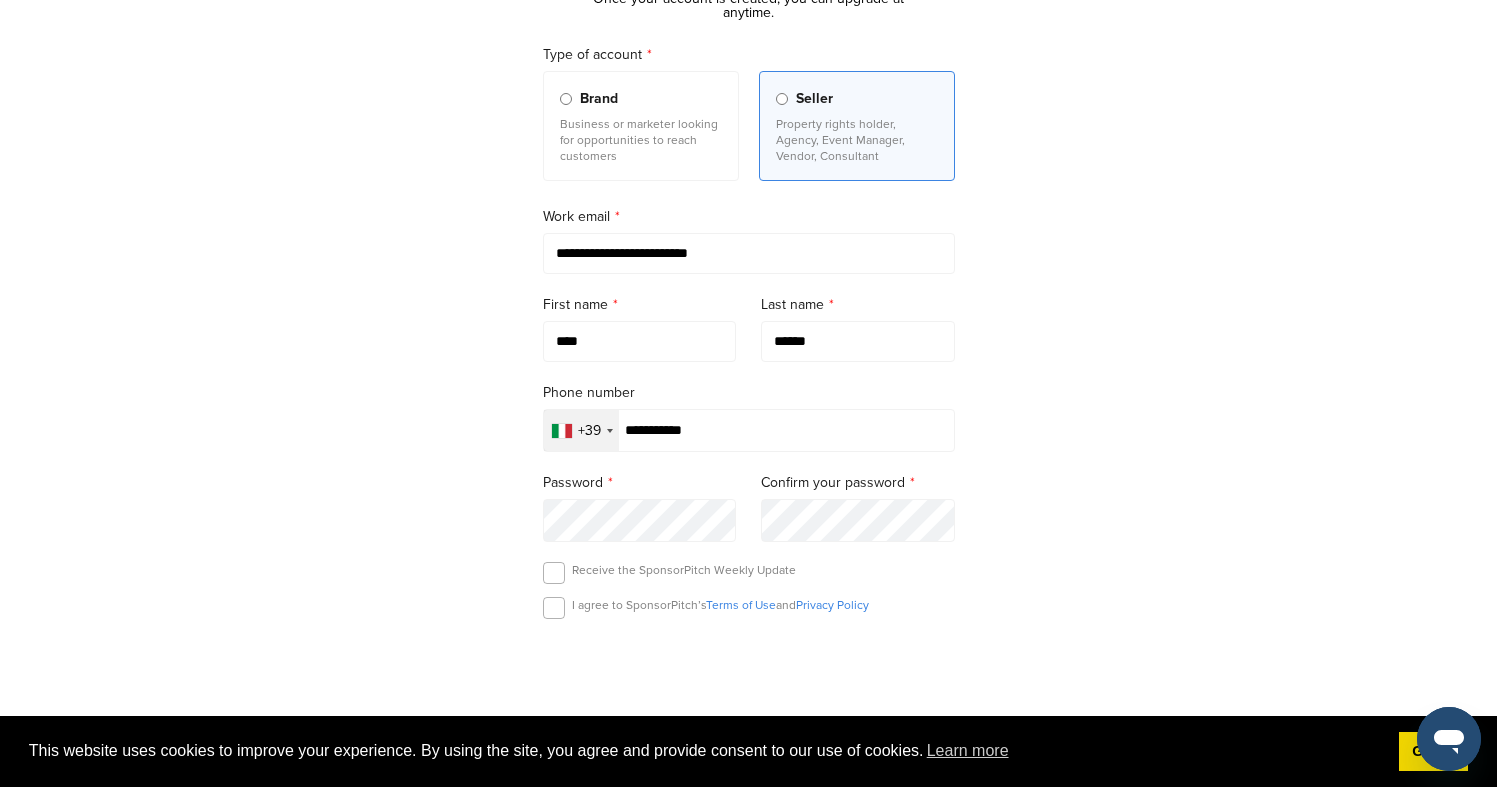 type on "**********" 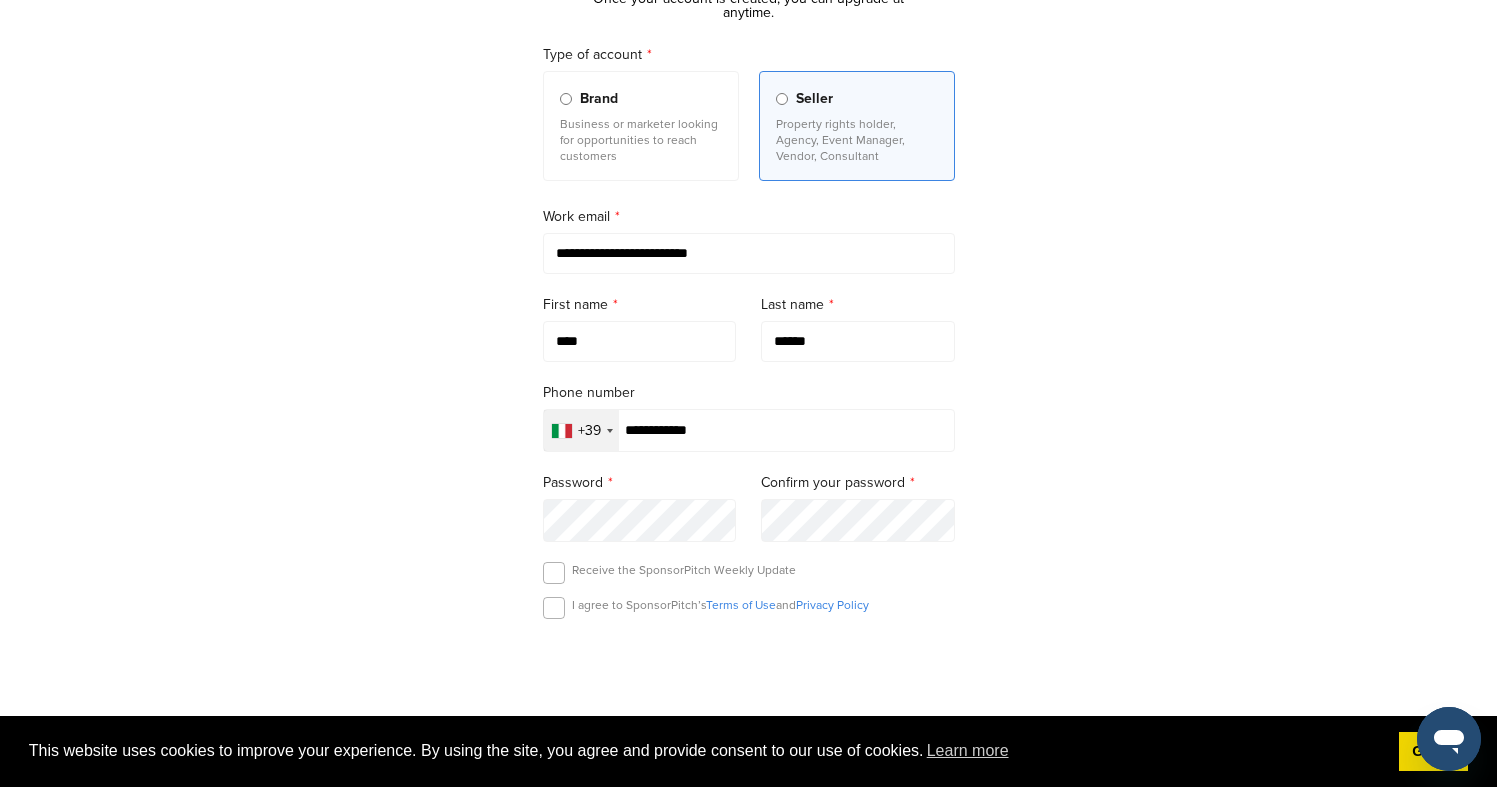 drag, startPoint x: 733, startPoint y: 429, endPoint x: 566, endPoint y: 428, distance: 167.00299 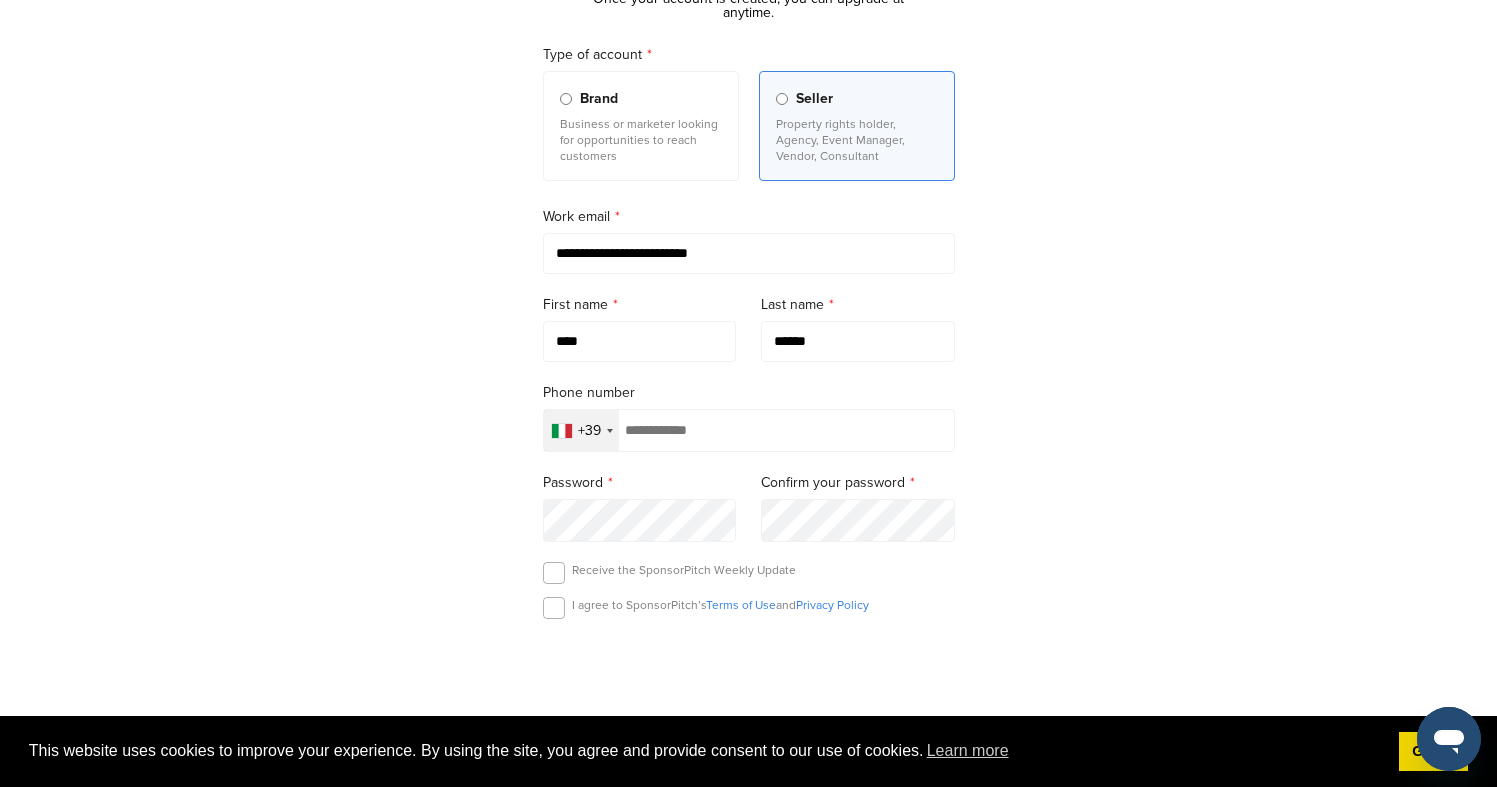 type 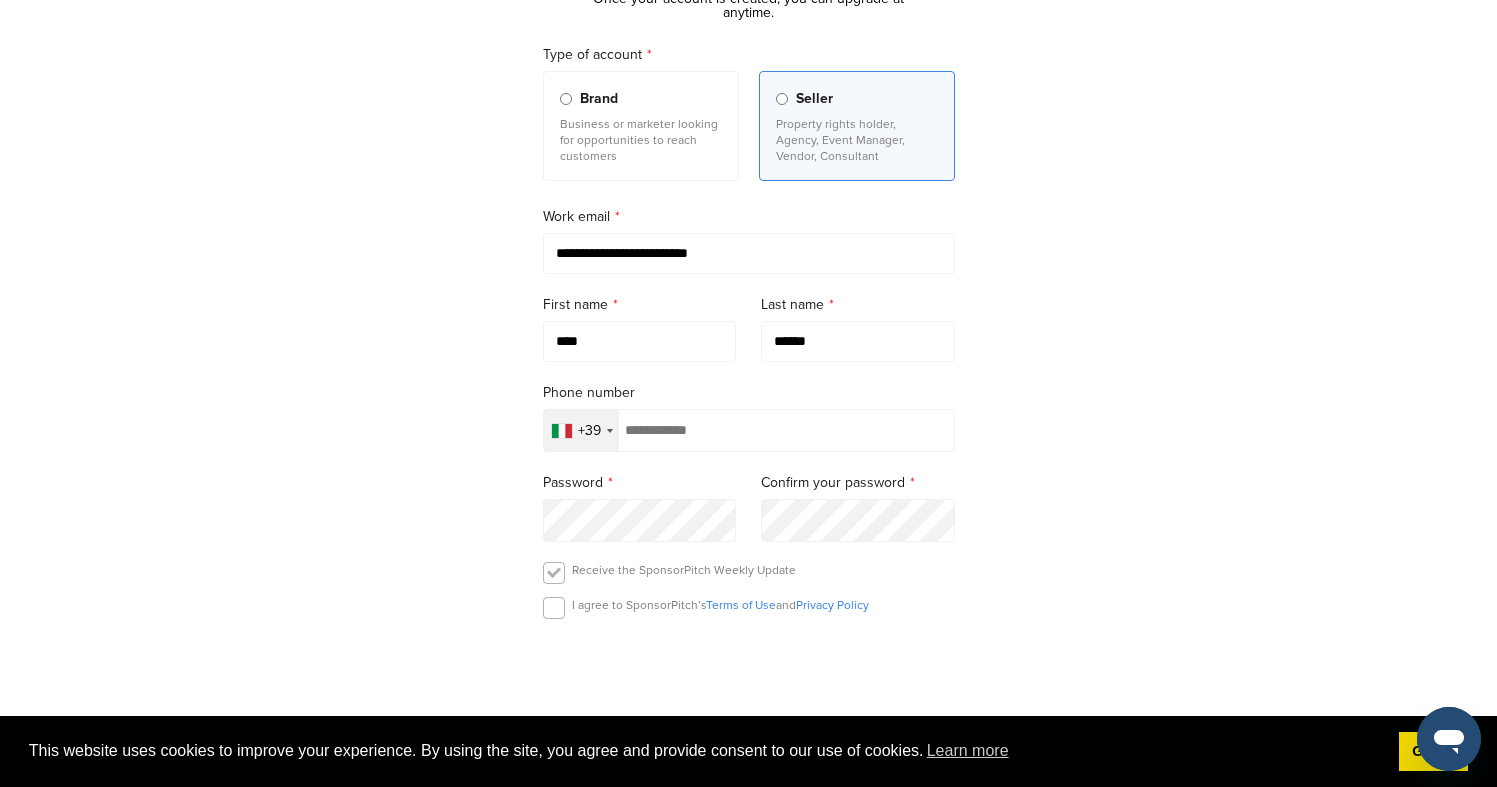 click at bounding box center (554, 573) 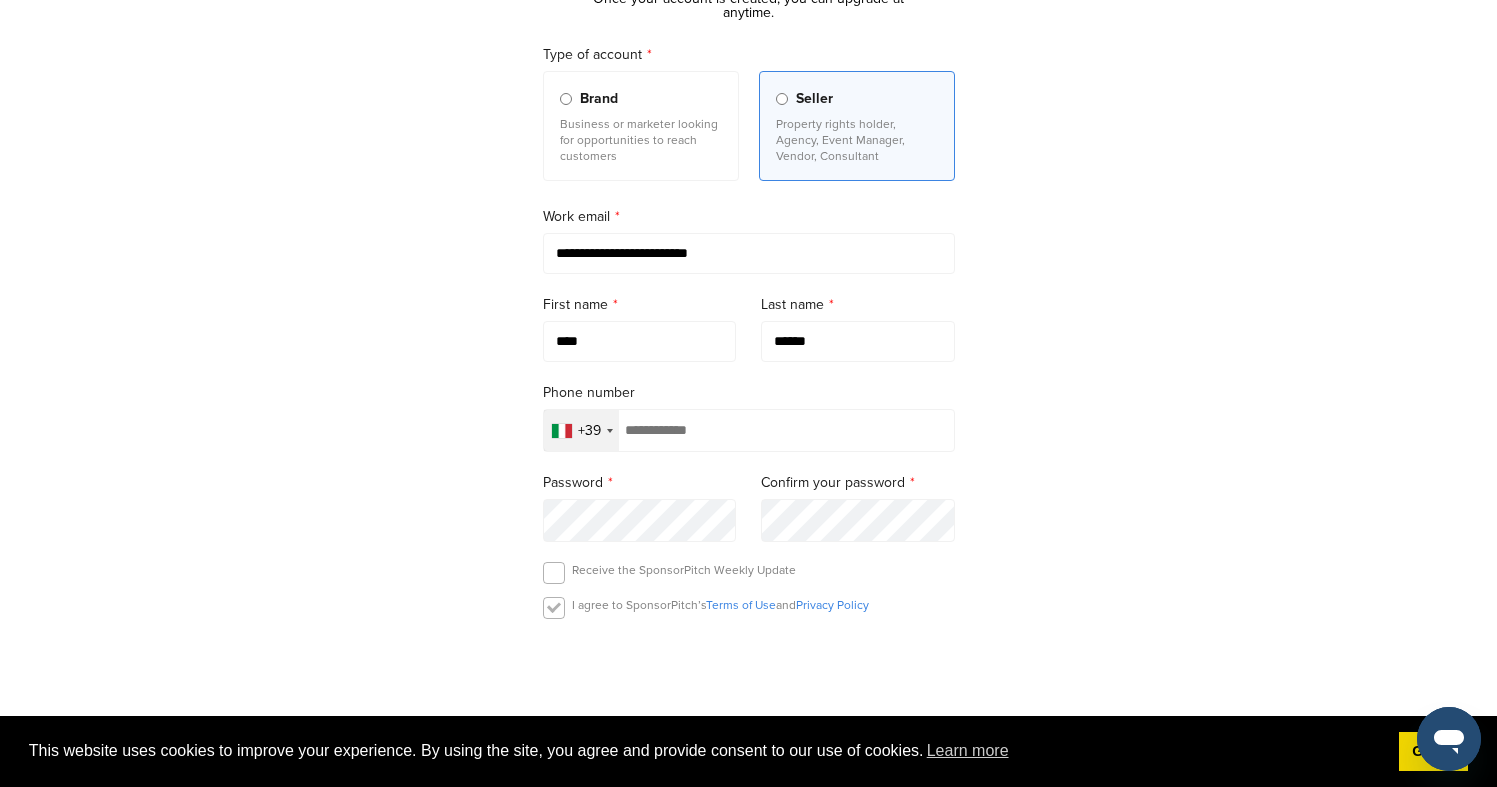click at bounding box center (554, 608) 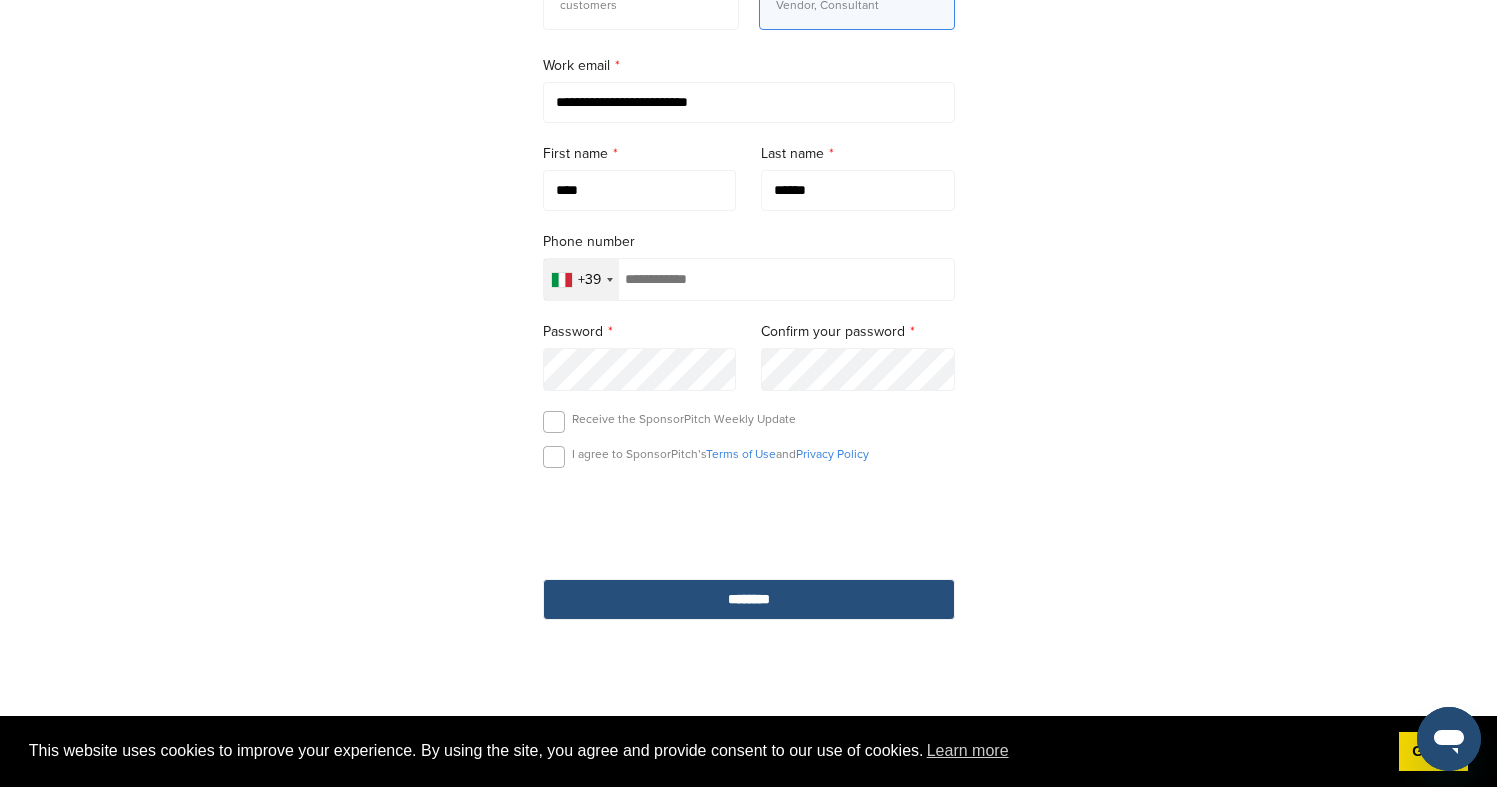 scroll, scrollTop: 324, scrollLeft: 0, axis: vertical 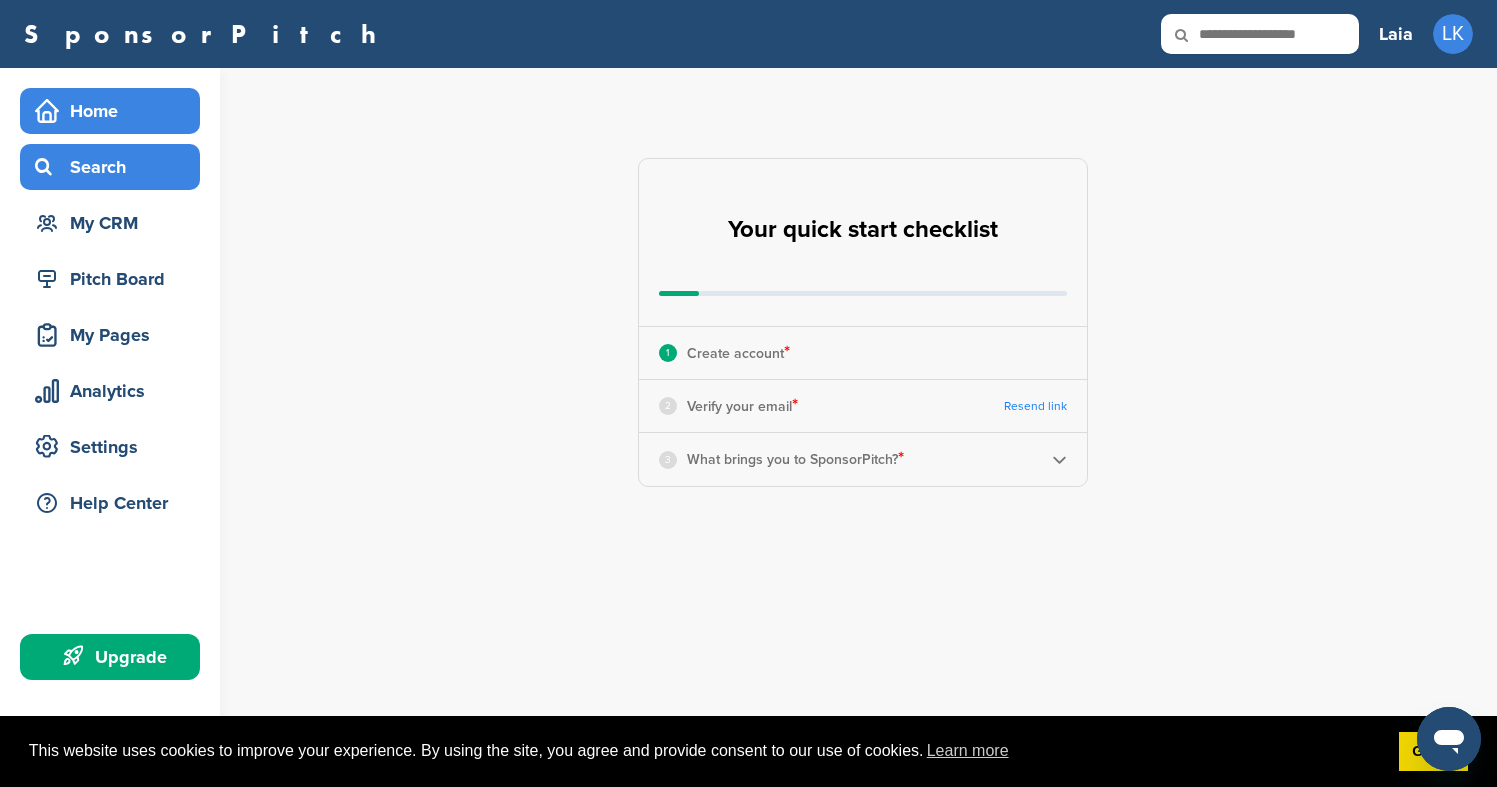click on "Search" at bounding box center [115, 167] 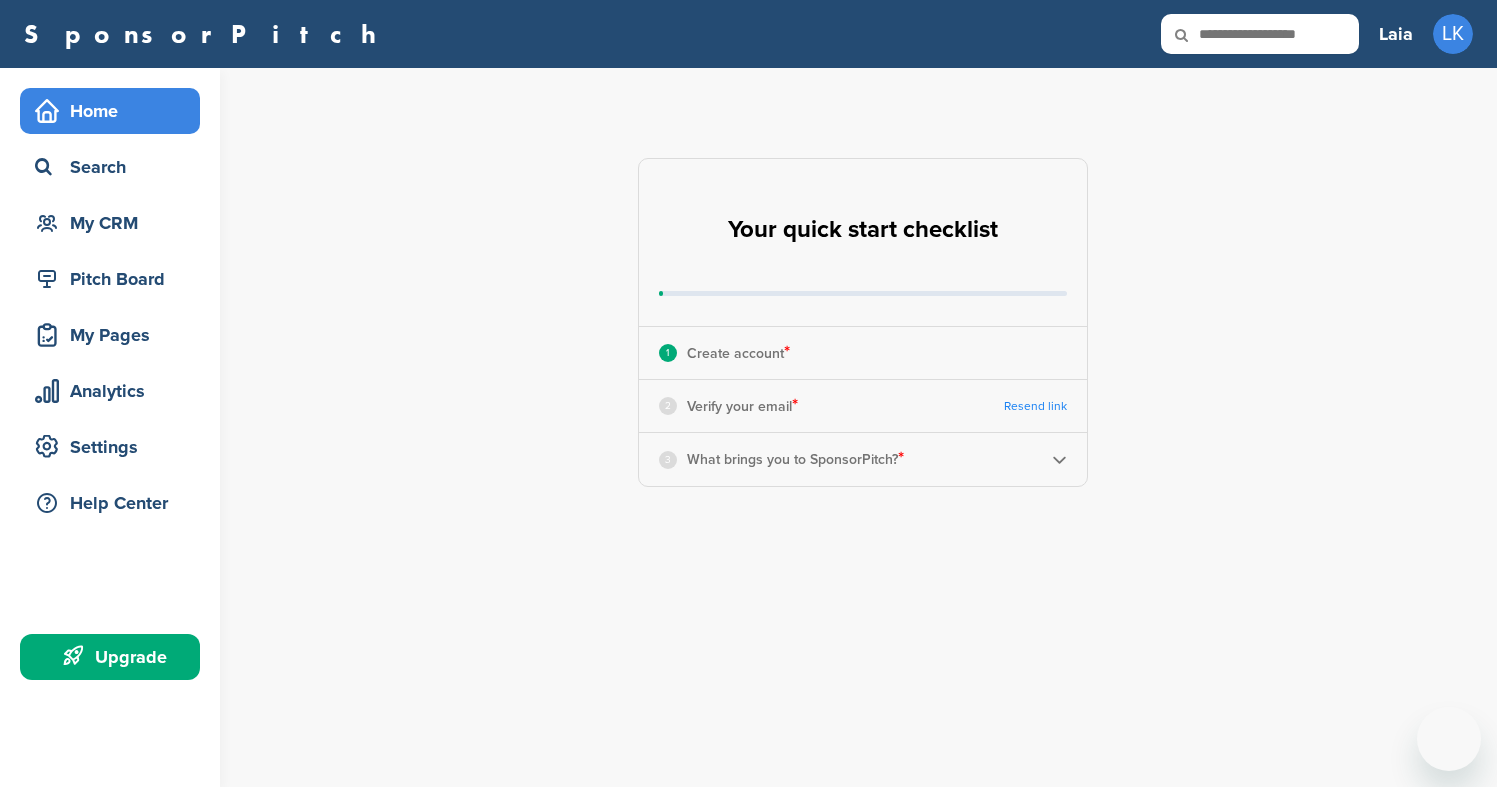 scroll, scrollTop: 0, scrollLeft: 0, axis: both 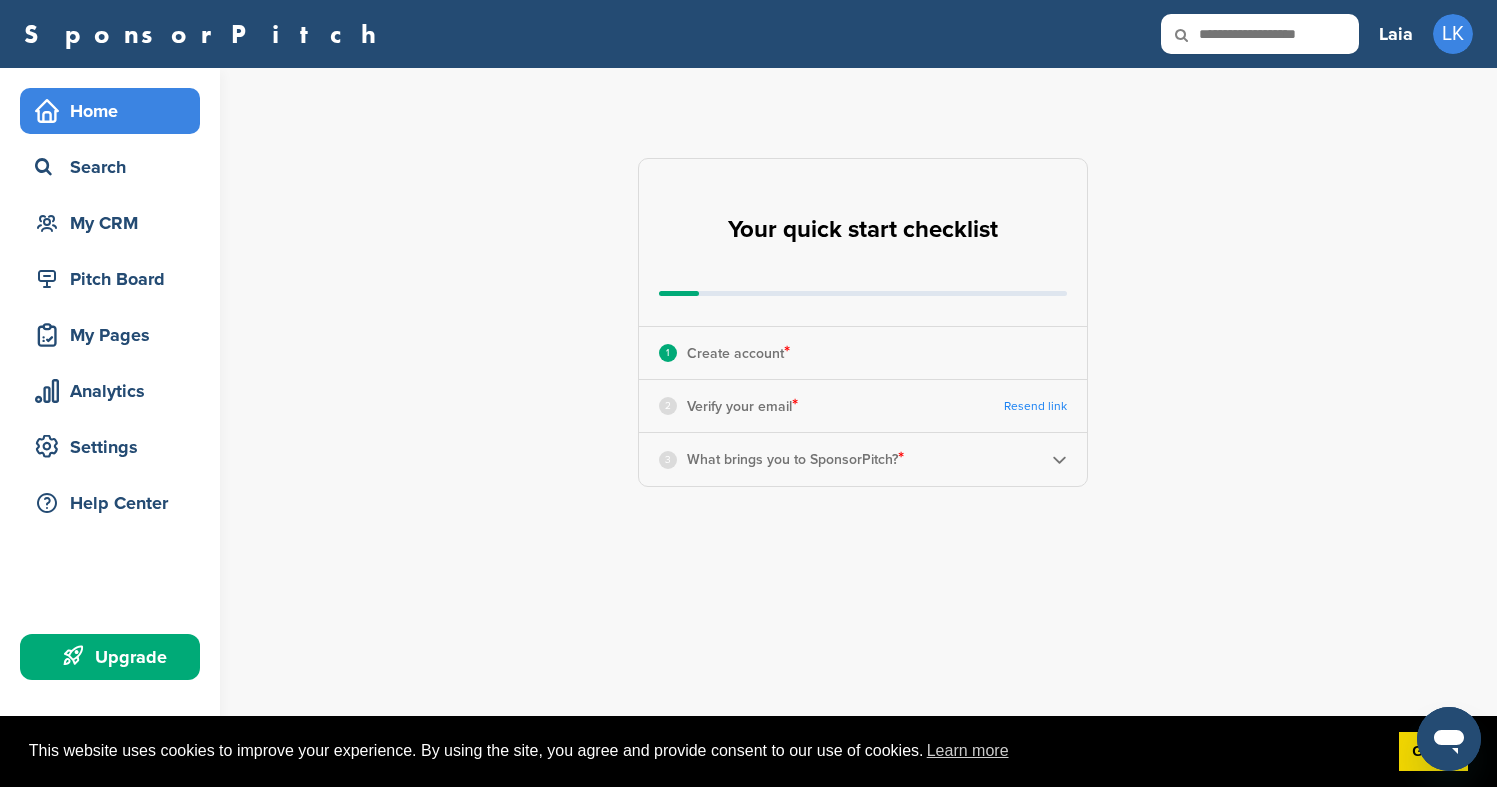 click on "Verify your email
*" at bounding box center (742, 406) 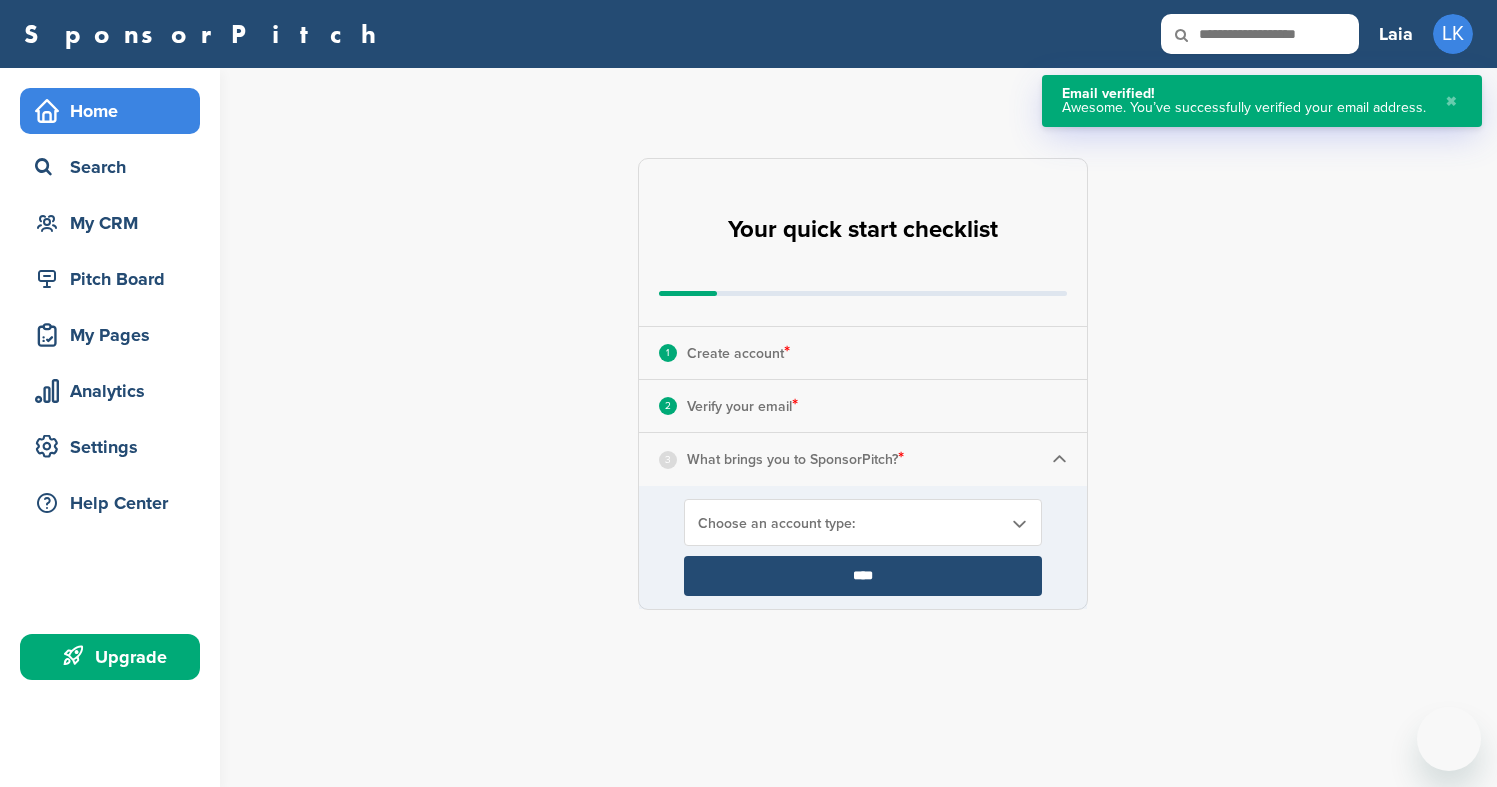 scroll, scrollTop: 0, scrollLeft: 0, axis: both 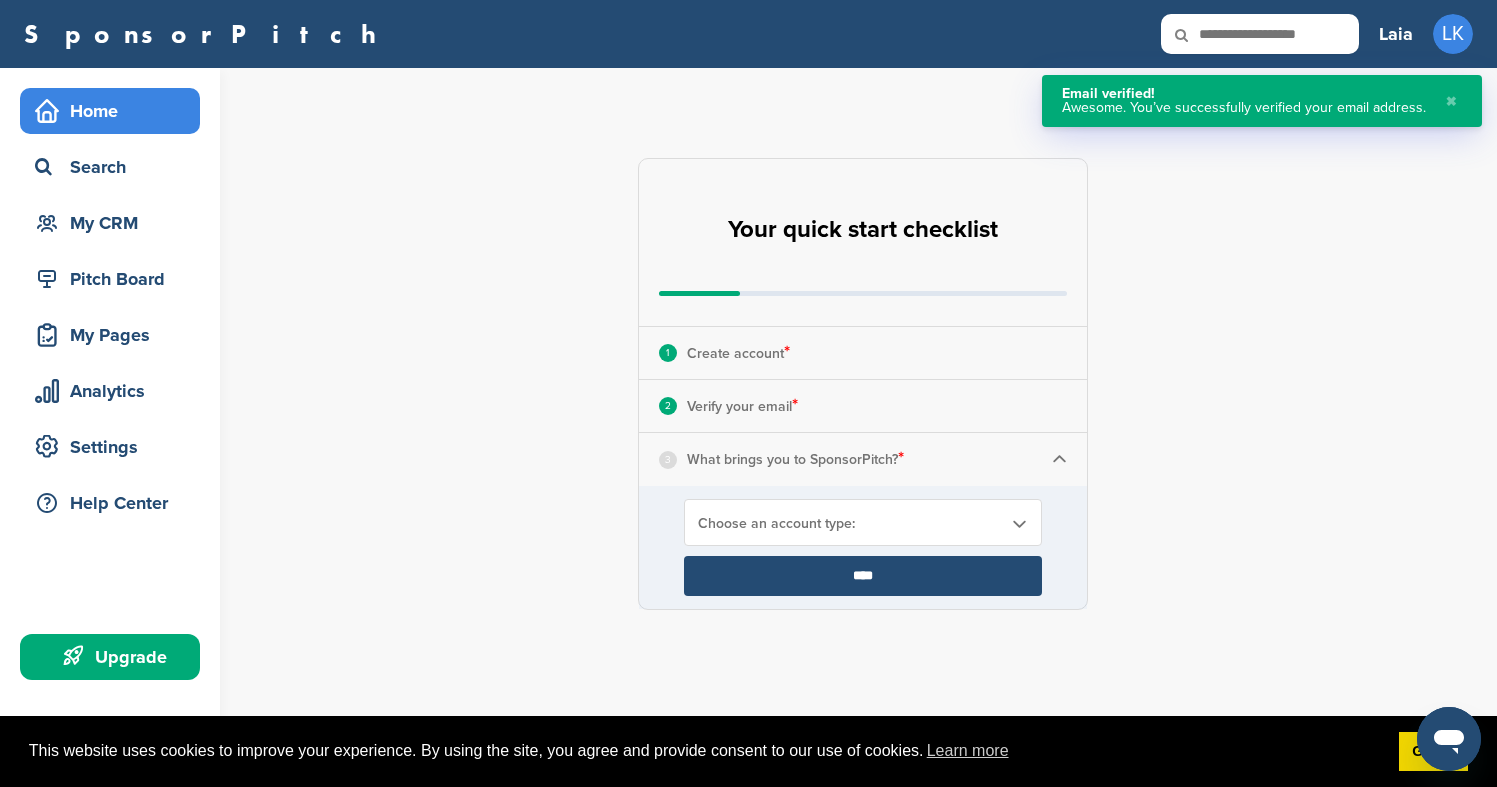 click on "Choose an account type:" at bounding box center [850, 523] 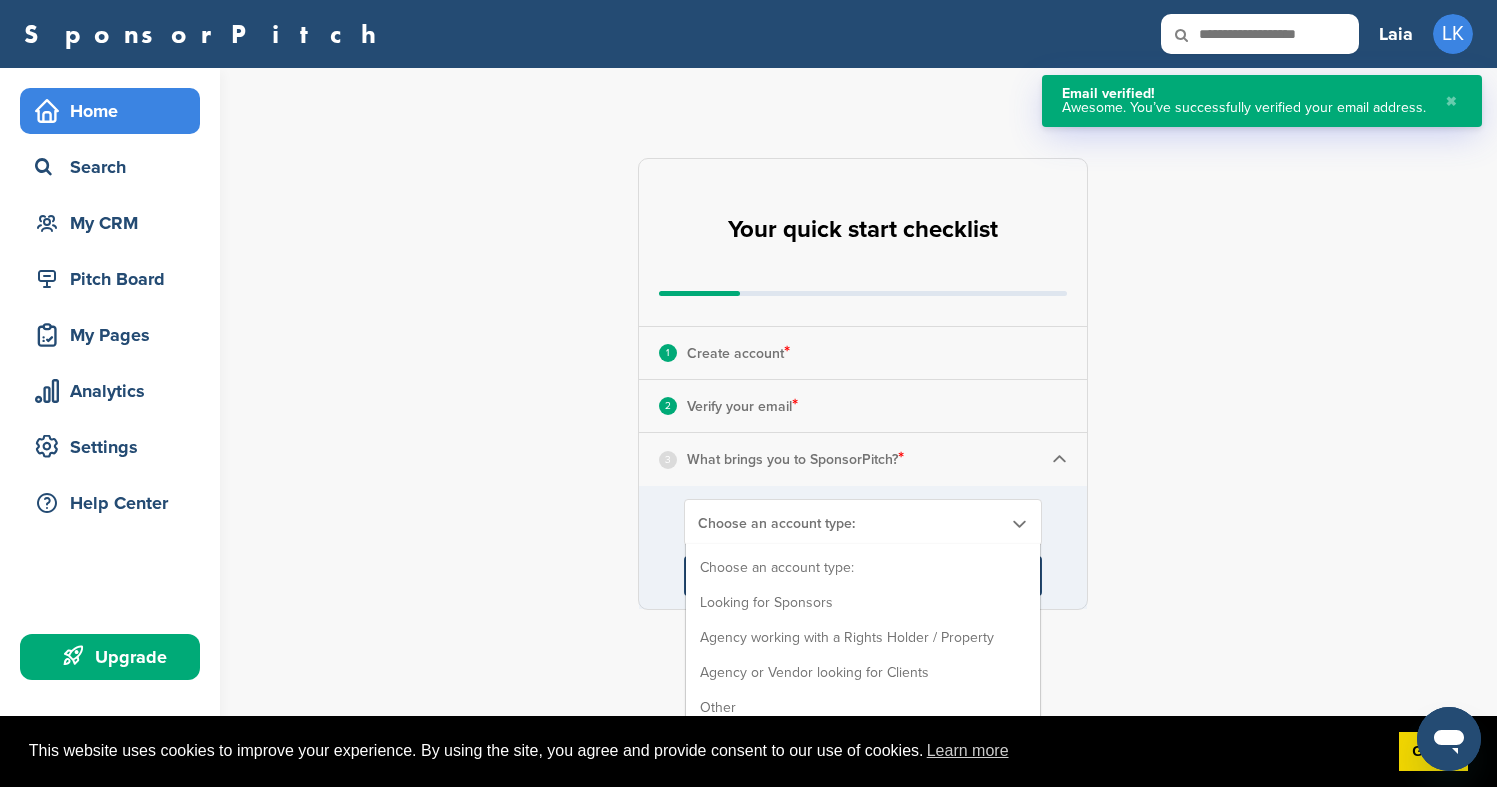 scroll, scrollTop: 33, scrollLeft: 0, axis: vertical 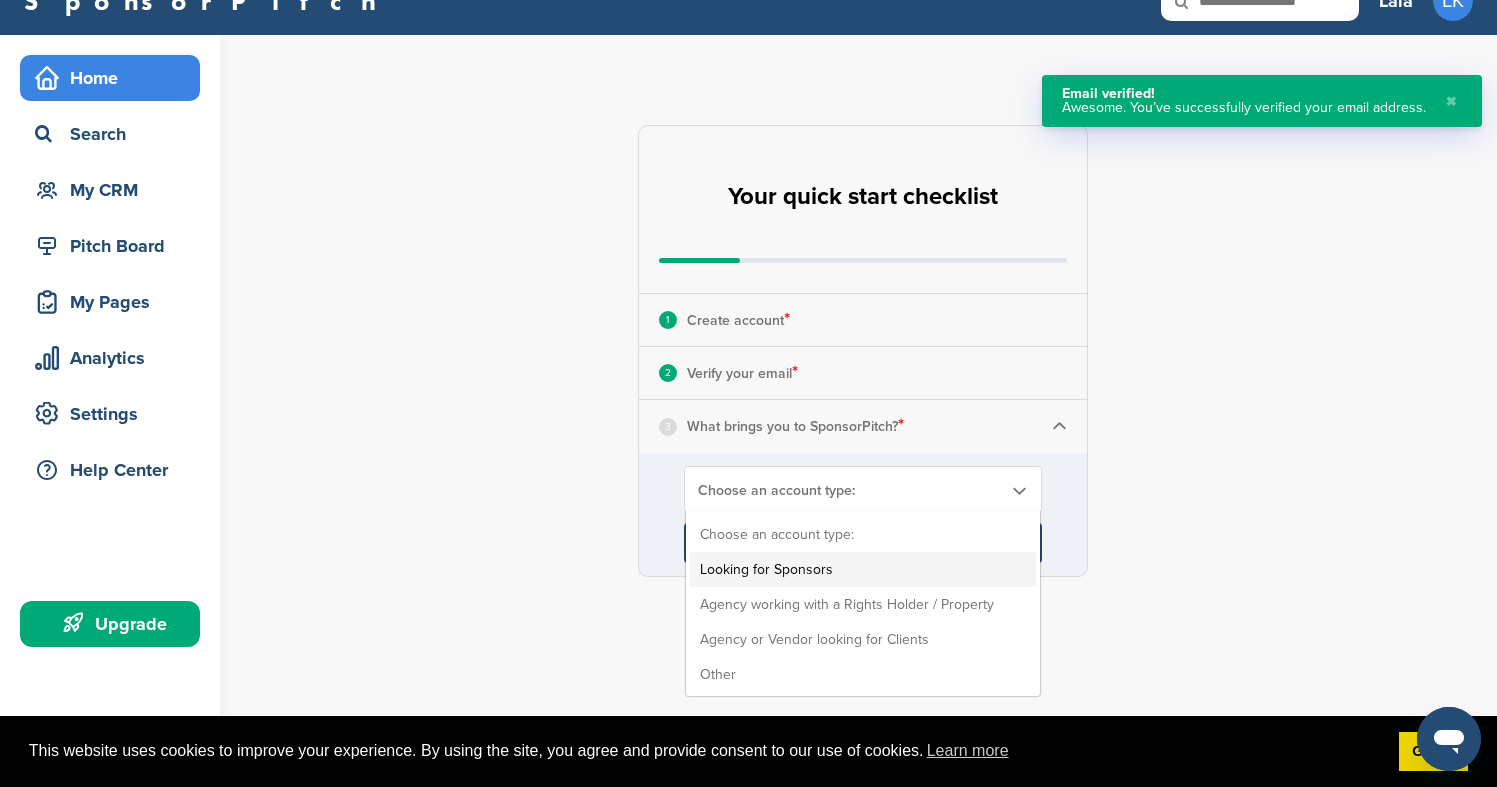 click on "Looking for Sponsors" at bounding box center [863, 569] 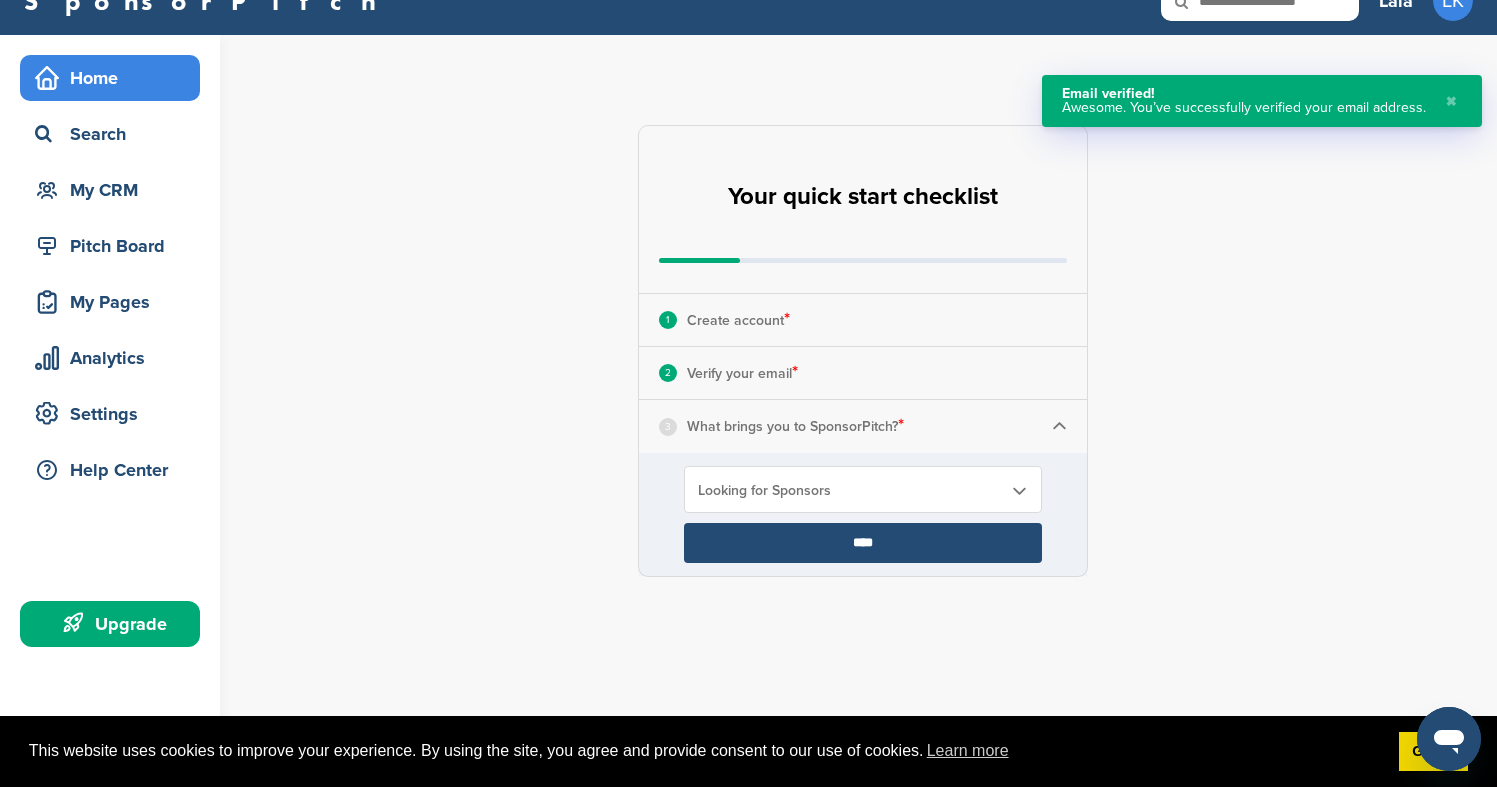 click on "****" at bounding box center [863, 543] 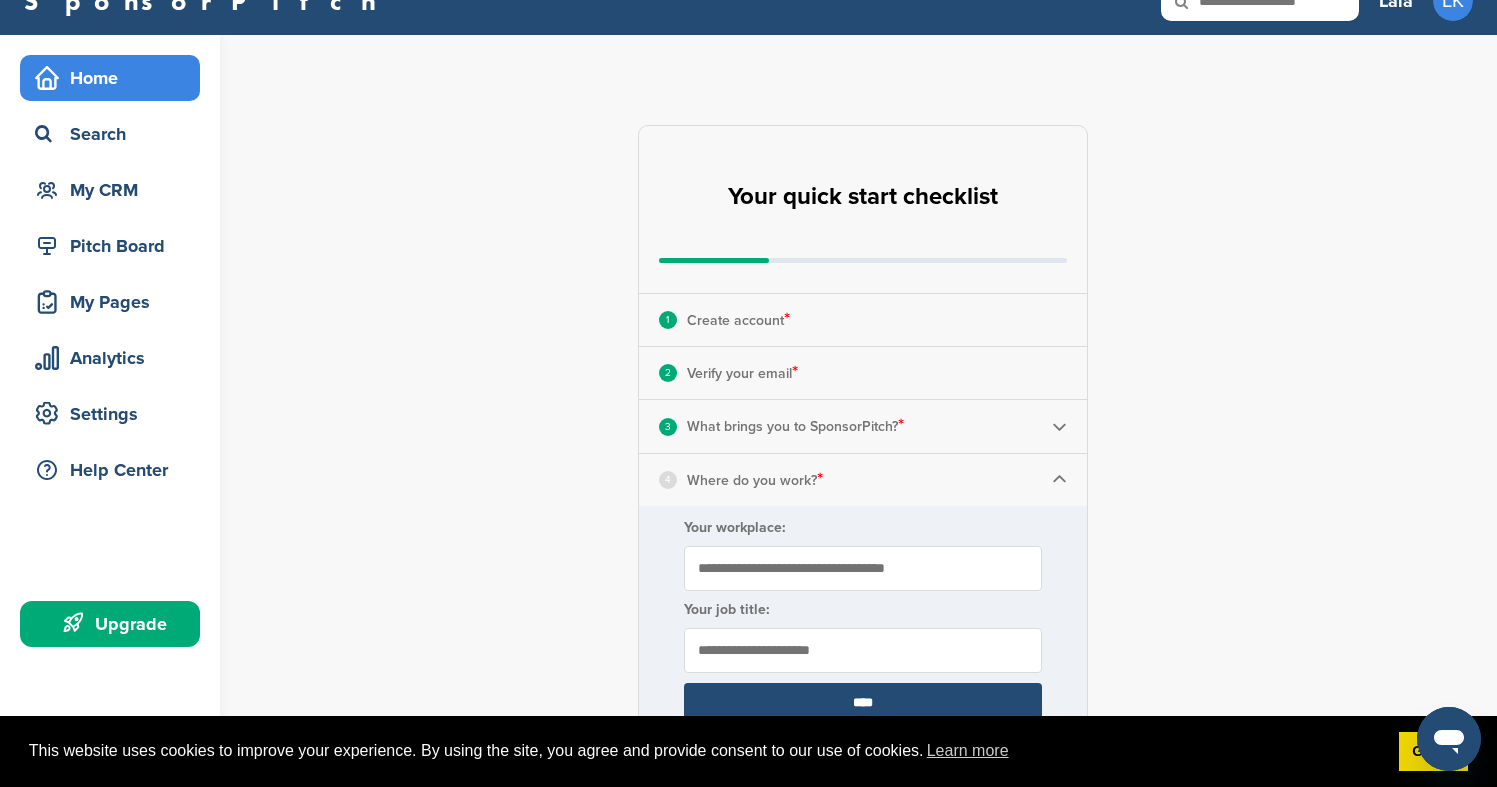 scroll, scrollTop: 394, scrollLeft: 0, axis: vertical 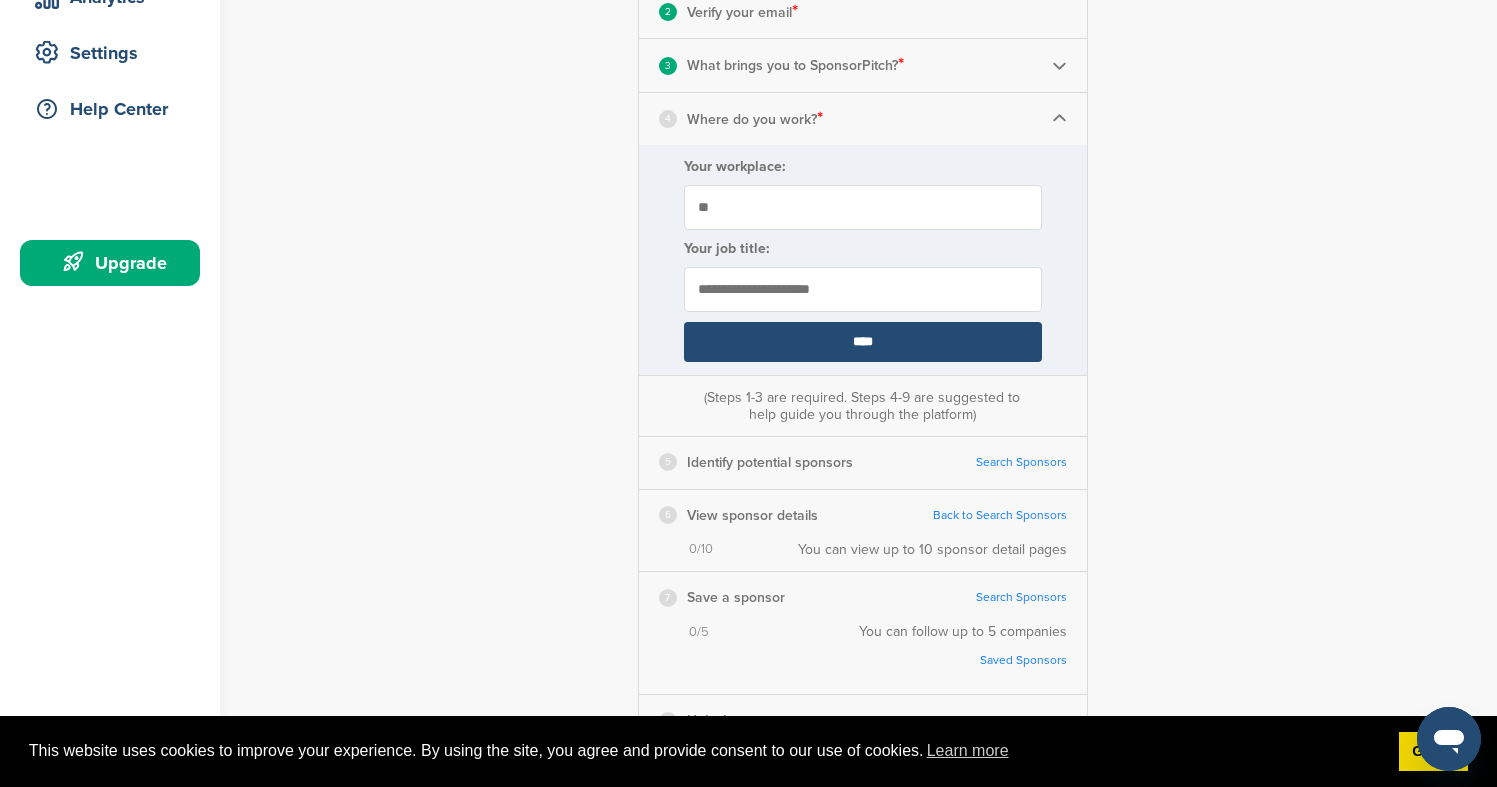 type on "**" 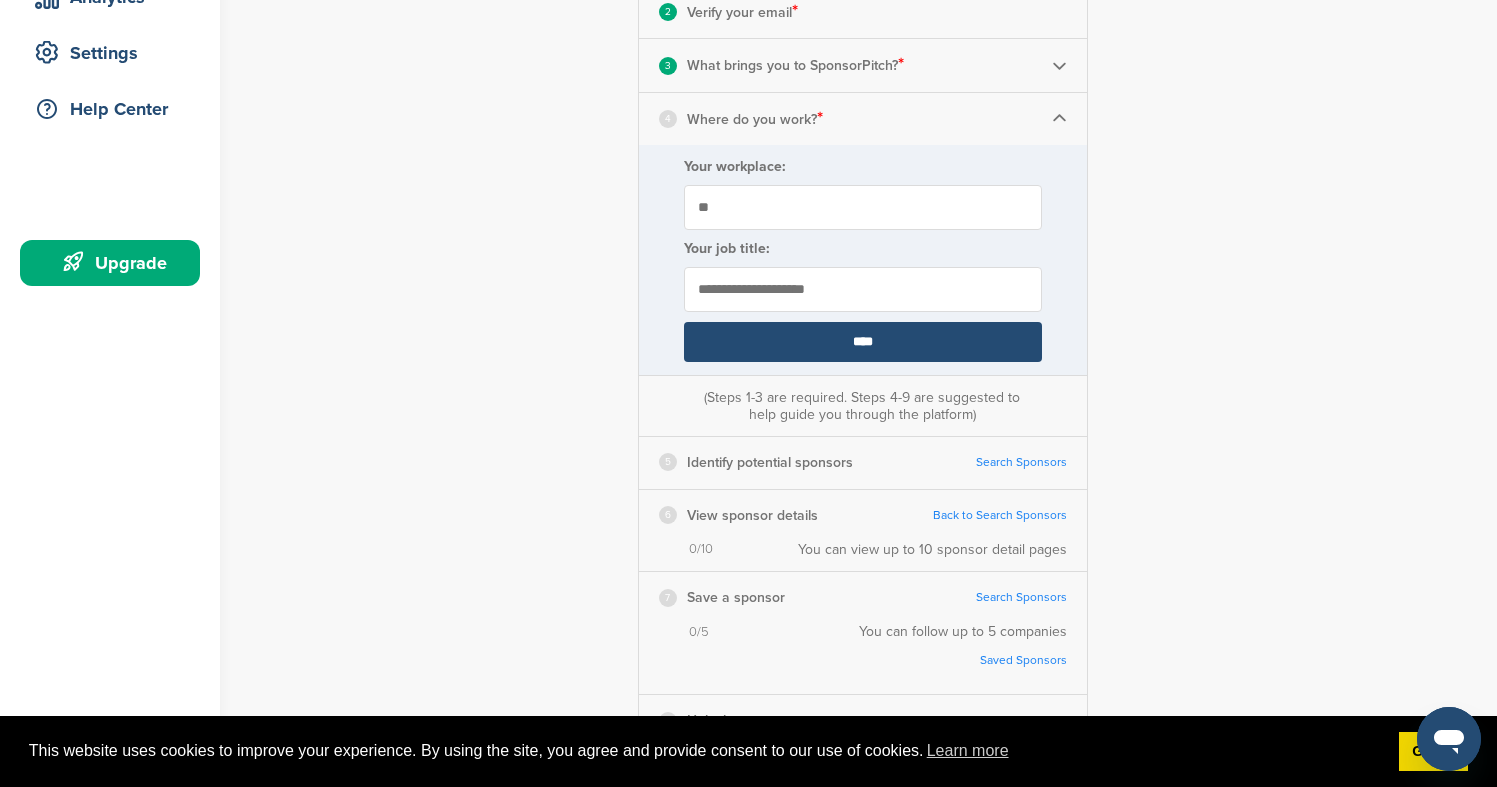 type on "**********" 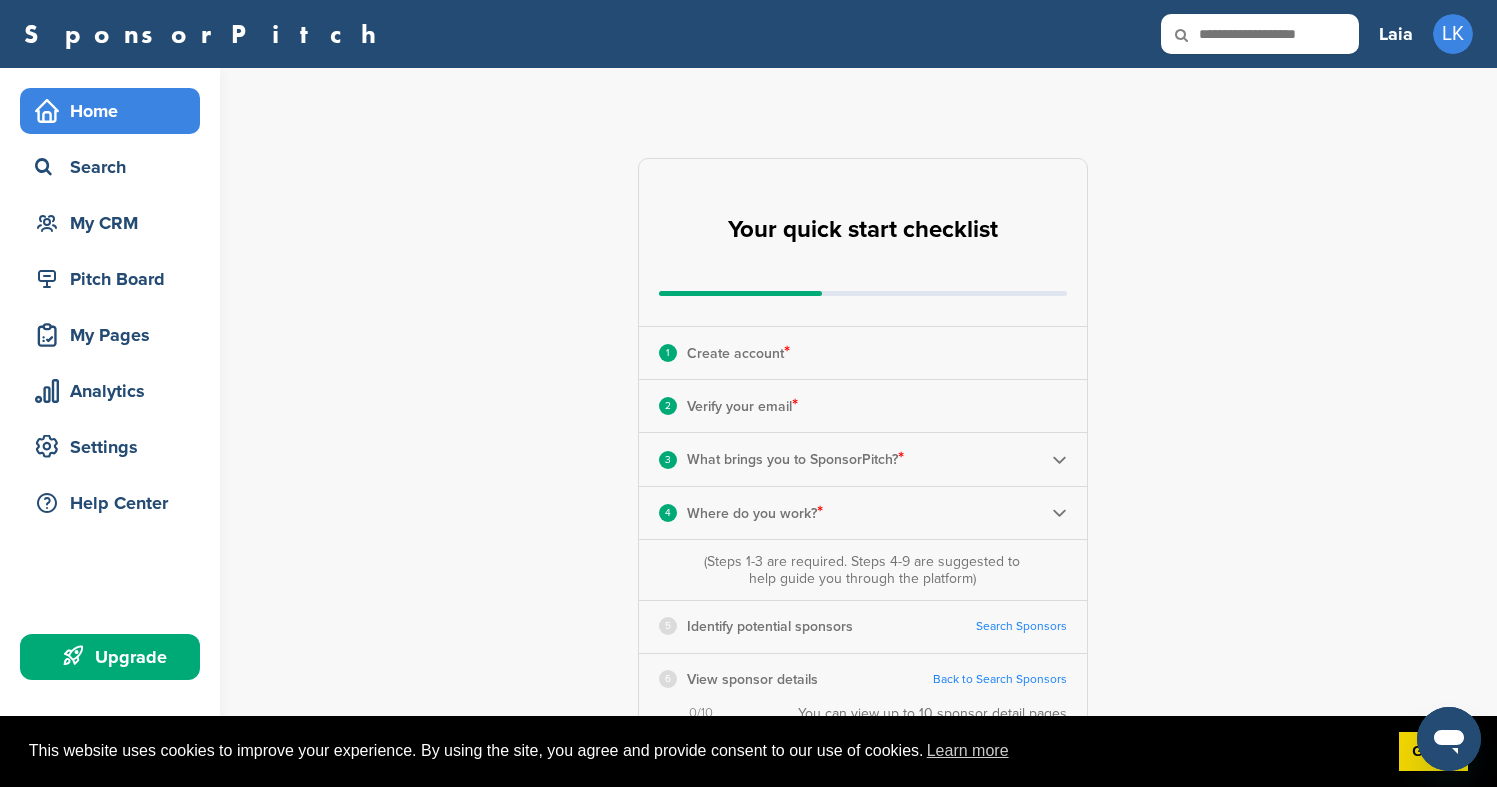scroll, scrollTop: 0, scrollLeft: 0, axis: both 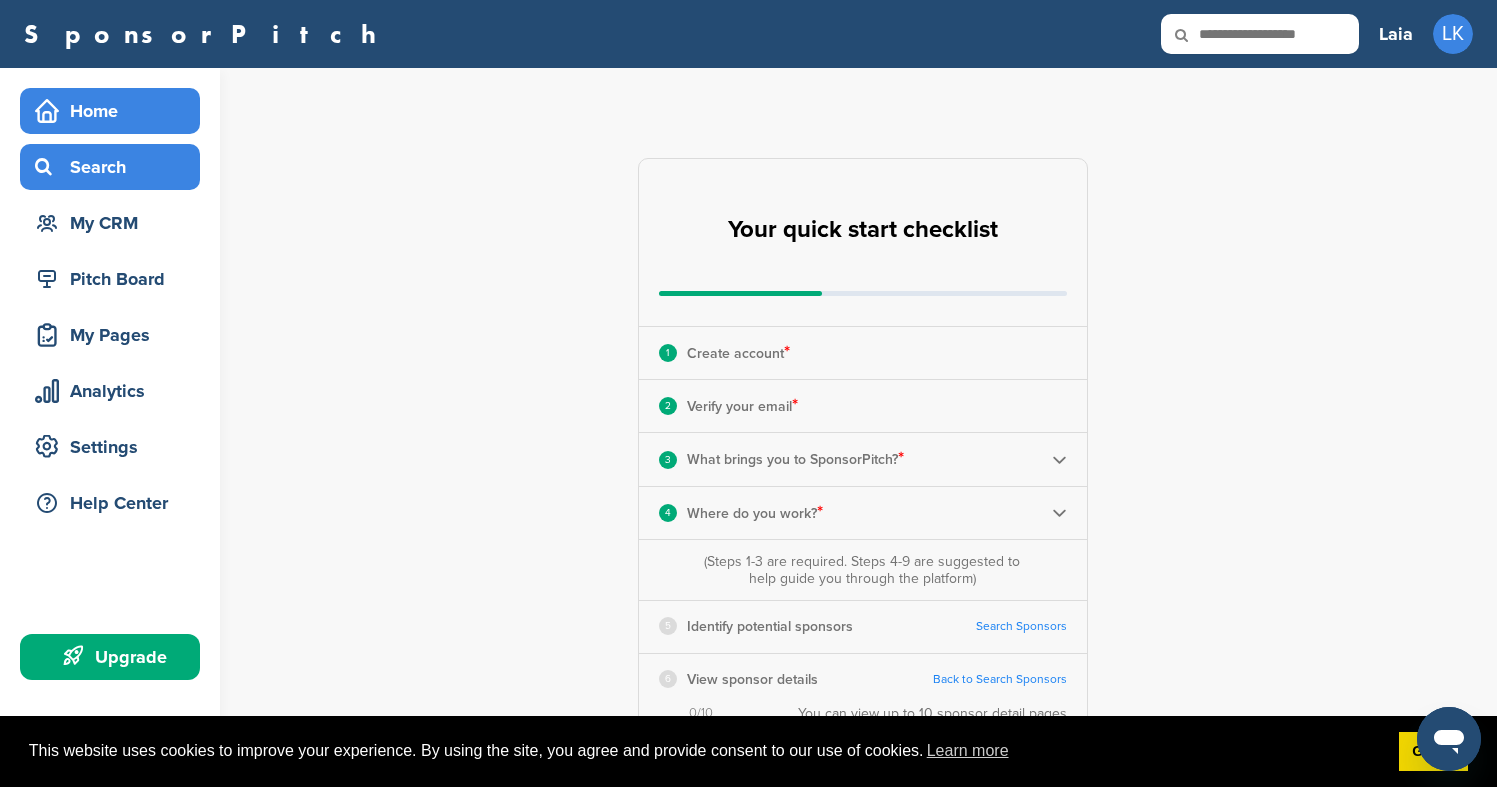 click on "Search" at bounding box center [115, 167] 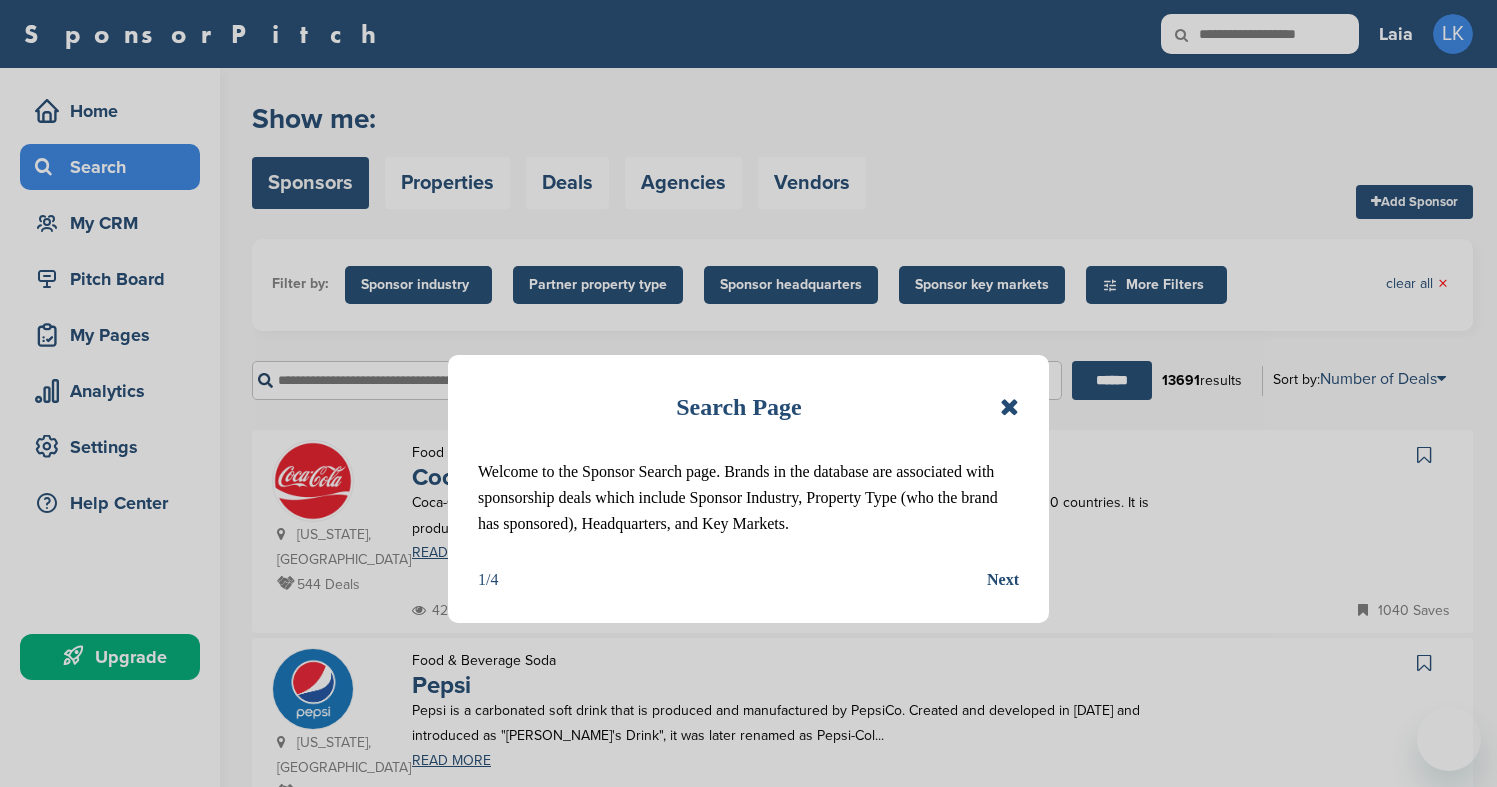 scroll, scrollTop: 2, scrollLeft: 0, axis: vertical 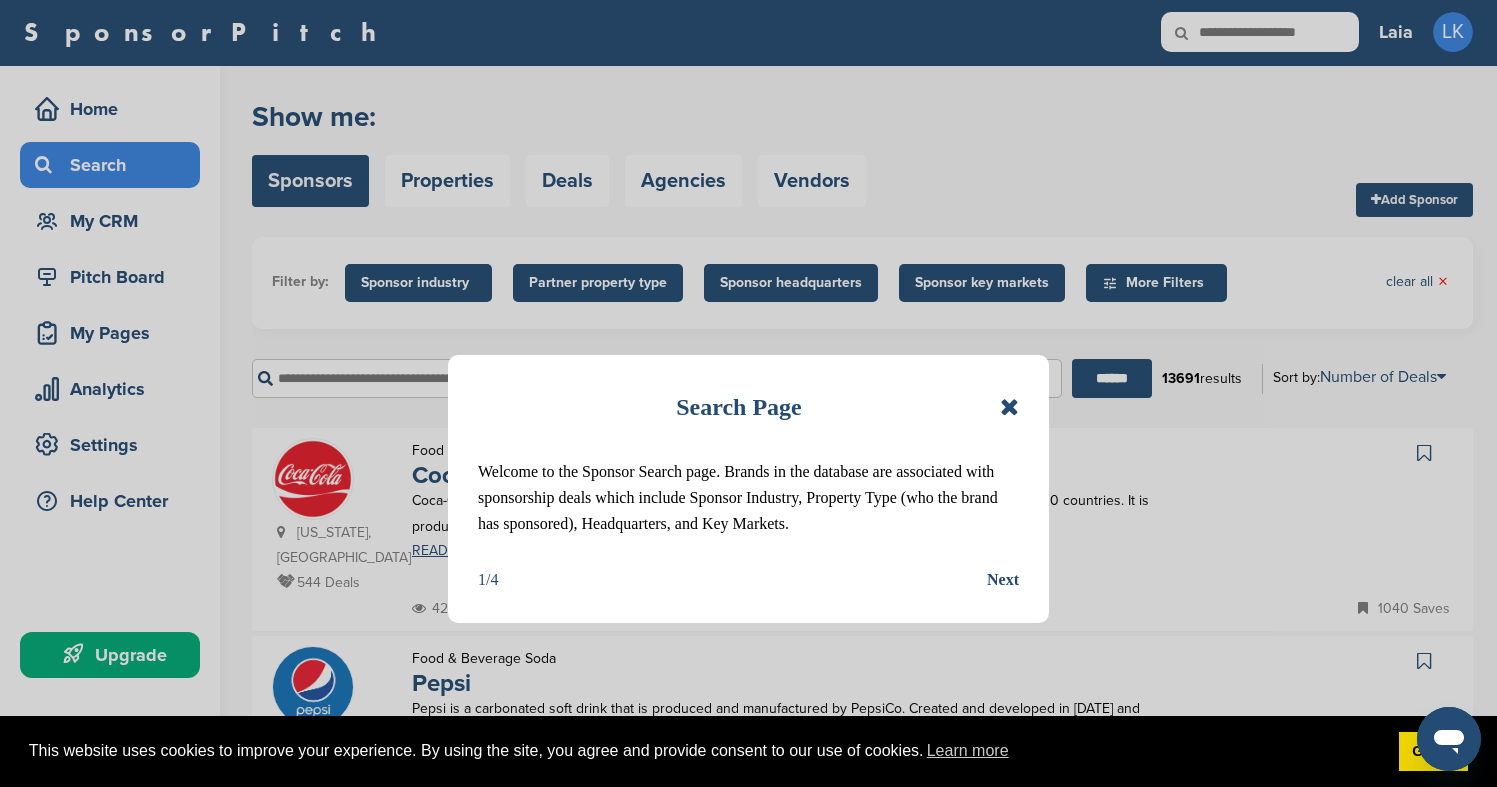 click on "Next" at bounding box center [1003, 580] 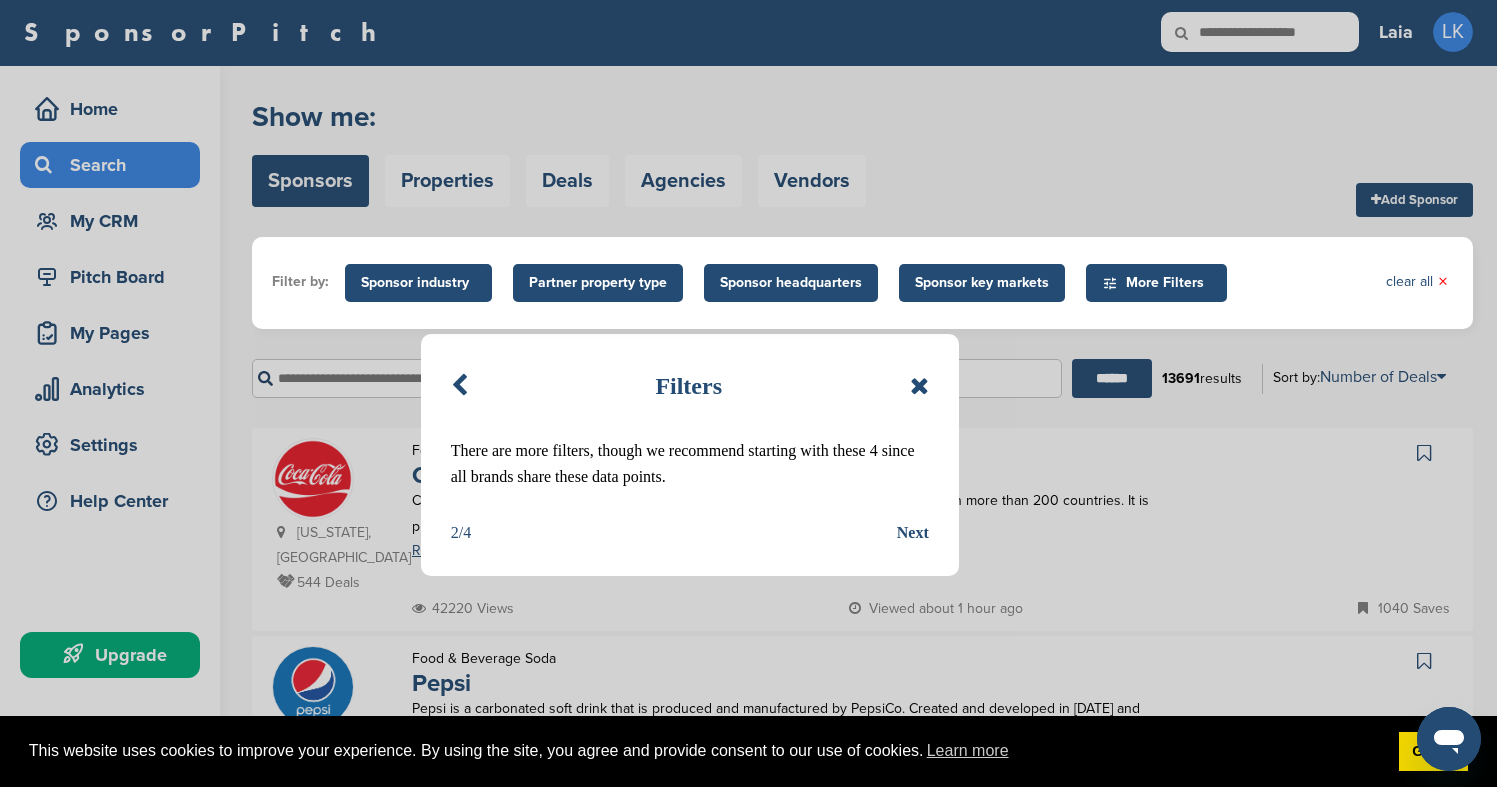 click on "Next" at bounding box center [913, 533] 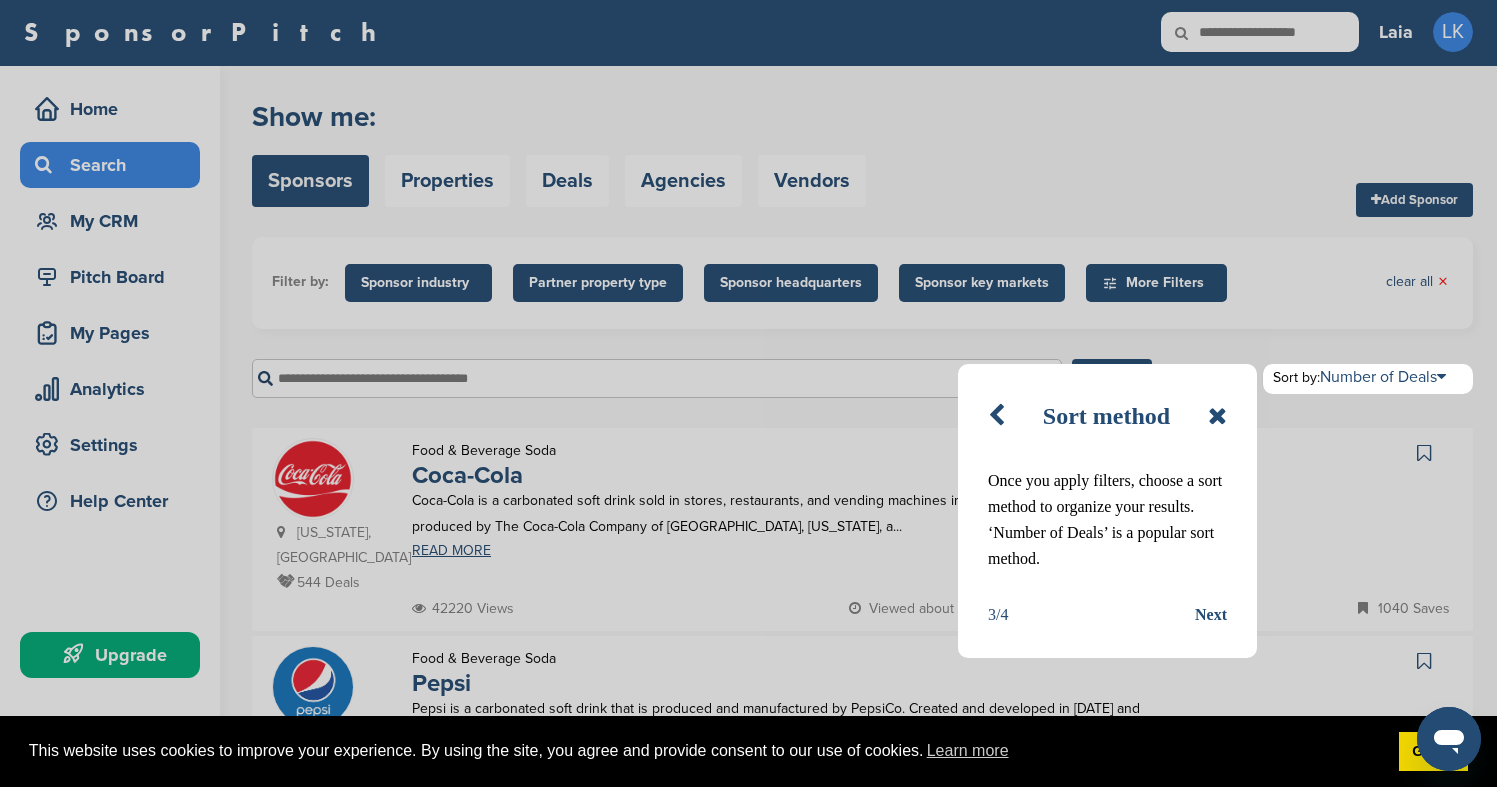 click on "Next" at bounding box center [1211, 615] 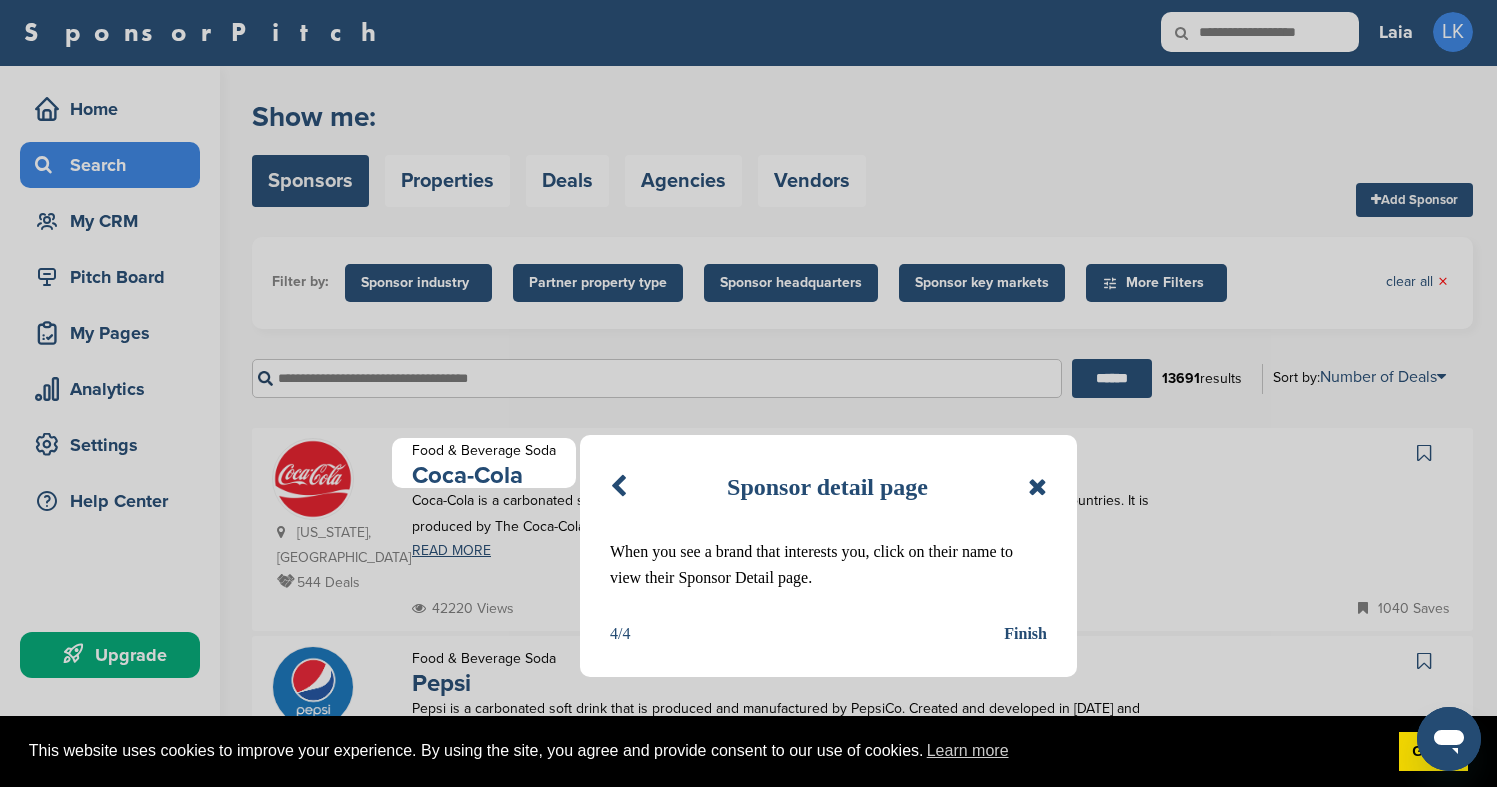 click on "Finish" at bounding box center (1025, 634) 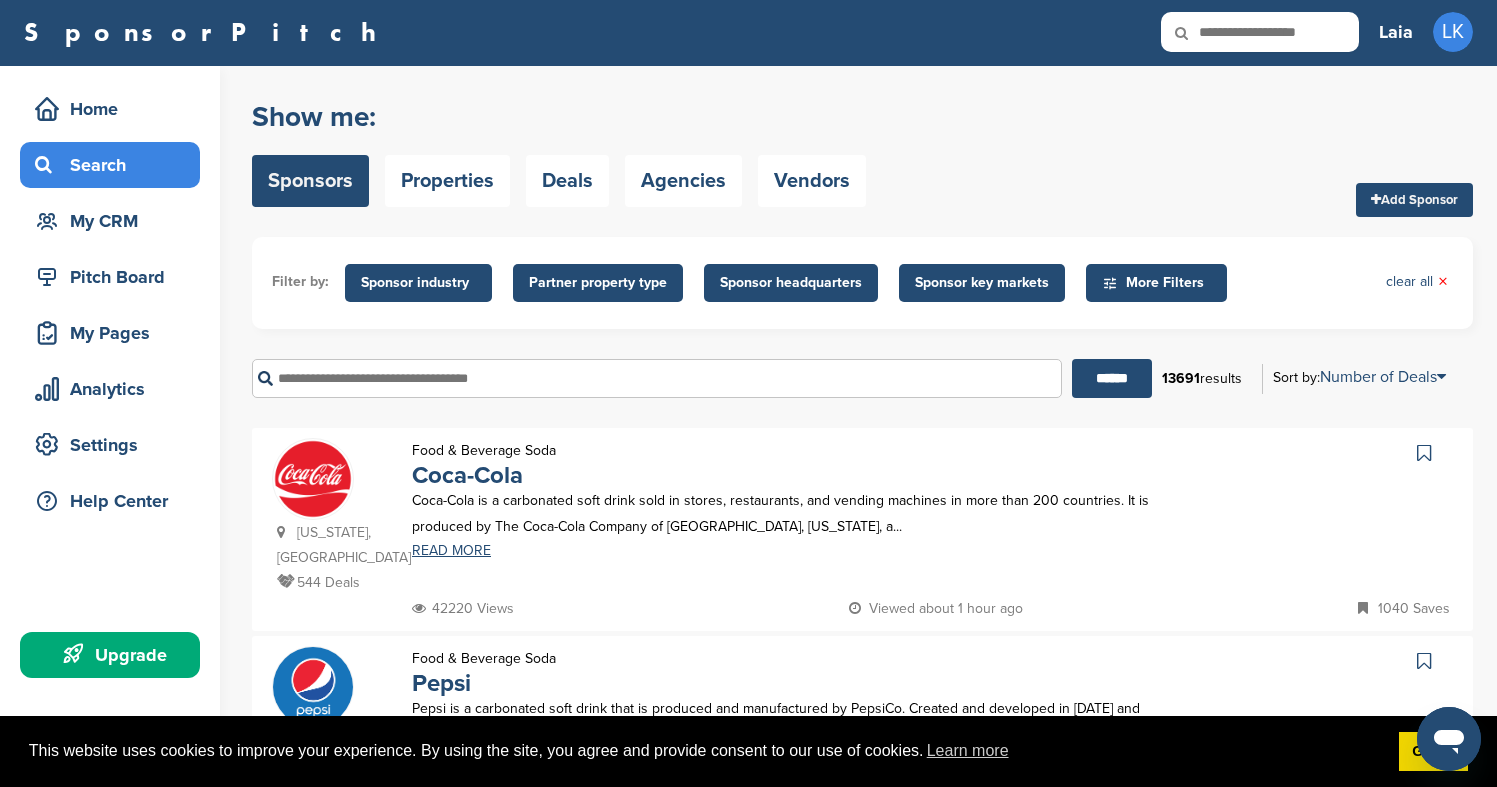 click on "More Filters" at bounding box center (1159, 283) 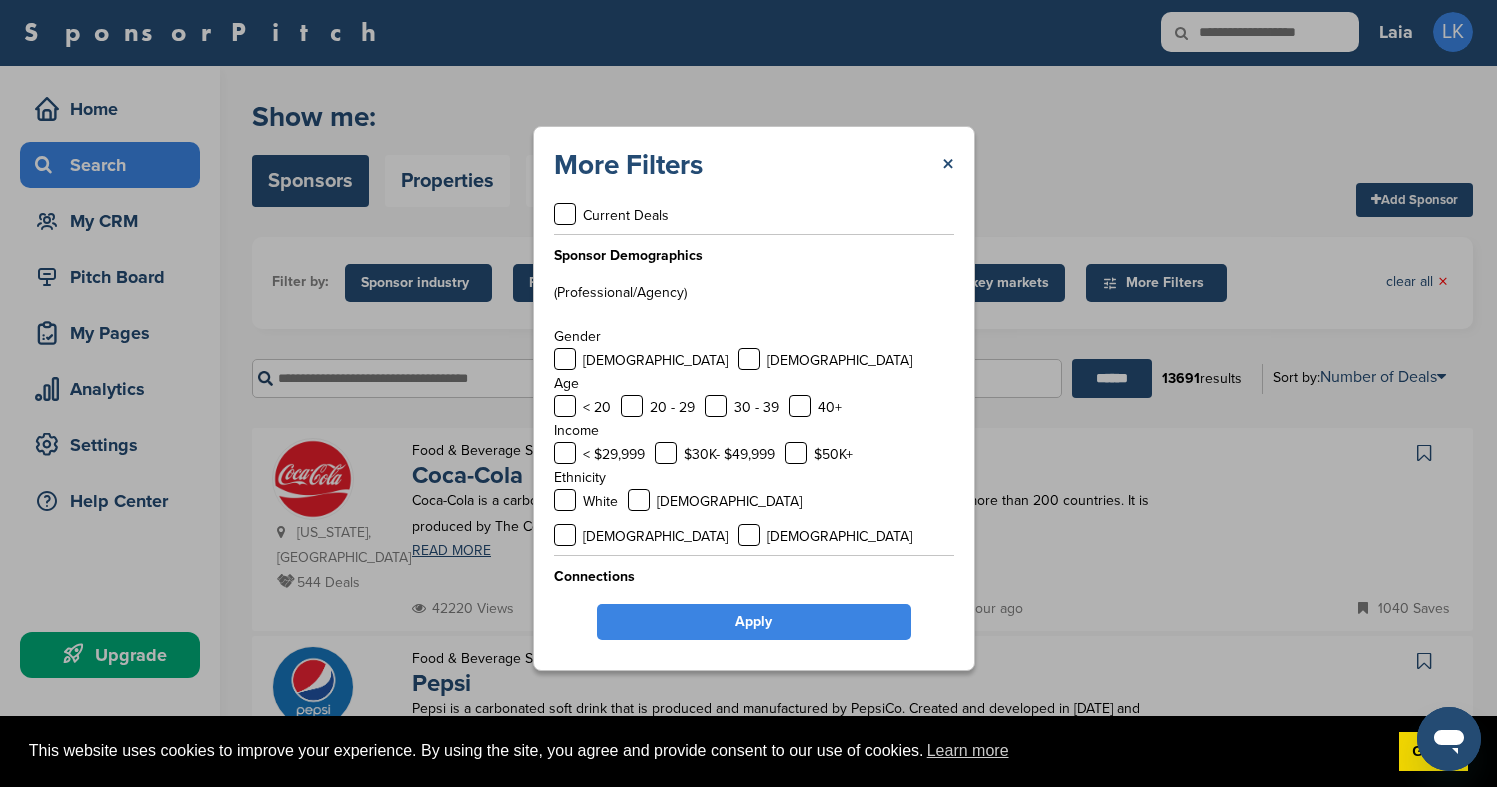 scroll, scrollTop: 26, scrollLeft: 0, axis: vertical 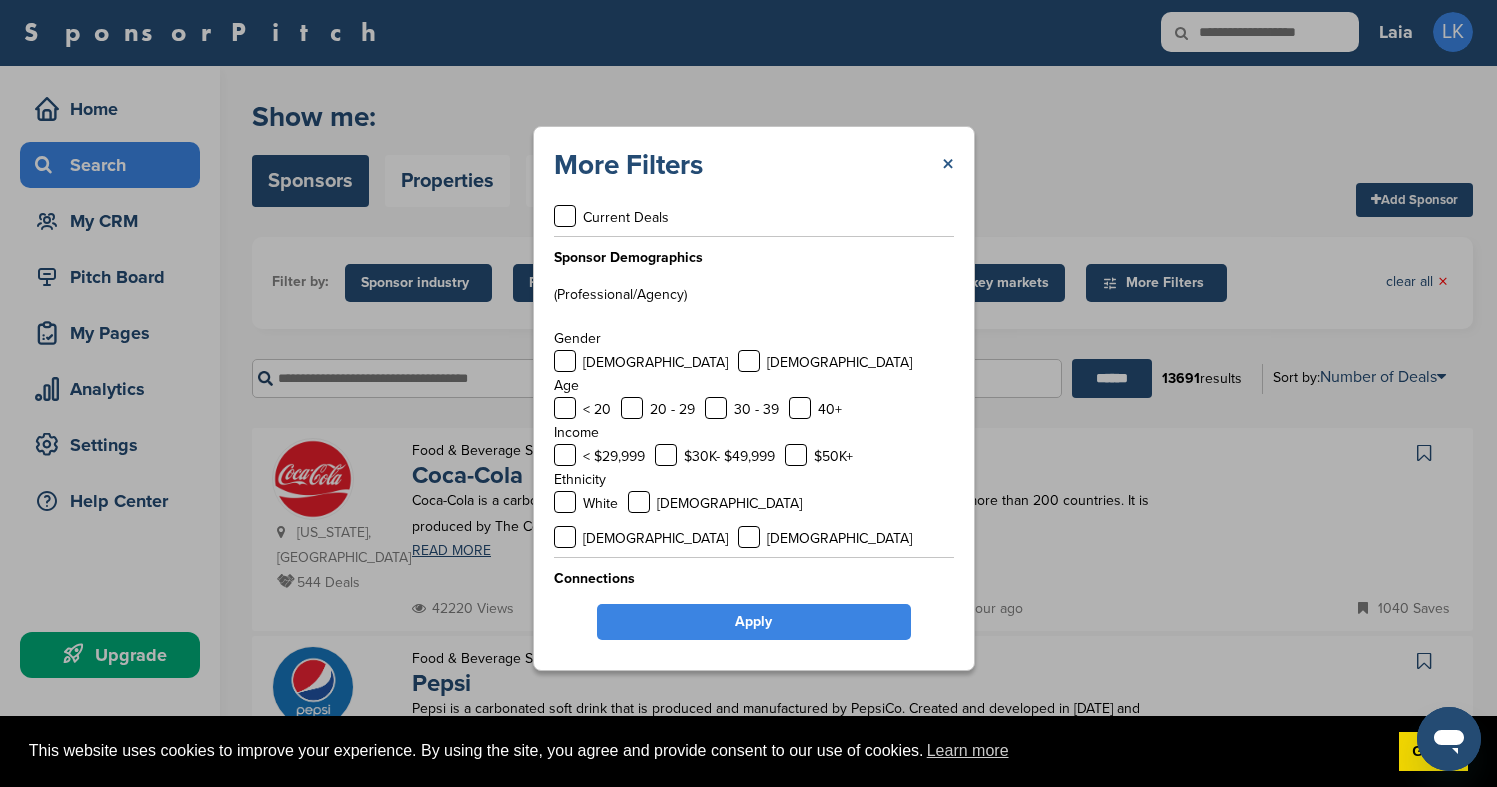 click on "×" at bounding box center [948, 165] 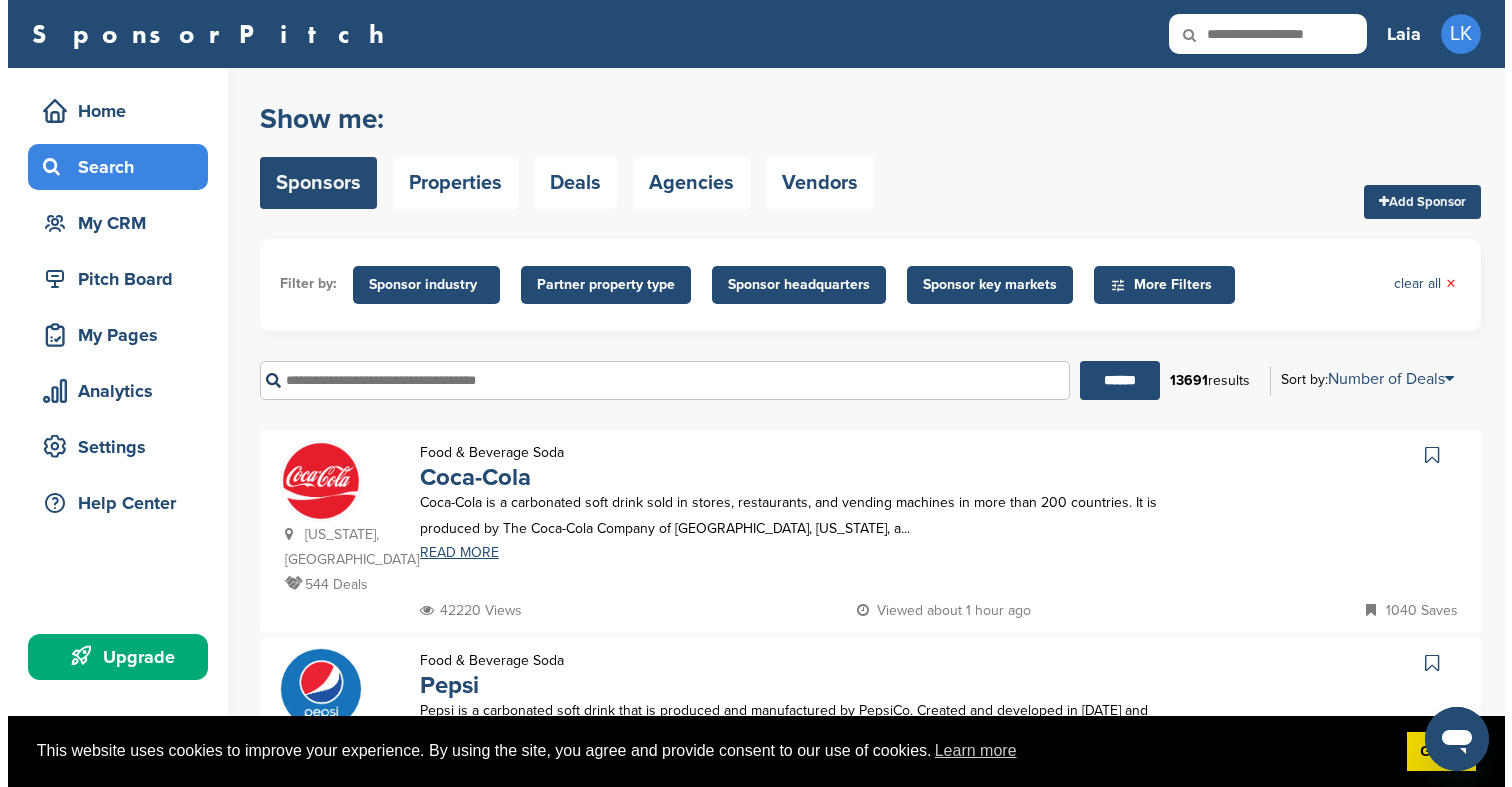 scroll, scrollTop: 0, scrollLeft: 0, axis: both 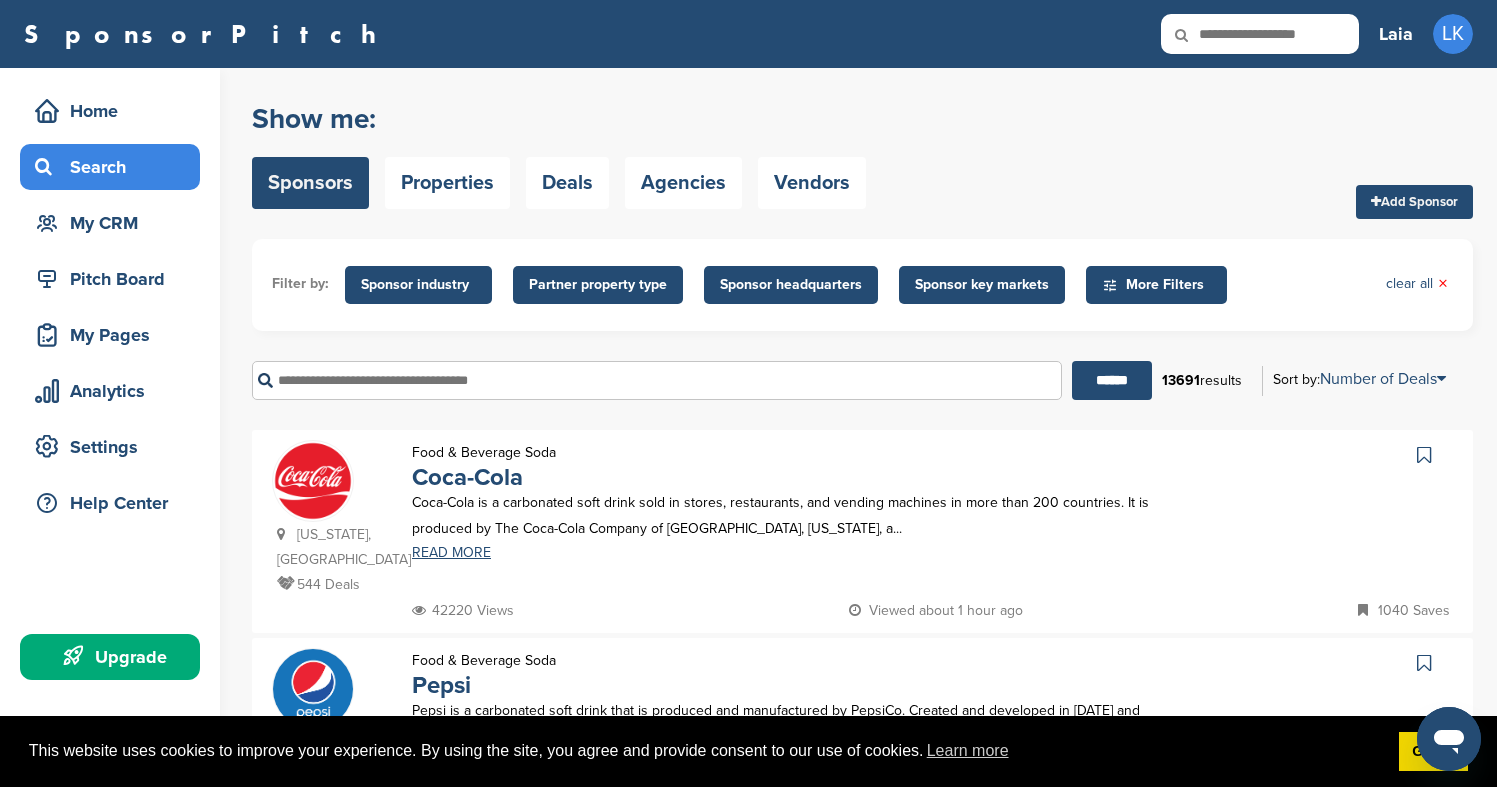 click on "Sponsor industry" at bounding box center [418, 285] 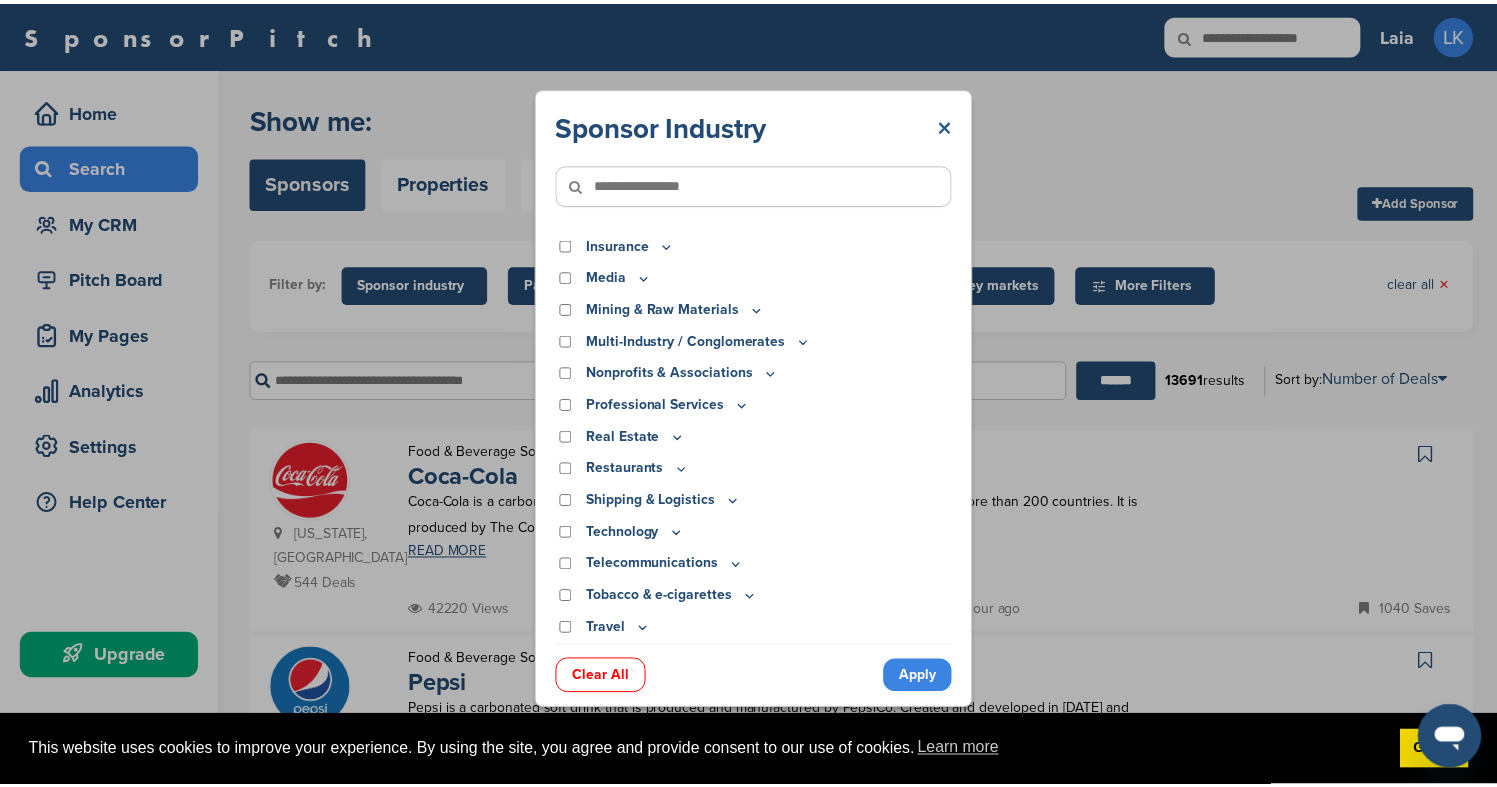 scroll, scrollTop: 513, scrollLeft: 0, axis: vertical 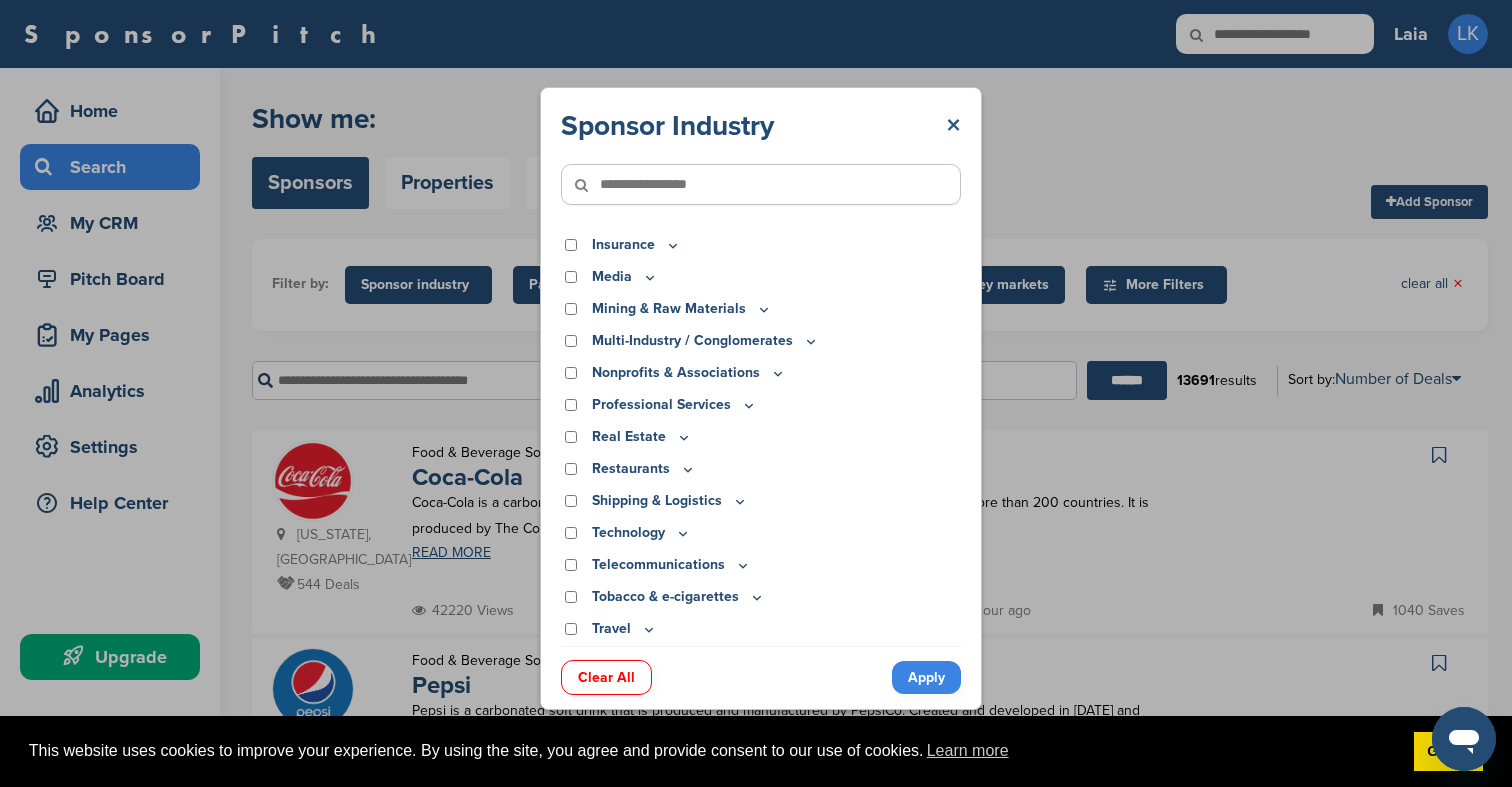 click on "×" at bounding box center [953, 126] 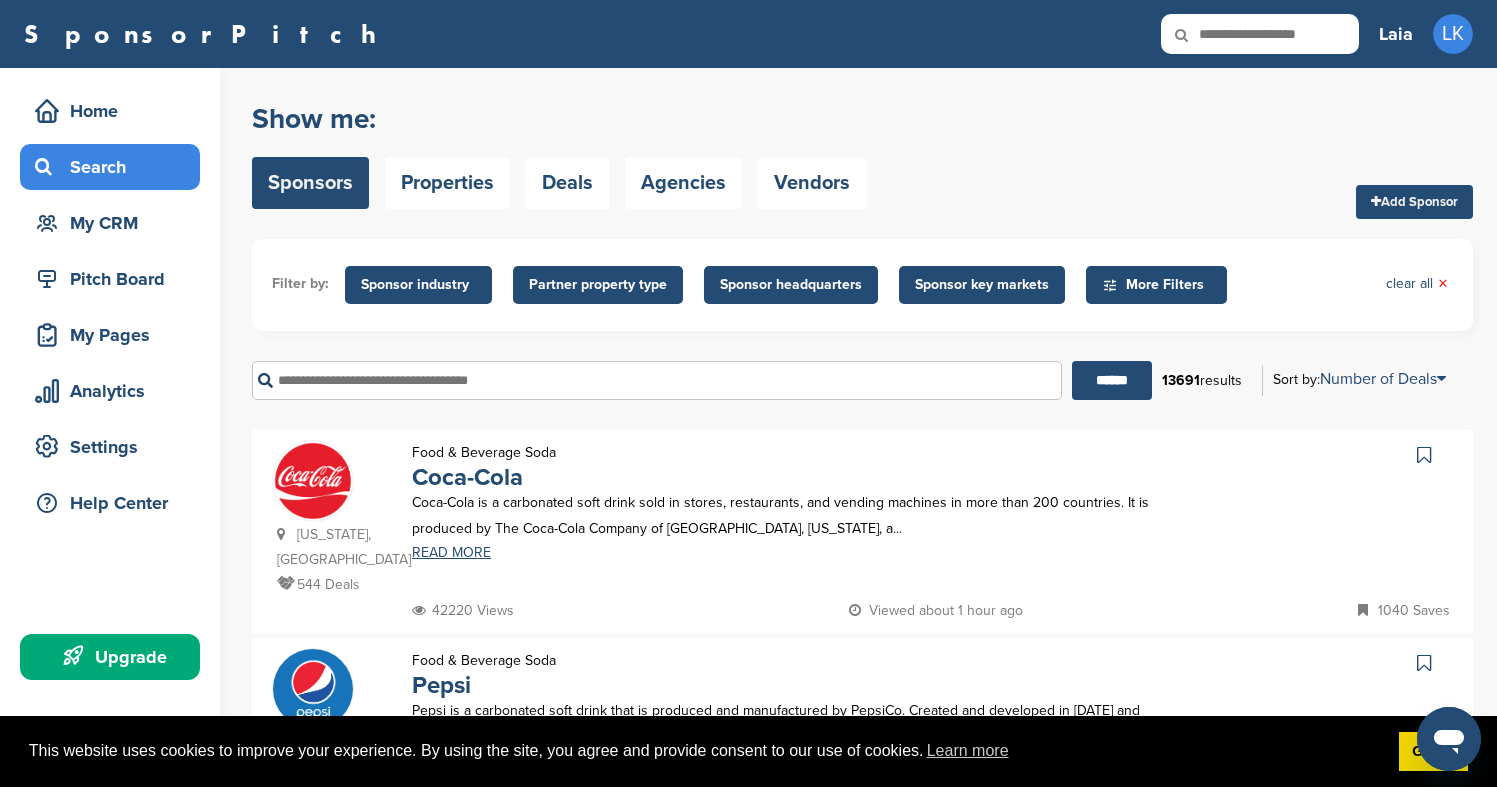 click on "Partner property type" at bounding box center (598, 285) 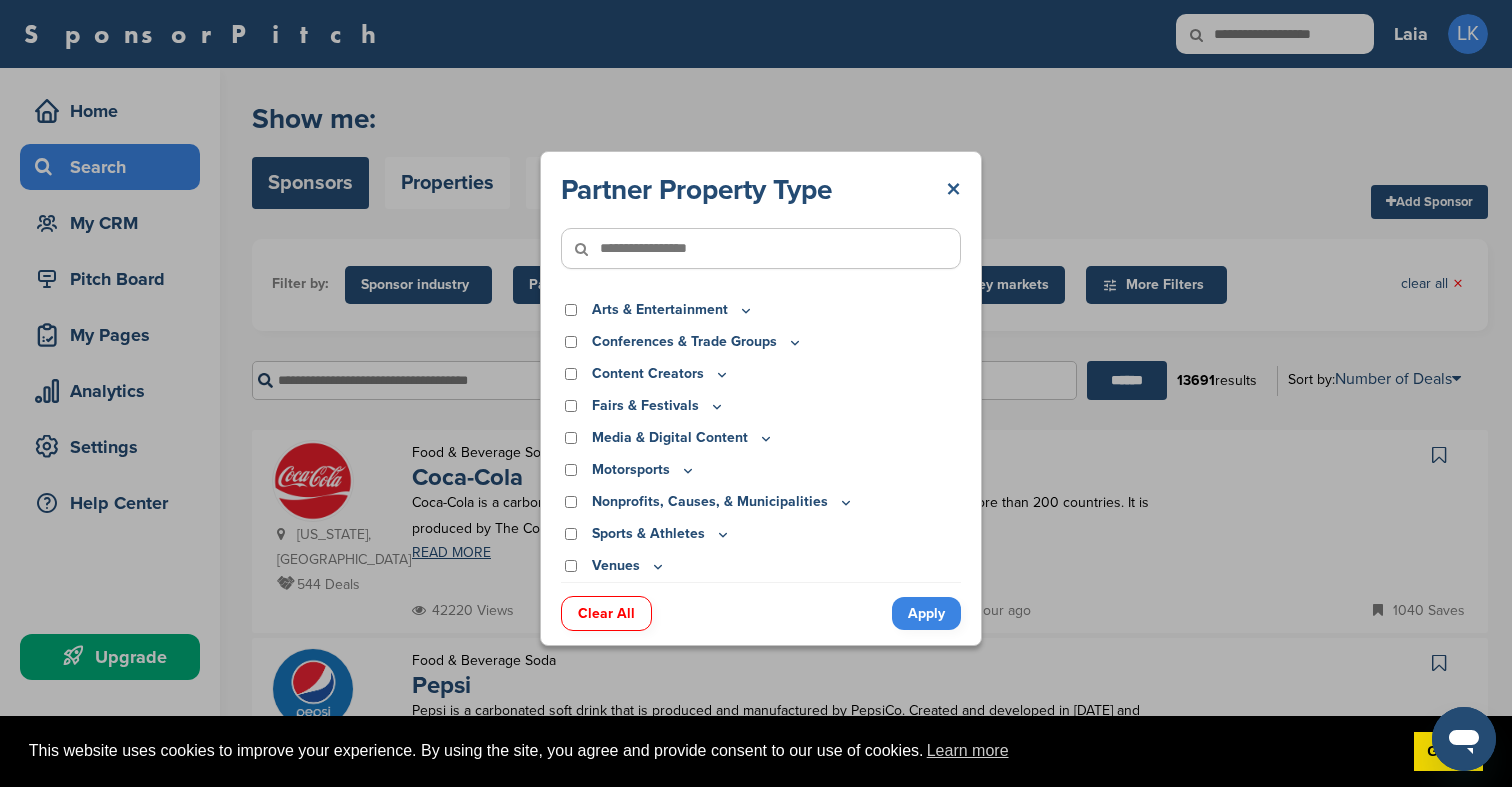 click on "×" at bounding box center (953, 190) 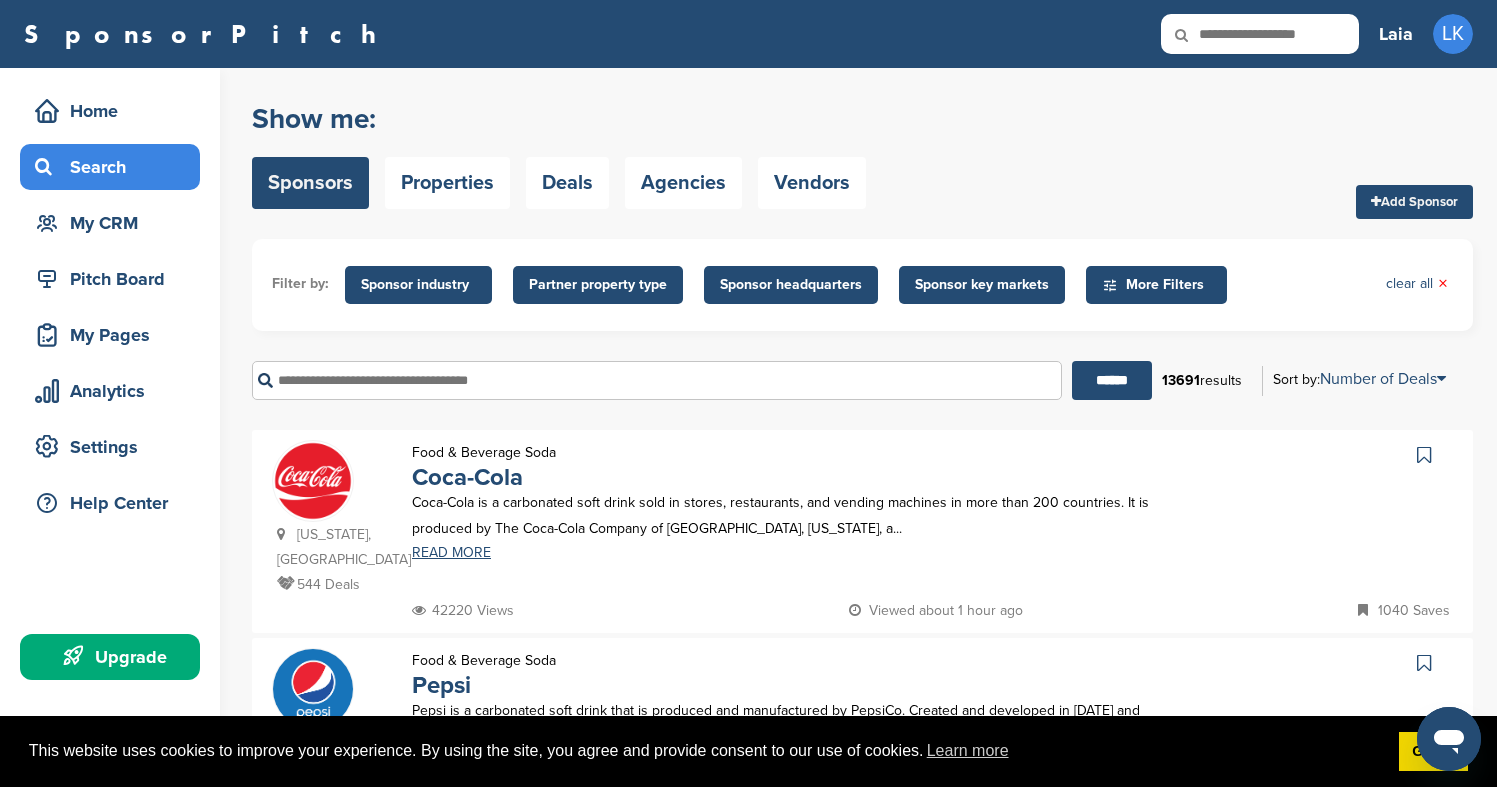 click on "Sponsor key markets" at bounding box center (982, 285) 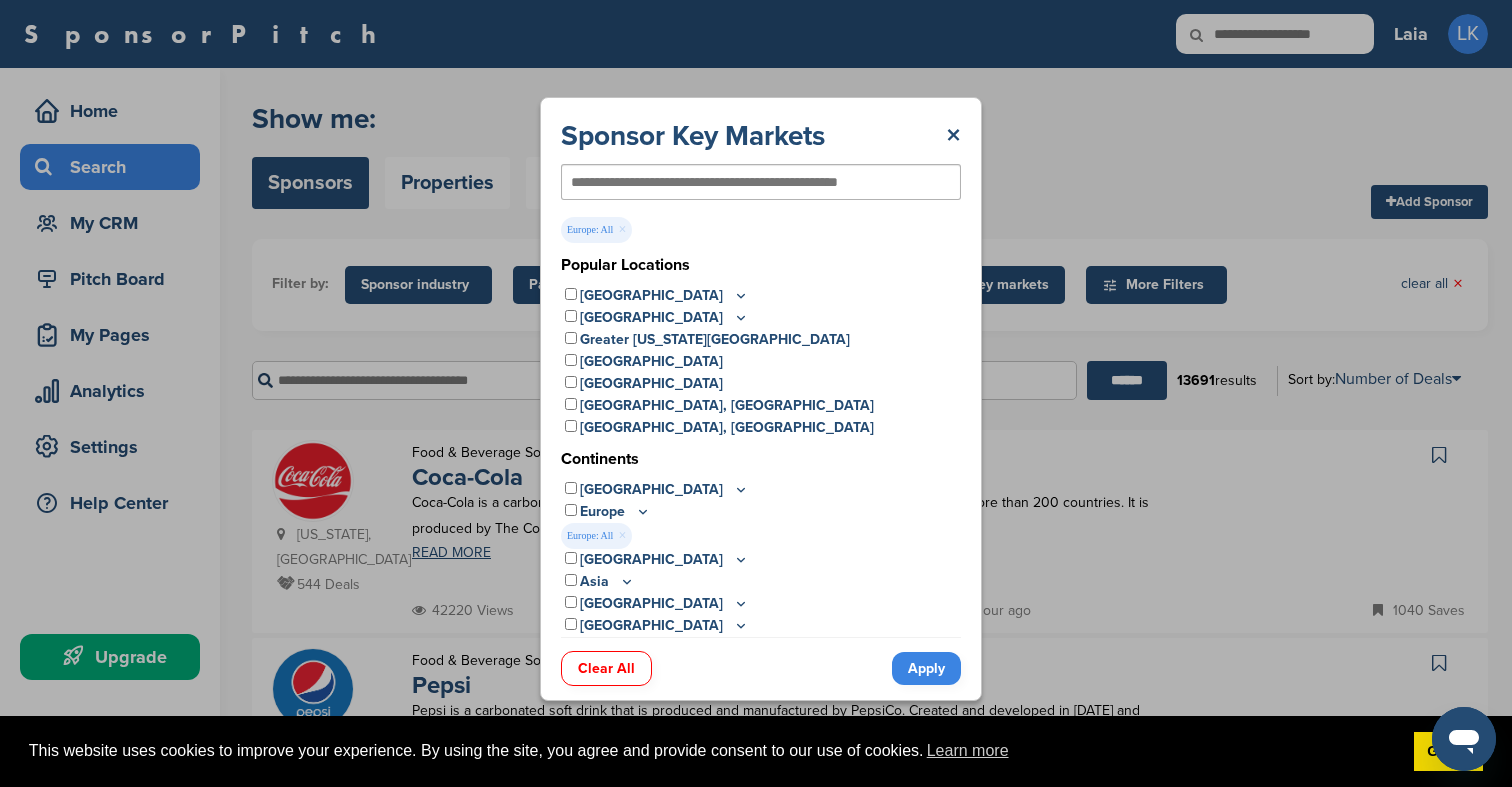 click on "Apply" at bounding box center [926, 668] 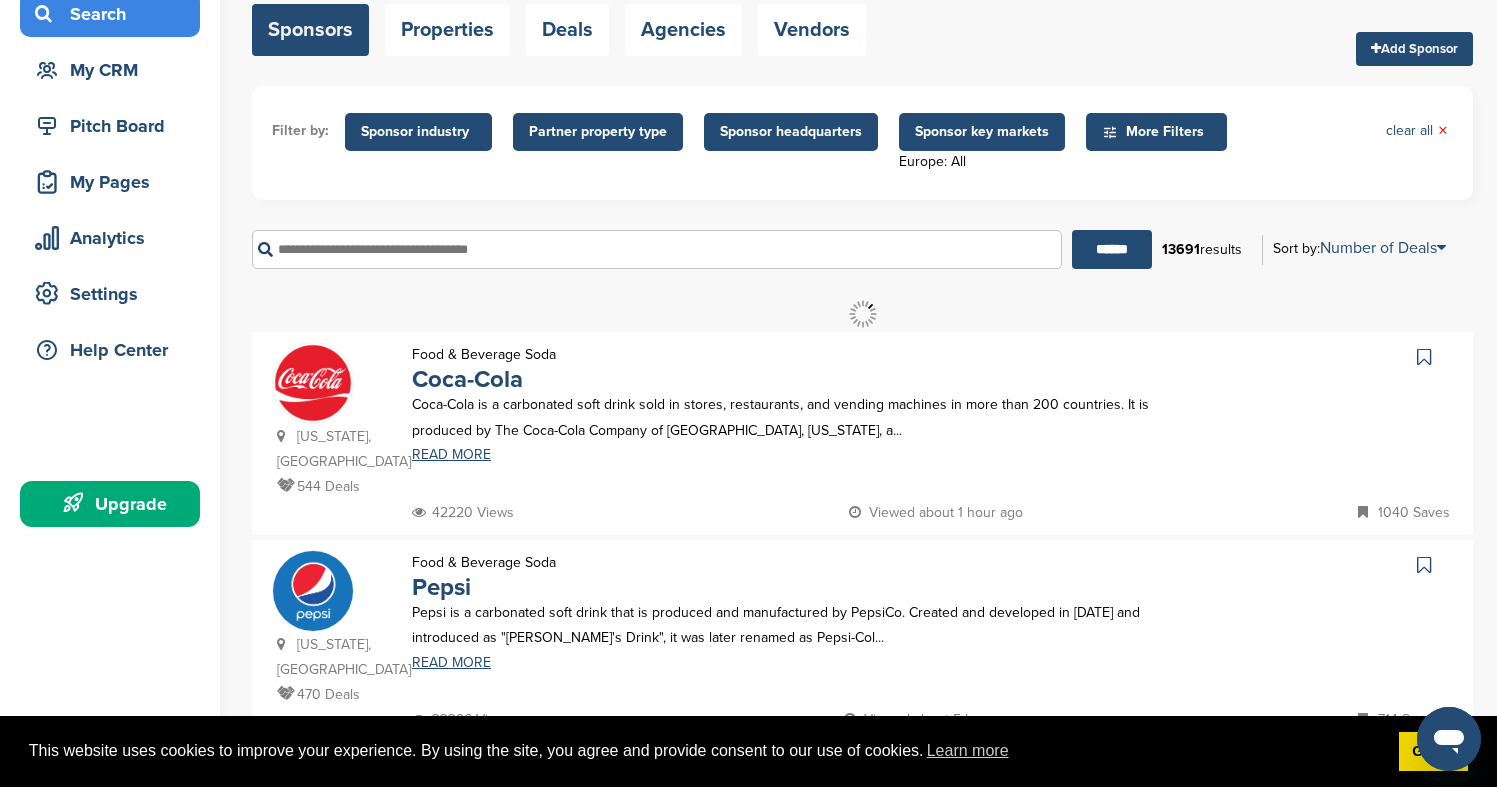scroll, scrollTop: 166, scrollLeft: 0, axis: vertical 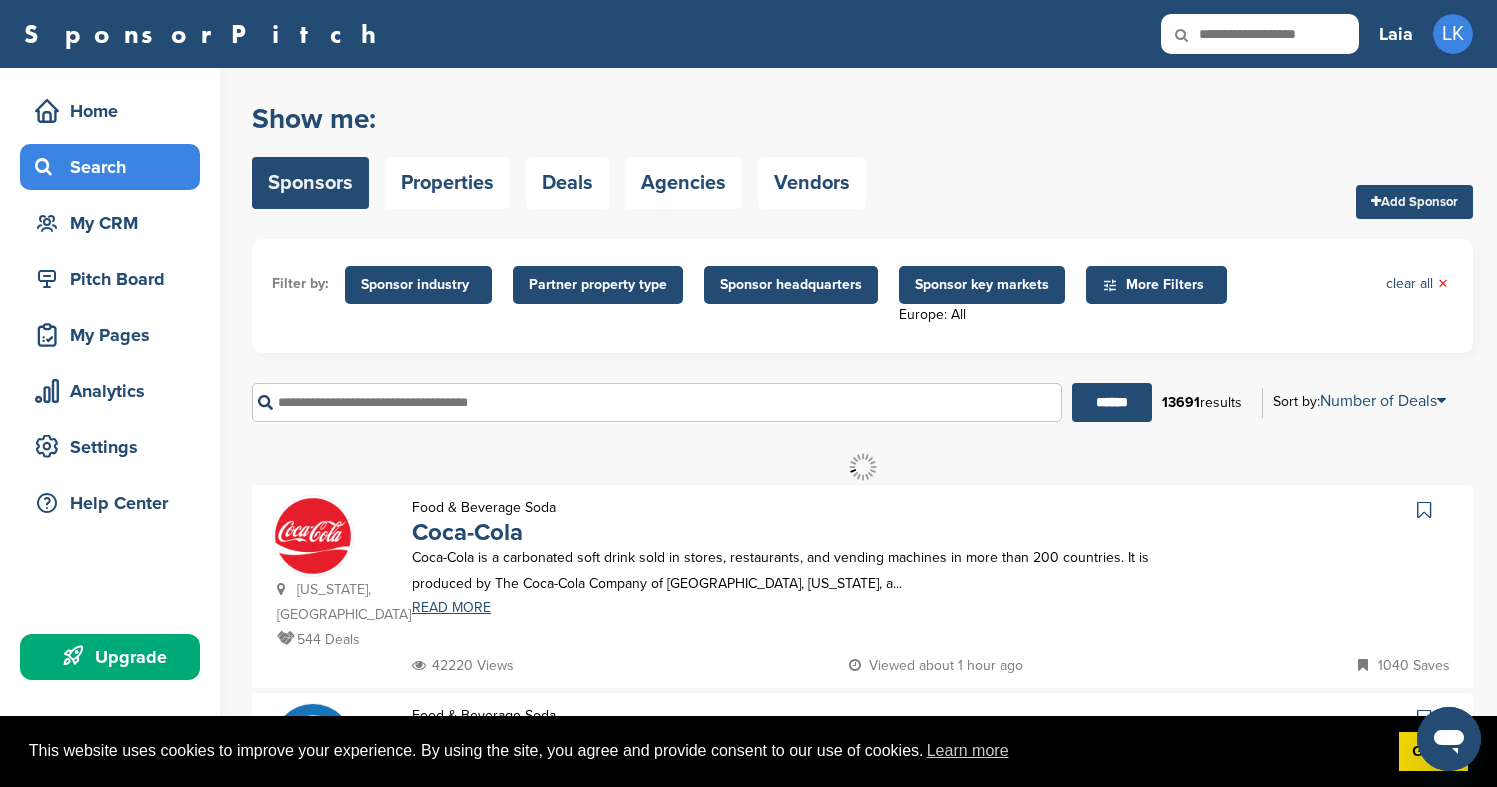 click on "Show me:
Sponsors
Properties
Deals
Agencies
Vendors
Add Sponsor
Filter by:
Sponsor industry
Sponsor Industry
×
Apparel, Clothing, & Fashion
Accessories
Athletic Apparel & Equipment
Backpacks
Clothing Line
Eyewear
Footwear
Formalwear
Fragrance
Handbags
Hats
Jewelry
Other
Outdoor clothing
Outerwear
Swimwear
Underwear
Uniforms
Watches
Automotive
ATV
Auto Dealer
Auto Manufacturer
Auto Parts
Car Wash
Classifieds
Motorcycle
Navigation Systems
Other
RV's
Service Center" at bounding box center (862, 1366) 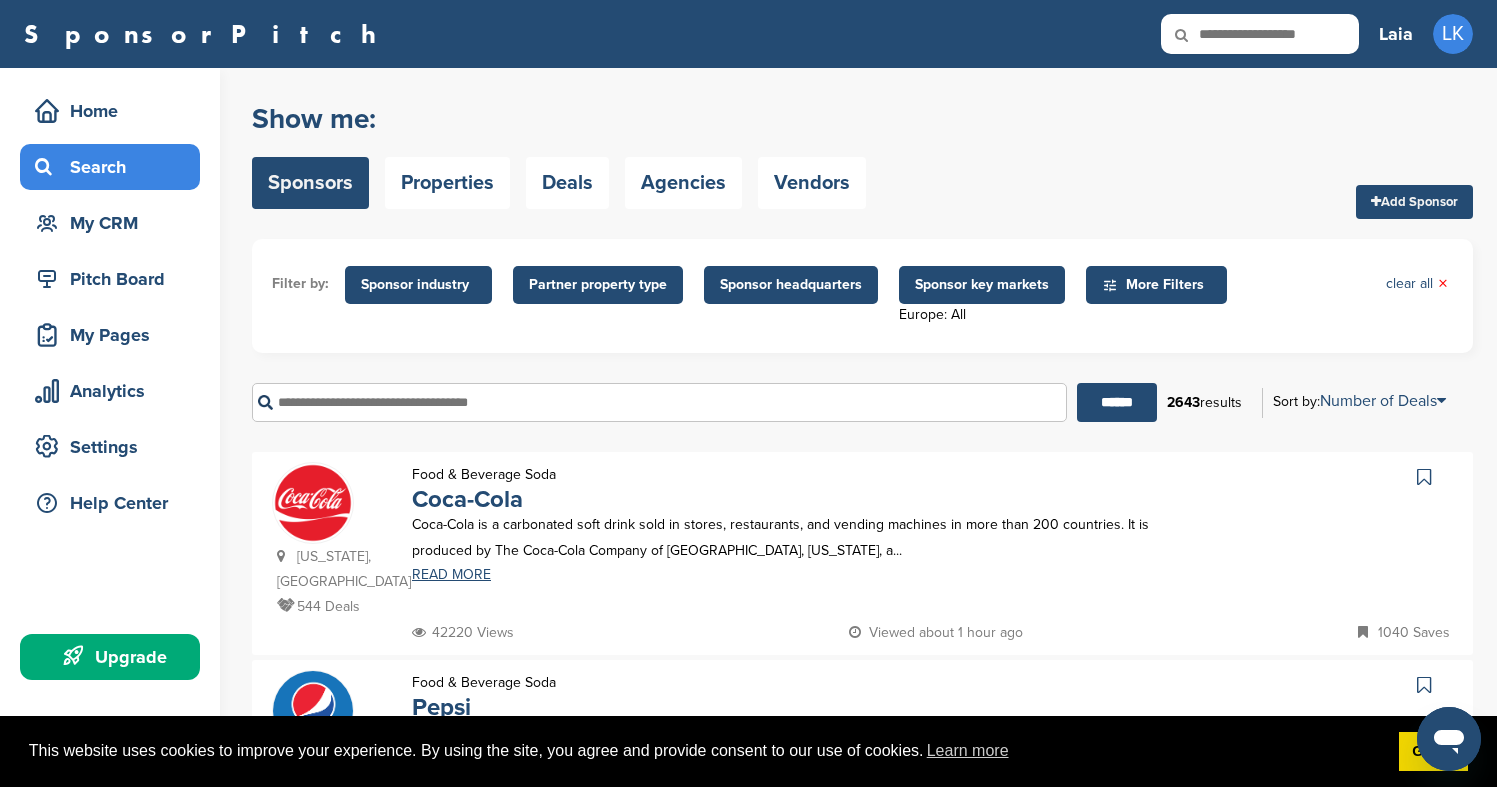 click on "******
2643
results
Sort by:
Number of Deals
Sponsor Name
Recently Added
Number of Deals
Views
Followers
People" at bounding box center [862, 402] 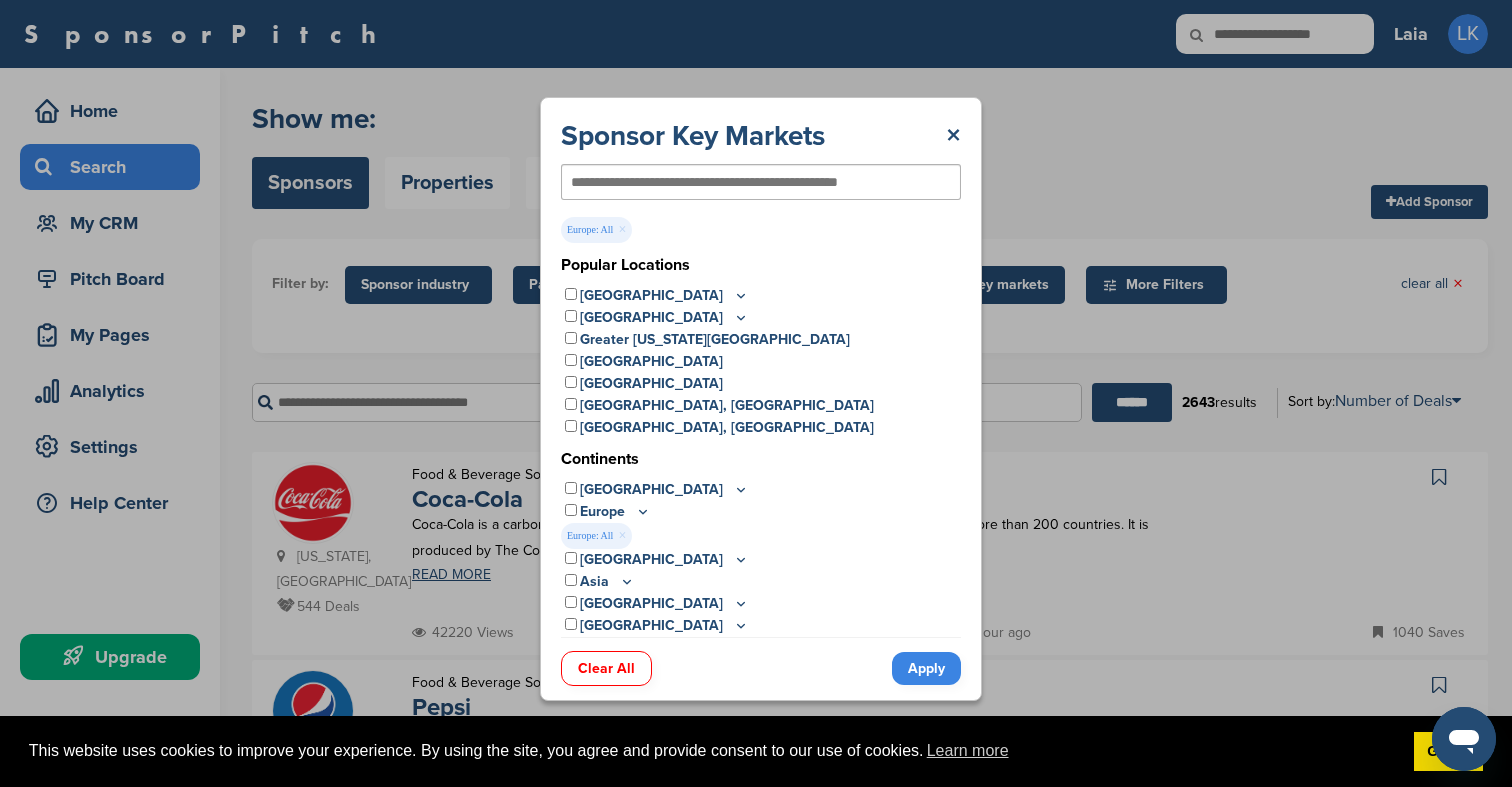 click 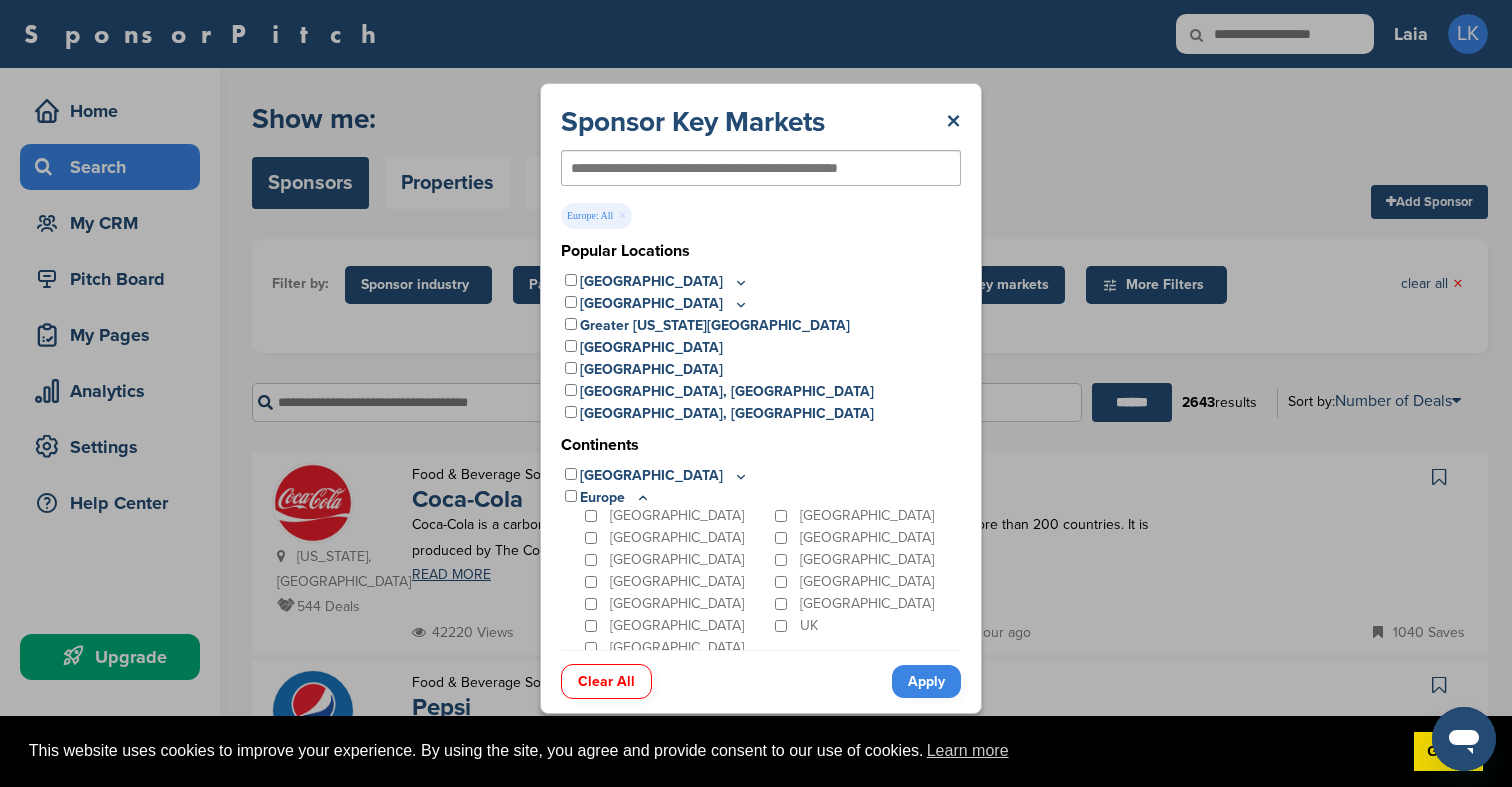 scroll, scrollTop: 202, scrollLeft: 0, axis: vertical 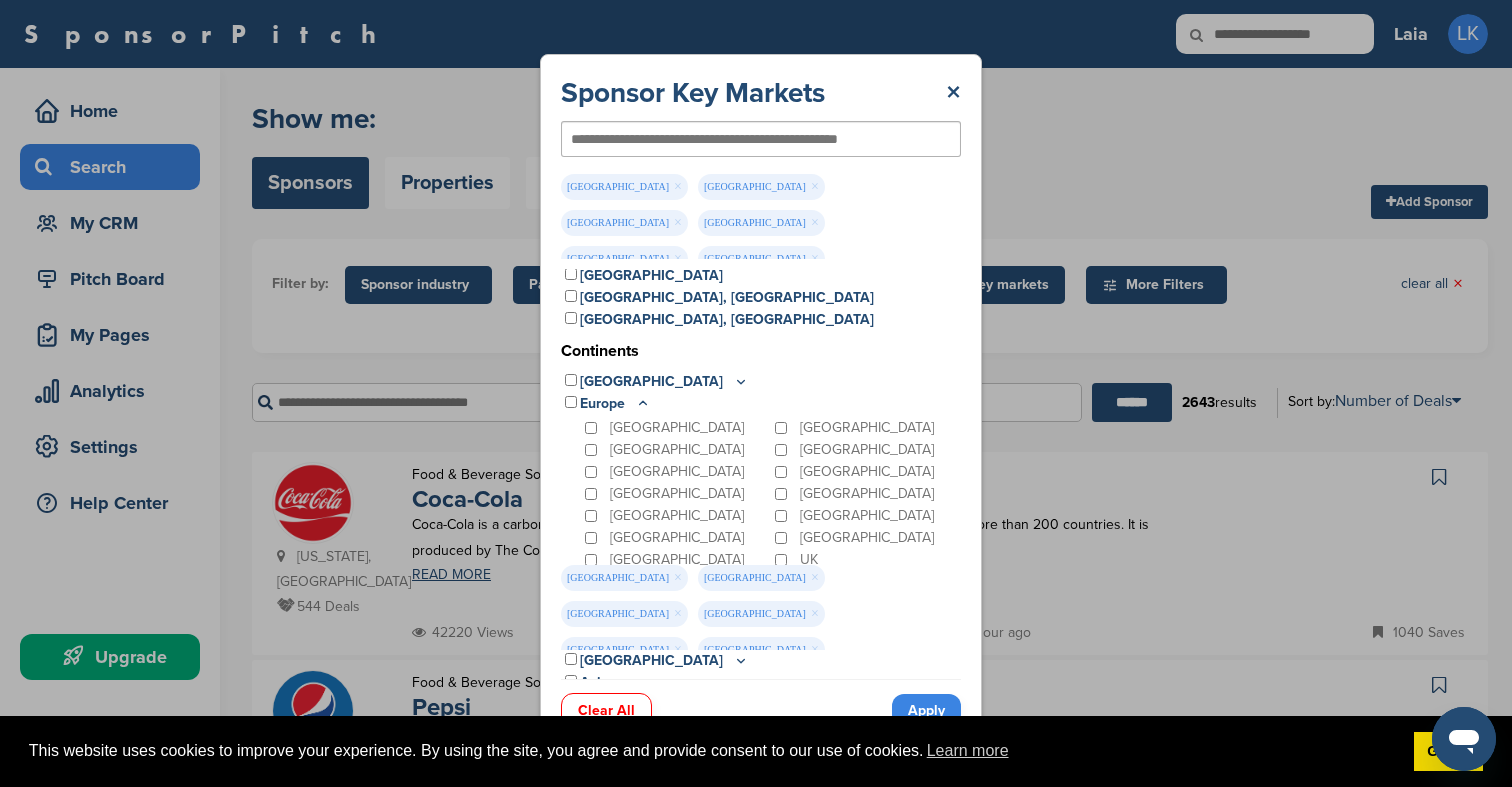 click on "Austria  ×" at bounding box center [624, 578] 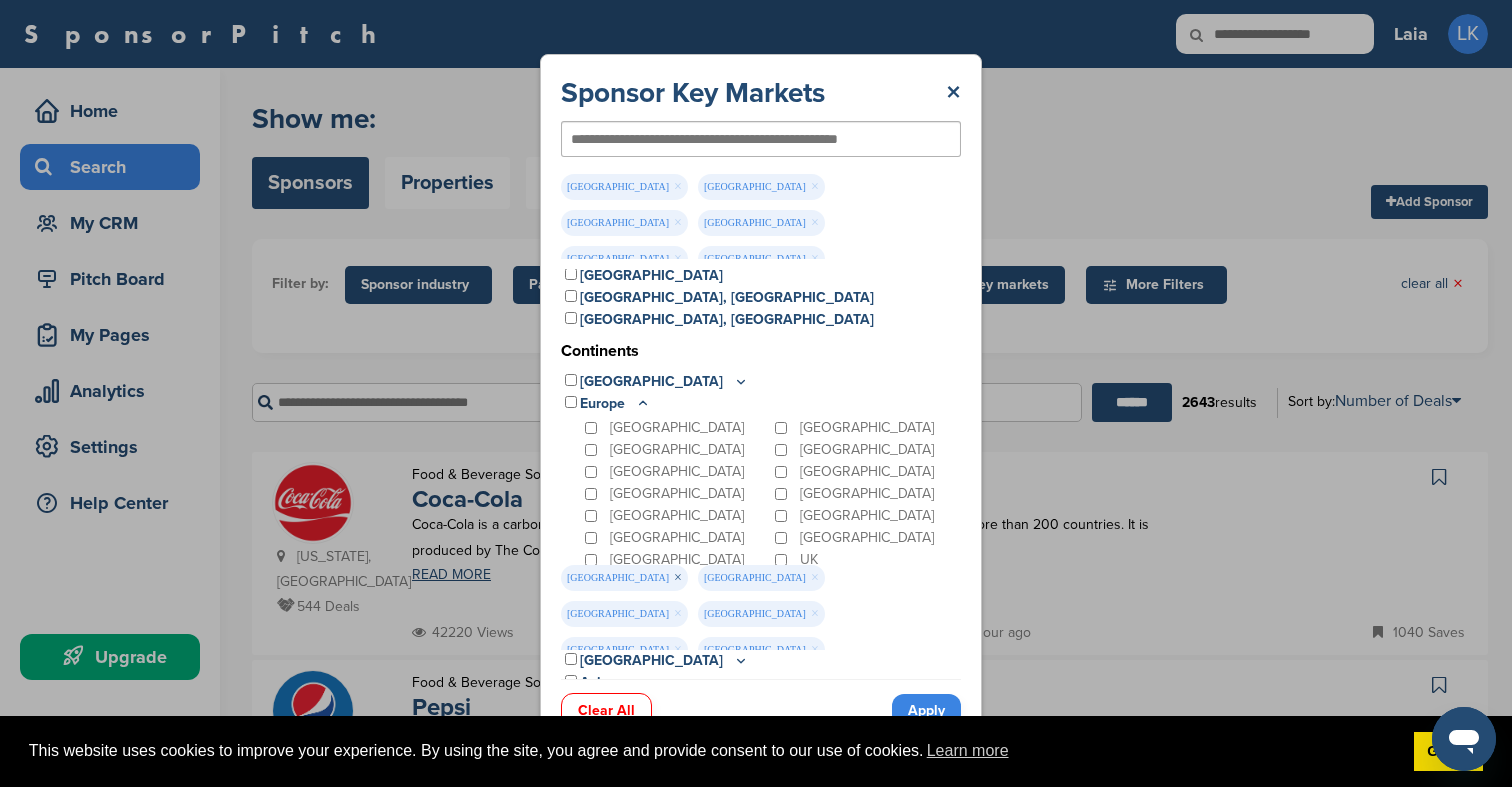 click on "×" at bounding box center [678, 578] 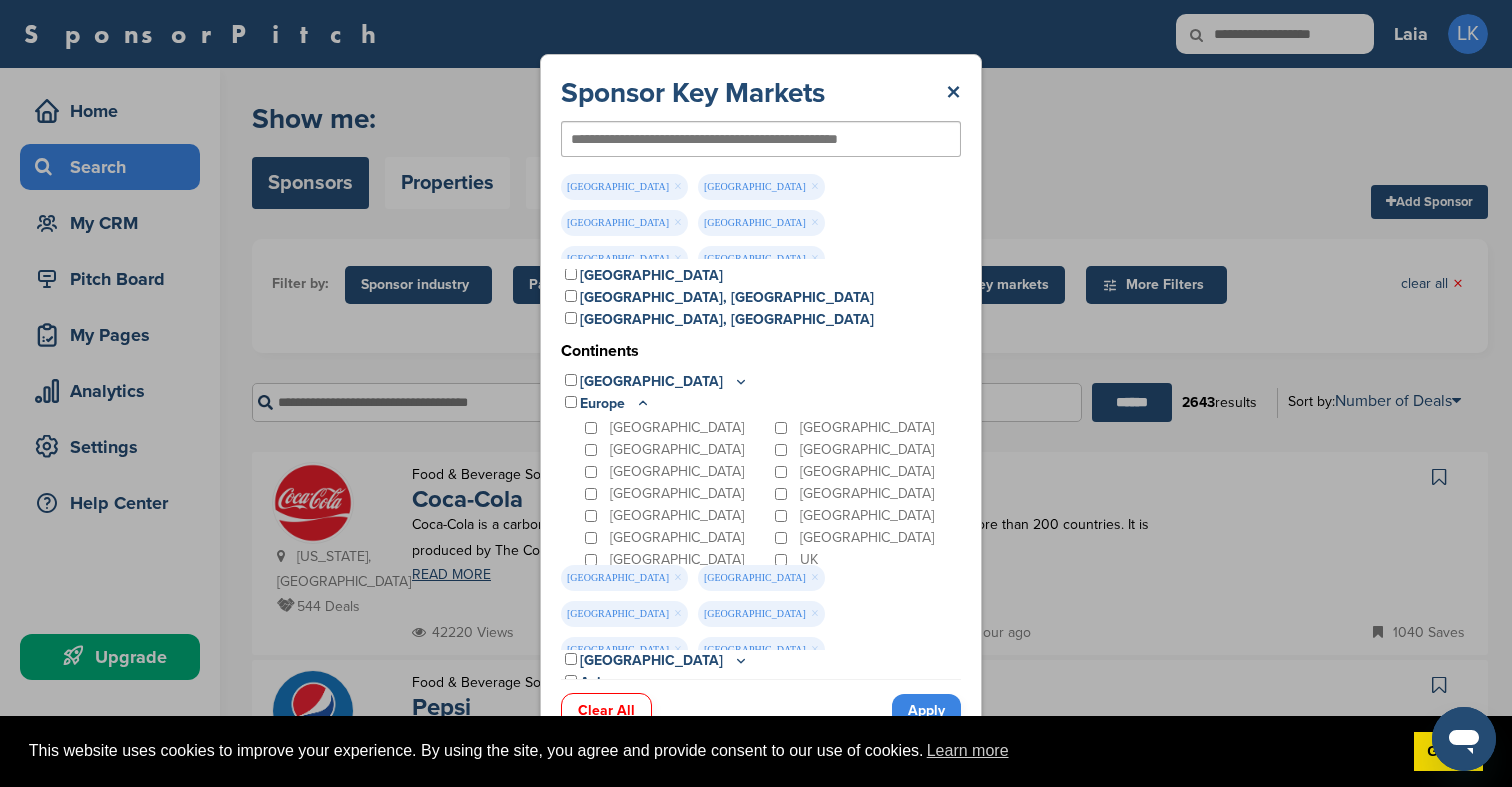 click on "×" at bounding box center [678, 578] 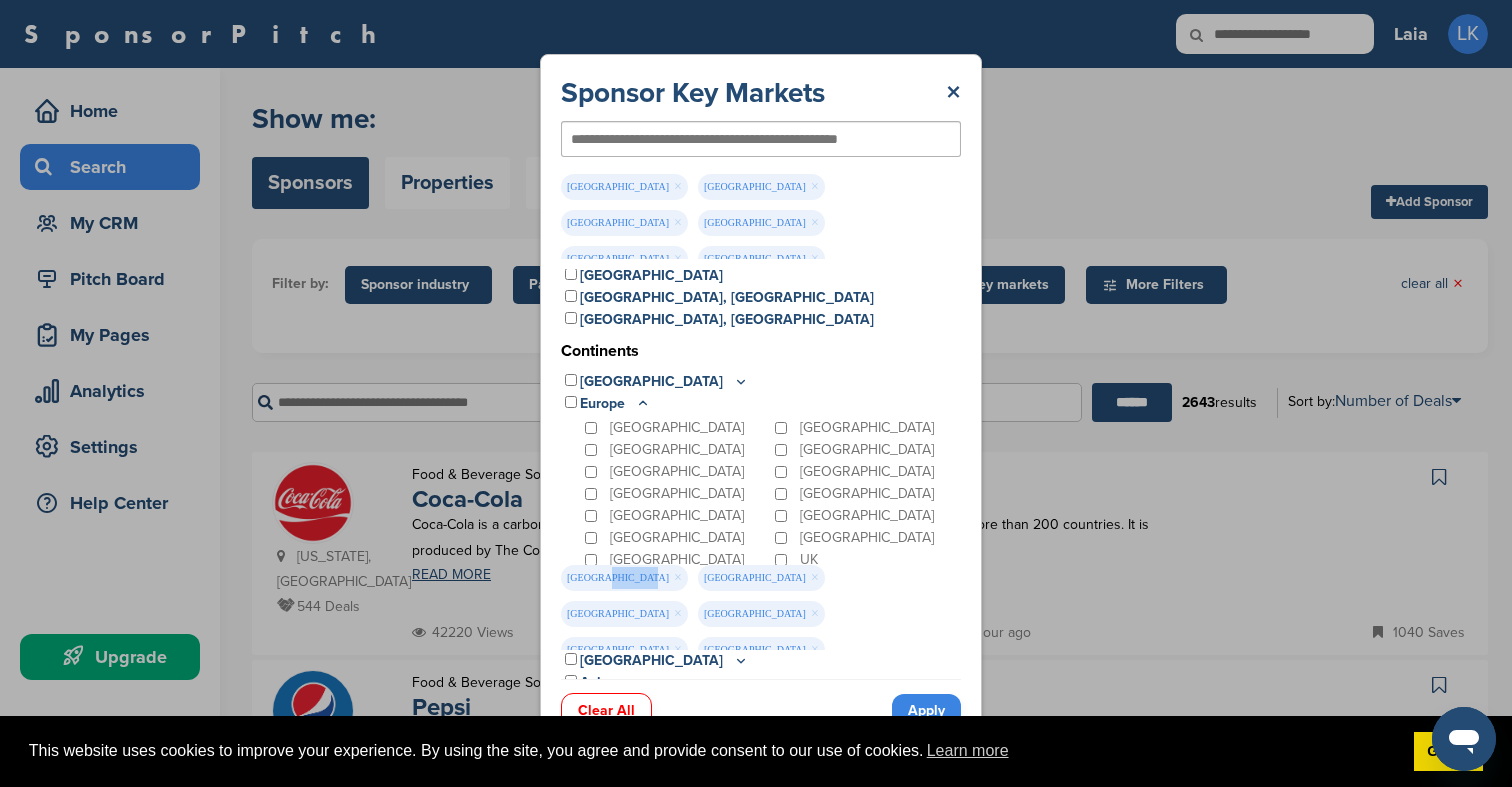 click on "Czech Republic  ×" at bounding box center [624, 578] 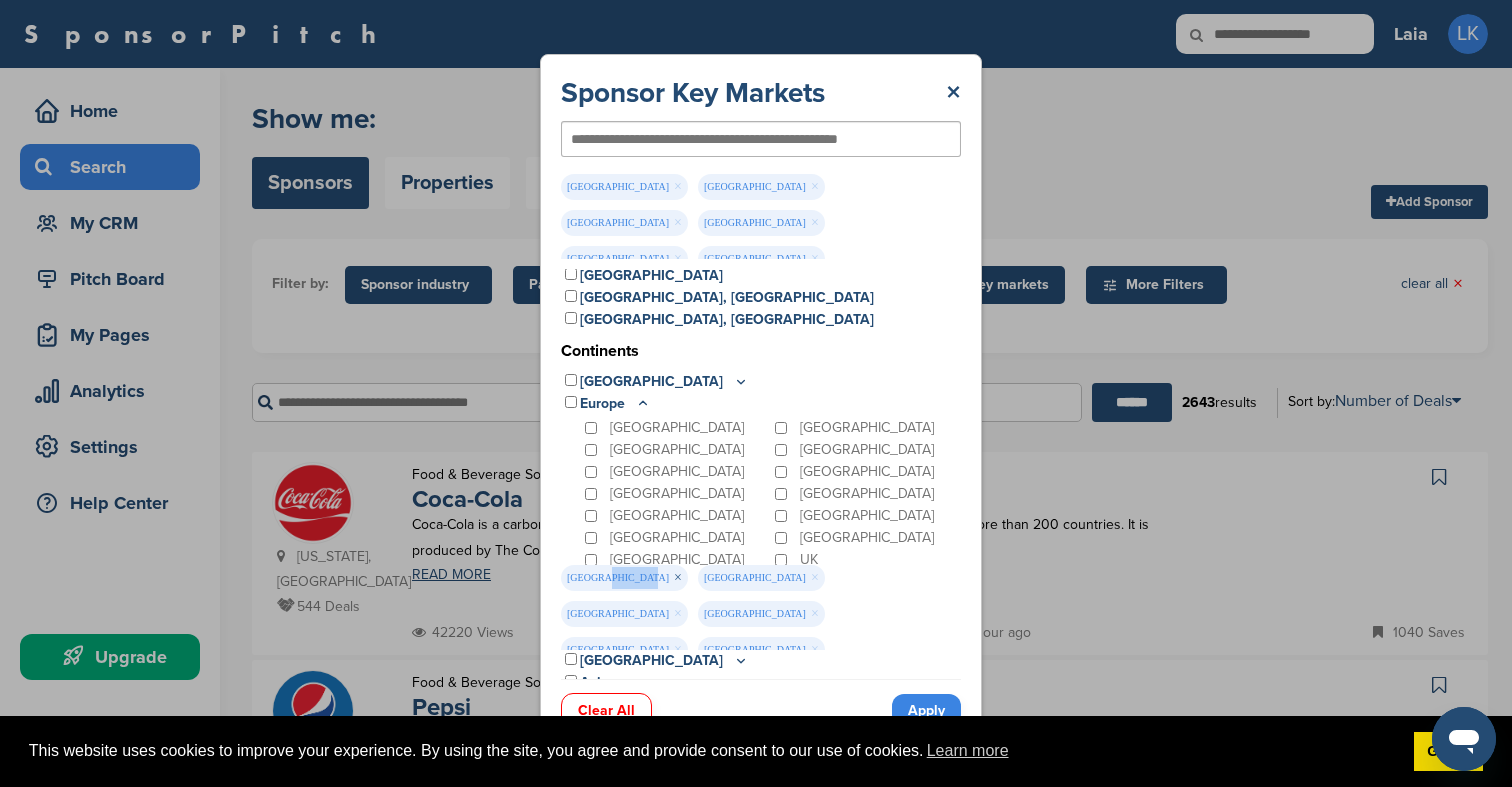 click on "×" at bounding box center (678, 578) 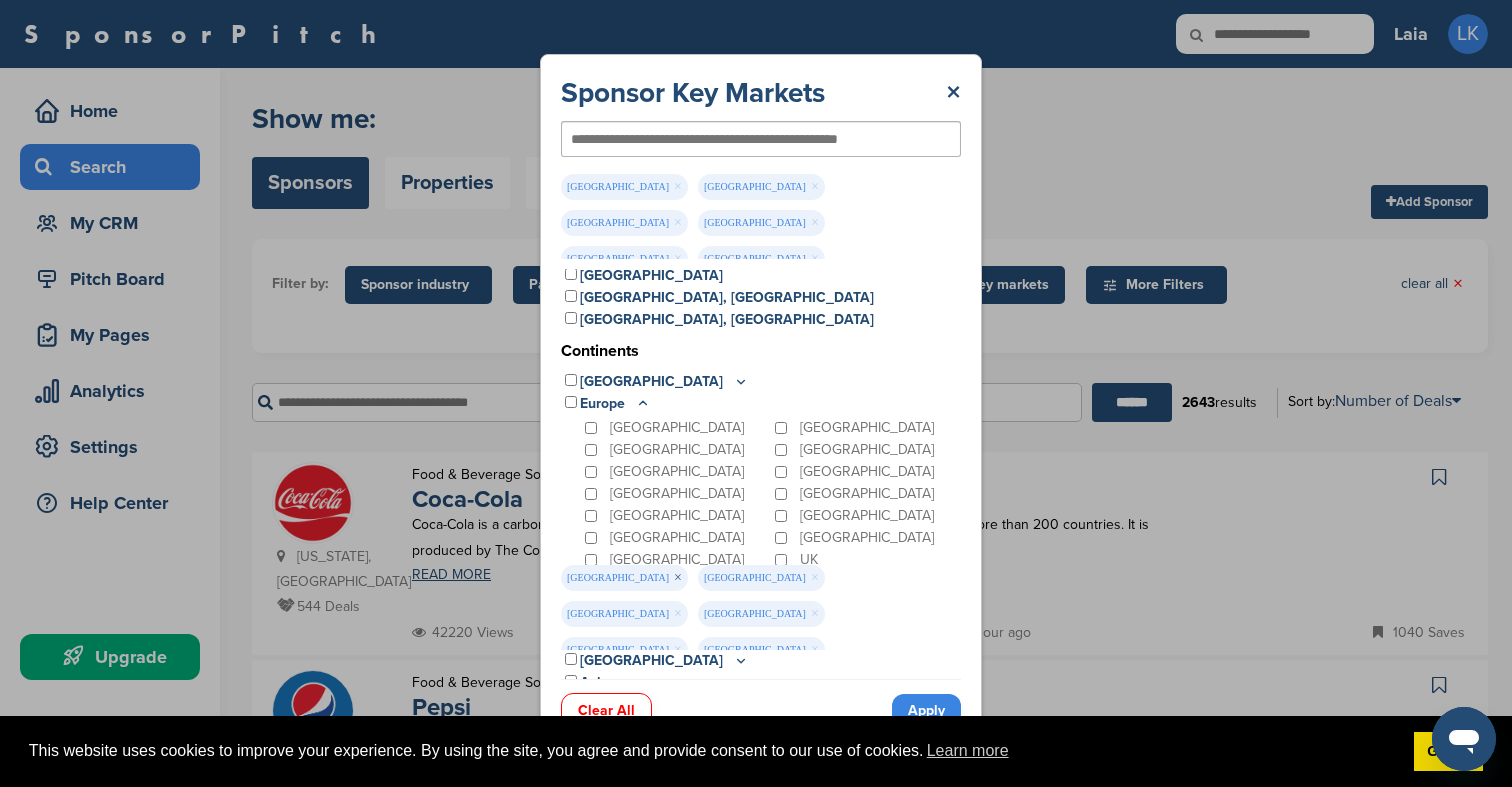 click on "×" at bounding box center [678, 578] 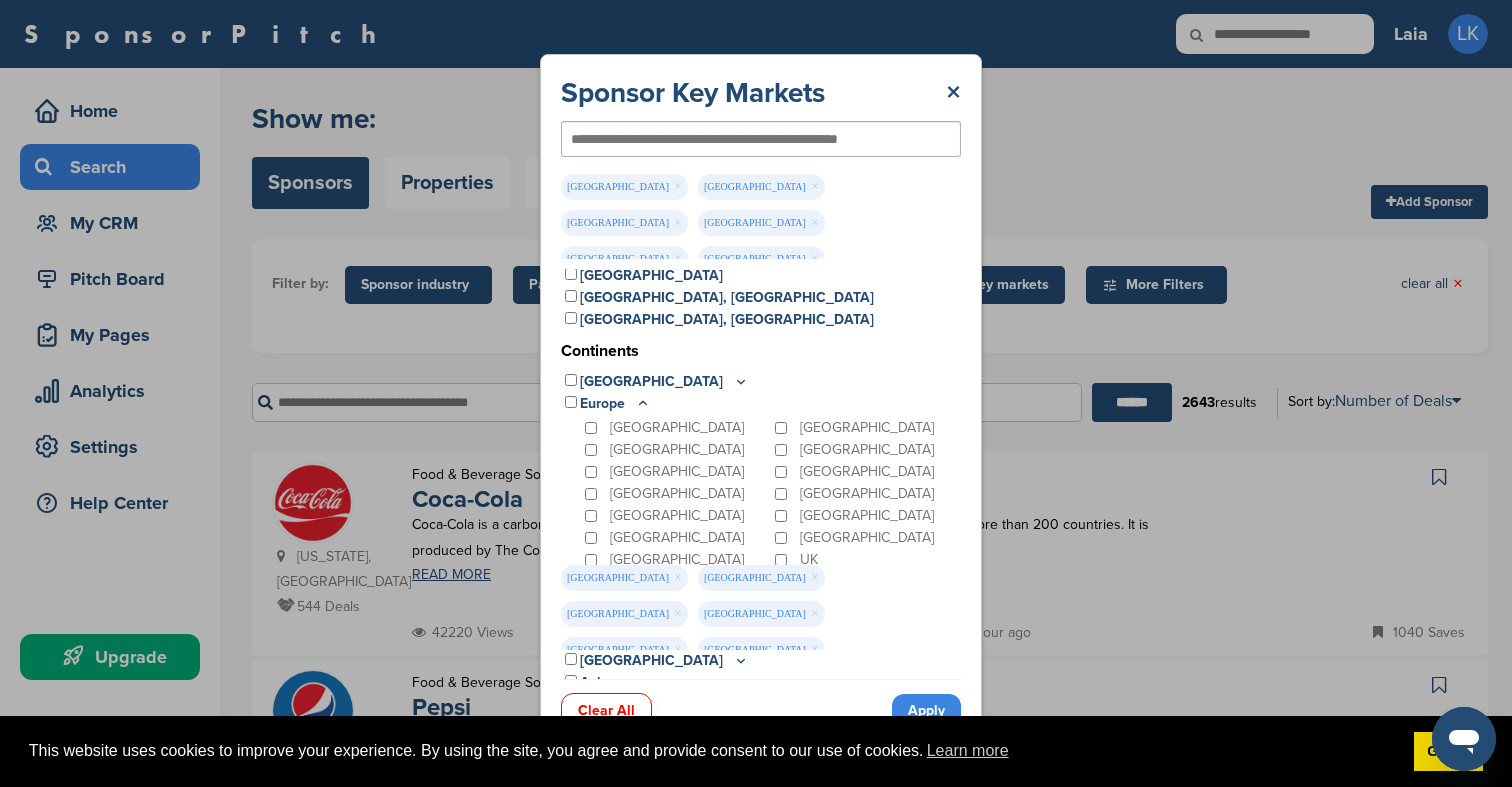 click on "Finland  ×" at bounding box center (624, 578) 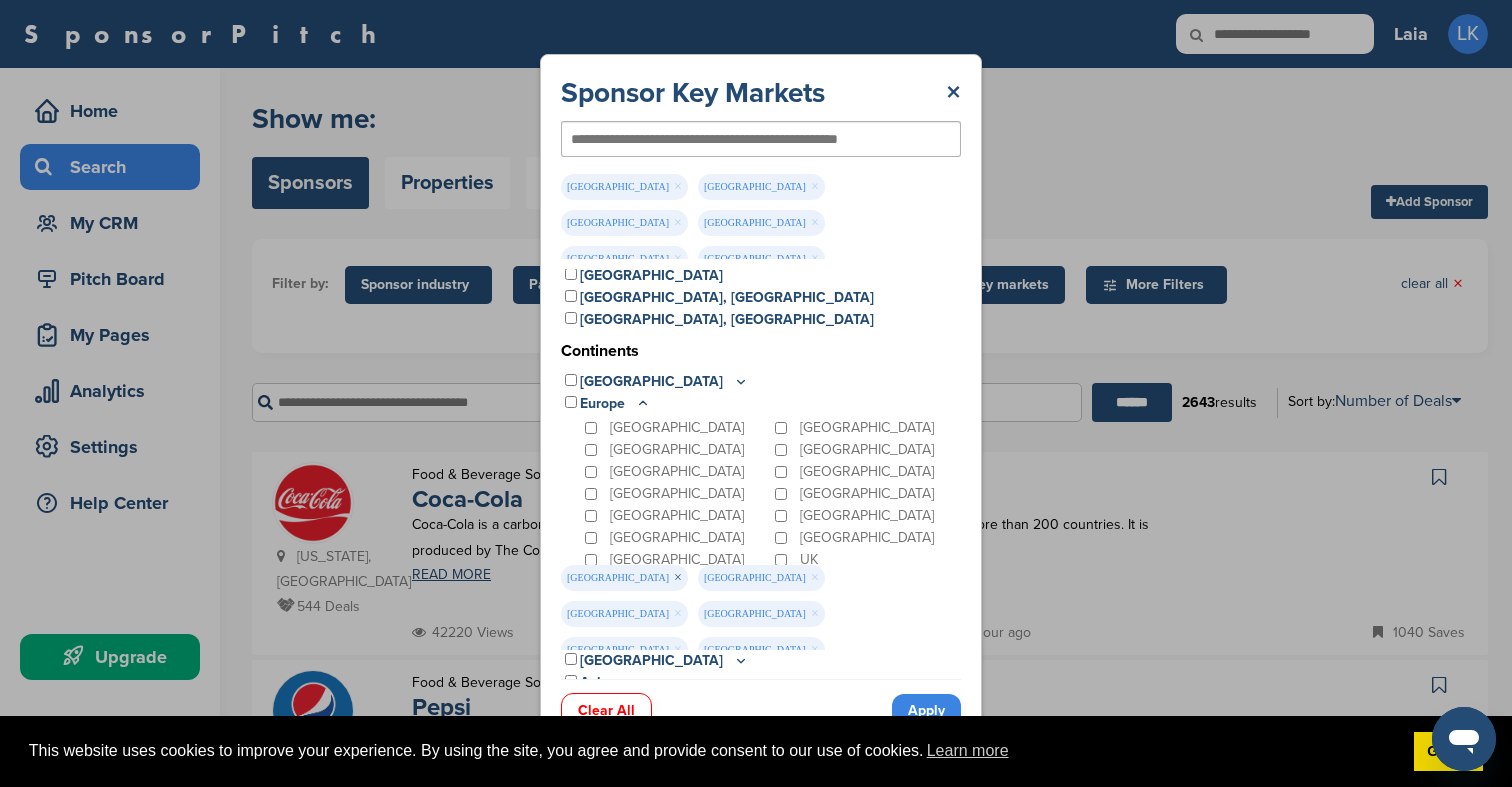 click on "×" at bounding box center [678, 578] 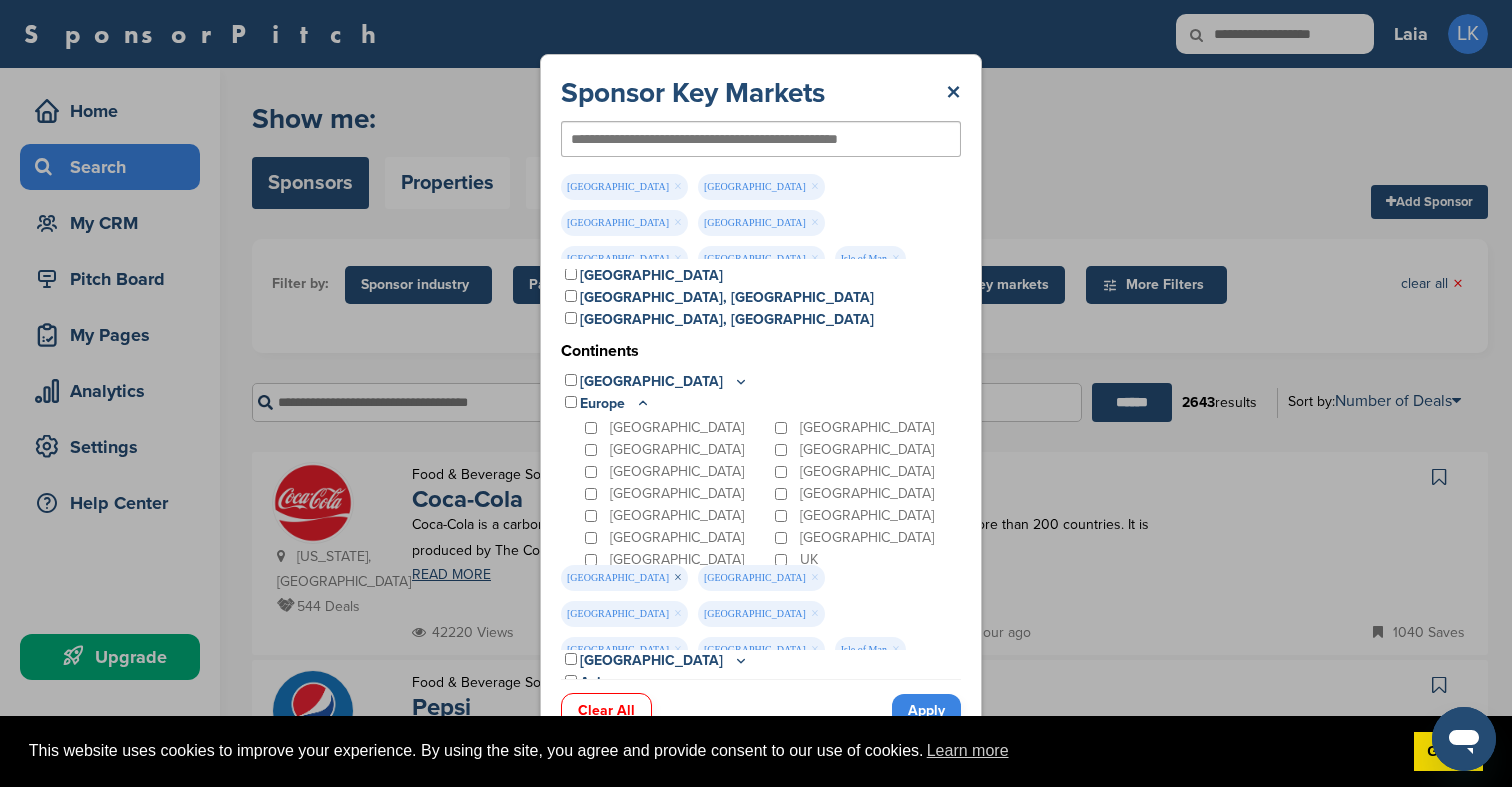 click on "×" at bounding box center (678, 578) 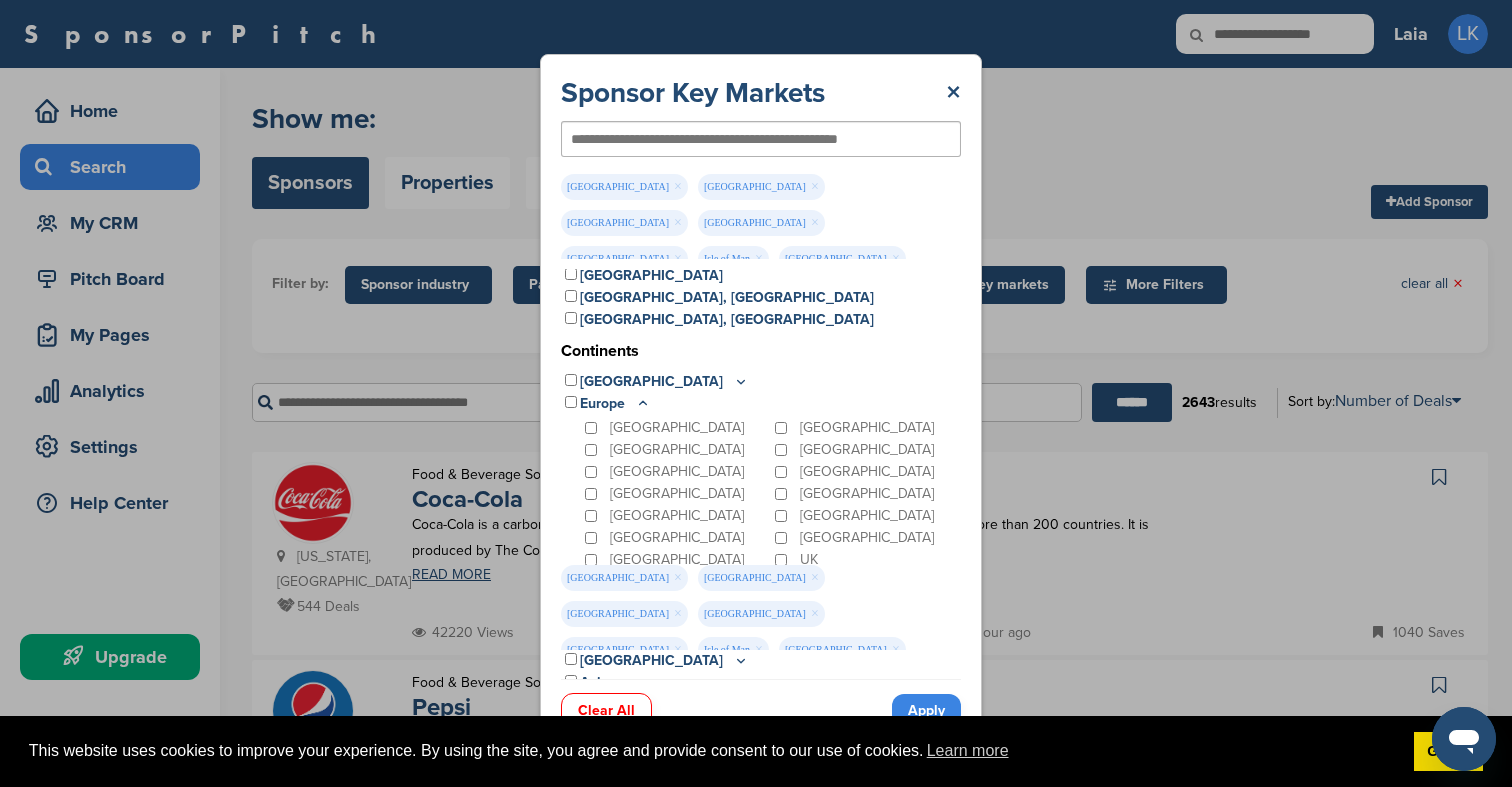 click on "Germany  ×" at bounding box center (624, 578) 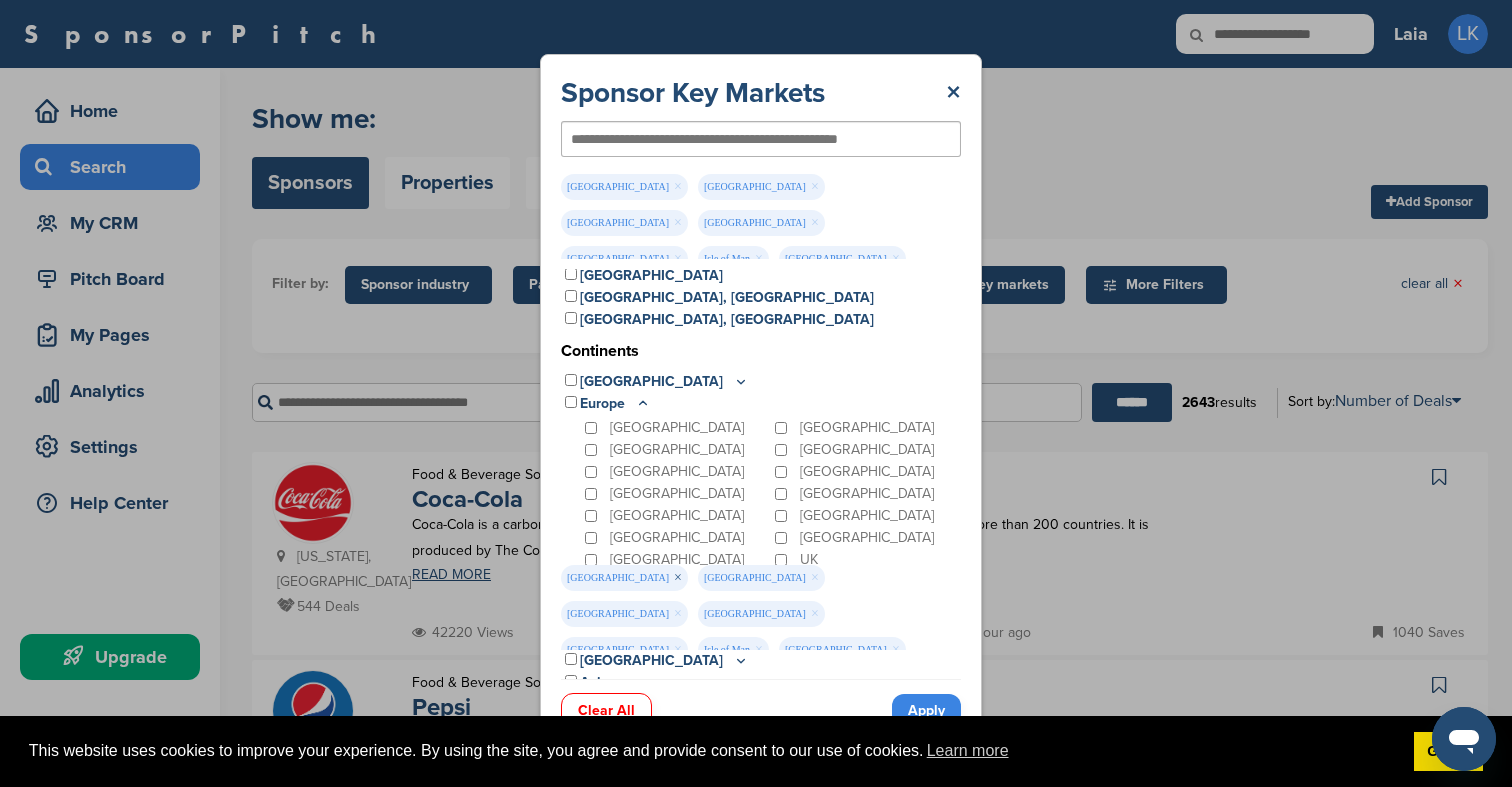 click on "×" at bounding box center (678, 578) 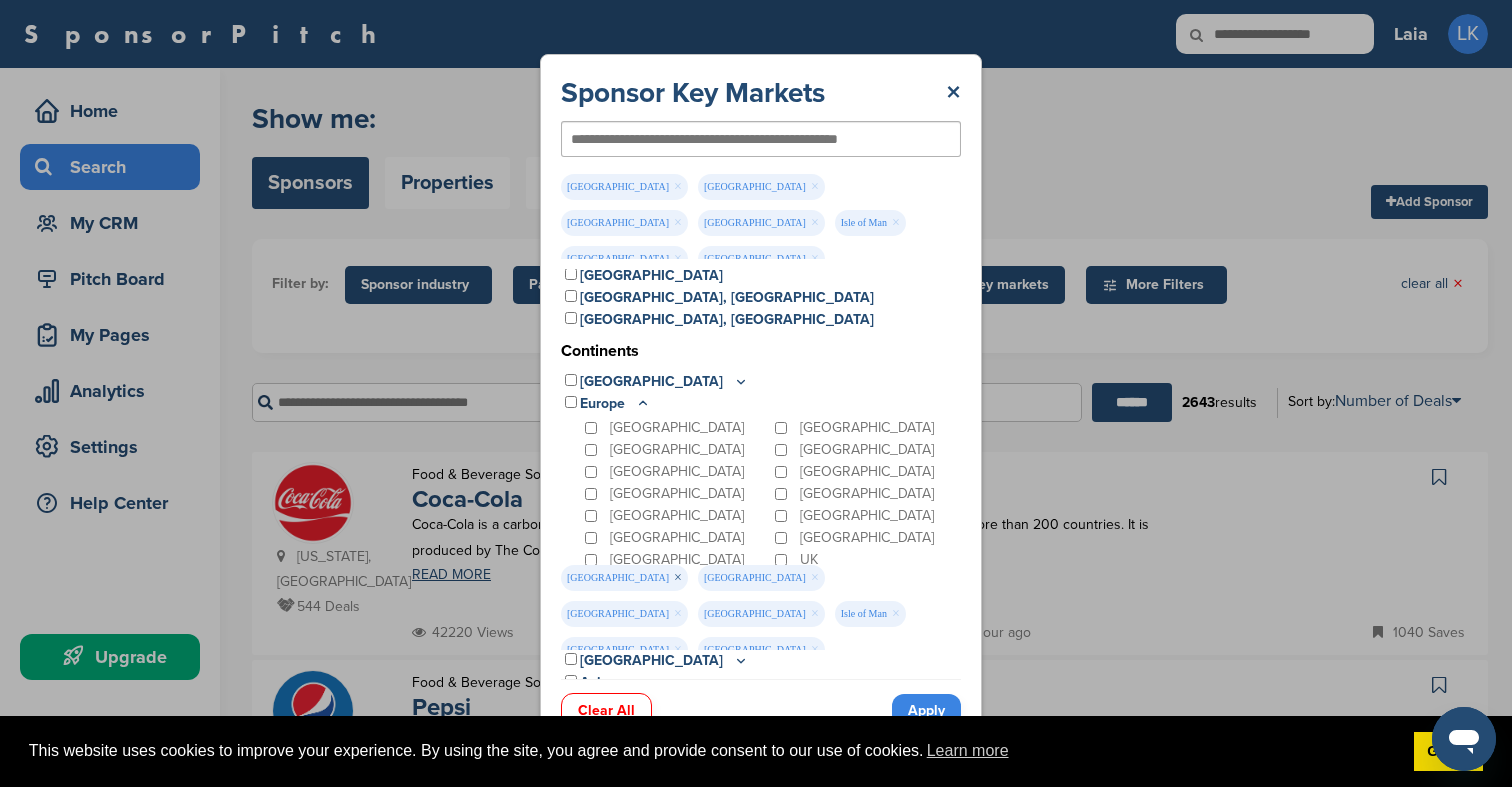 click on "×" at bounding box center [678, 578] 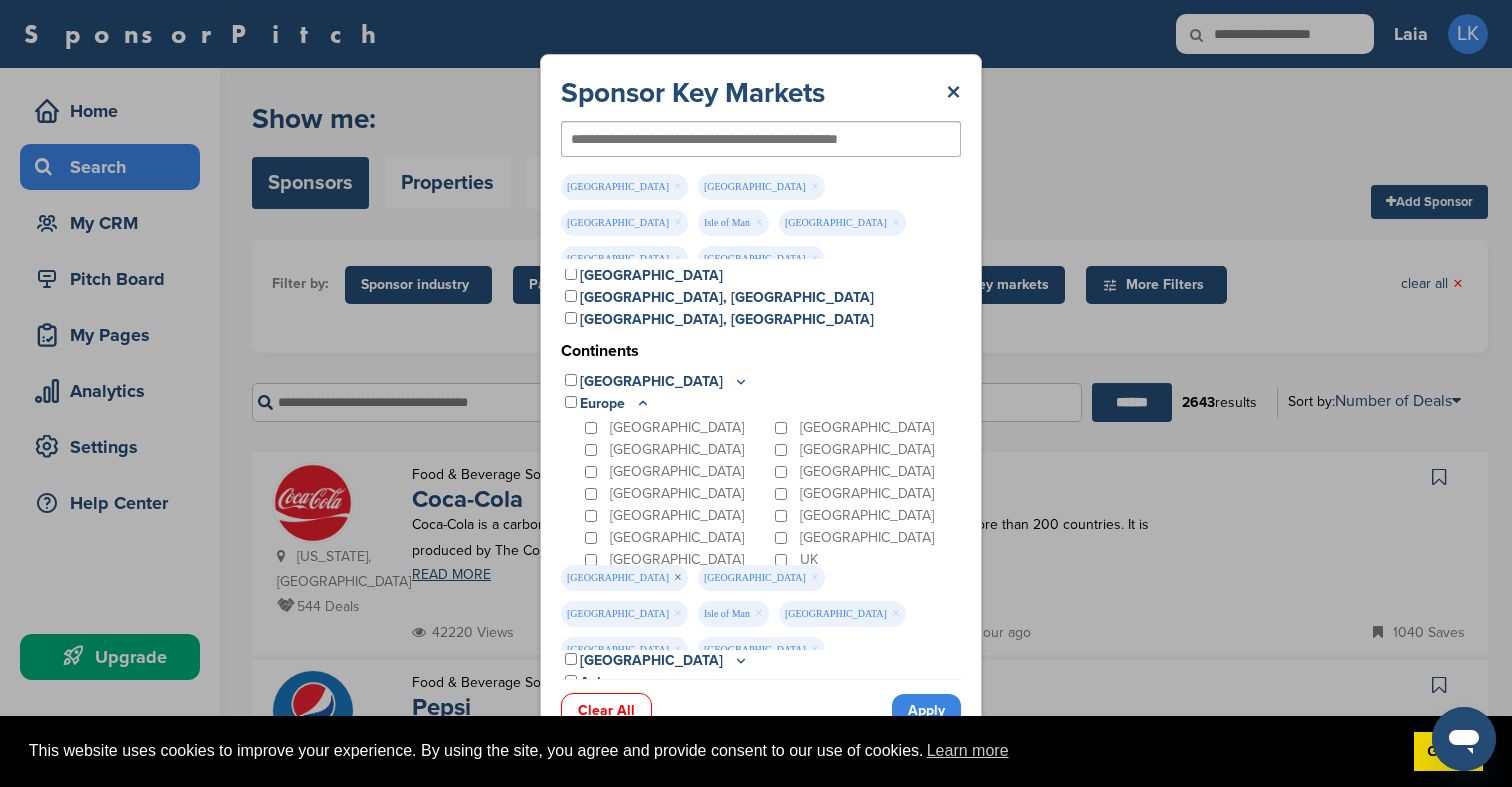 click on "×" at bounding box center [678, 578] 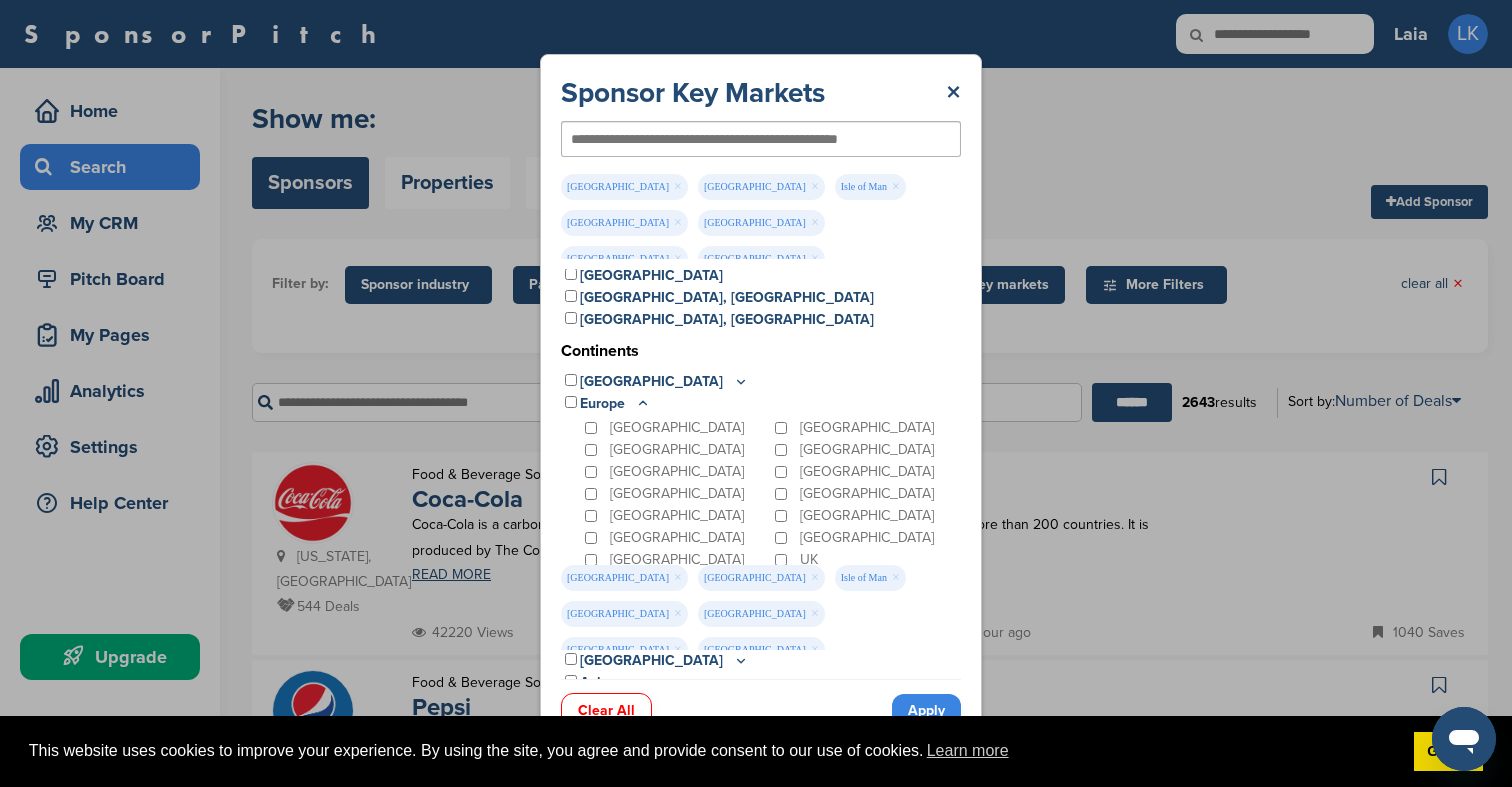 click on "×" at bounding box center [678, 578] 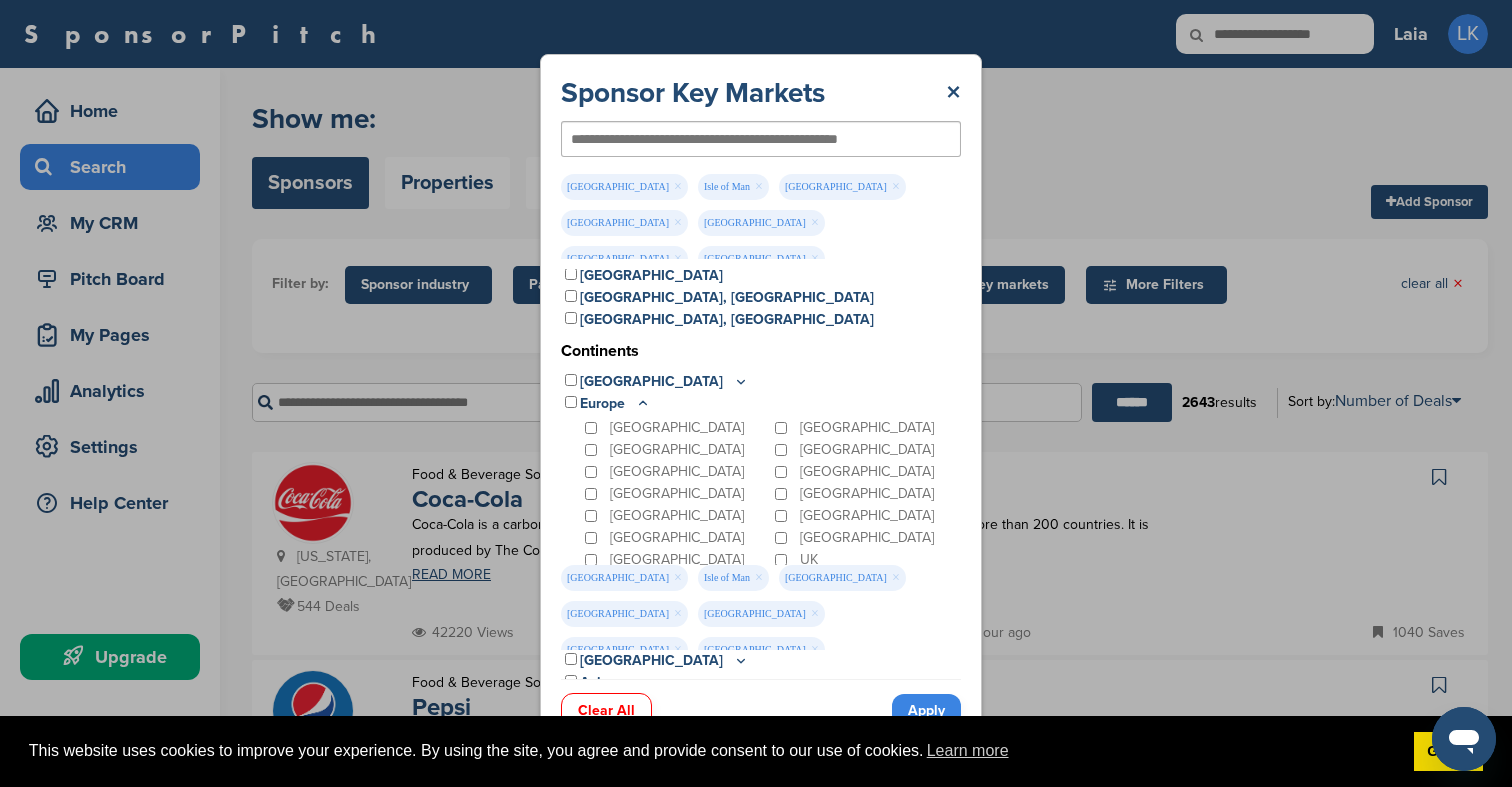 click on "Ireland  ×" at bounding box center (624, 578) 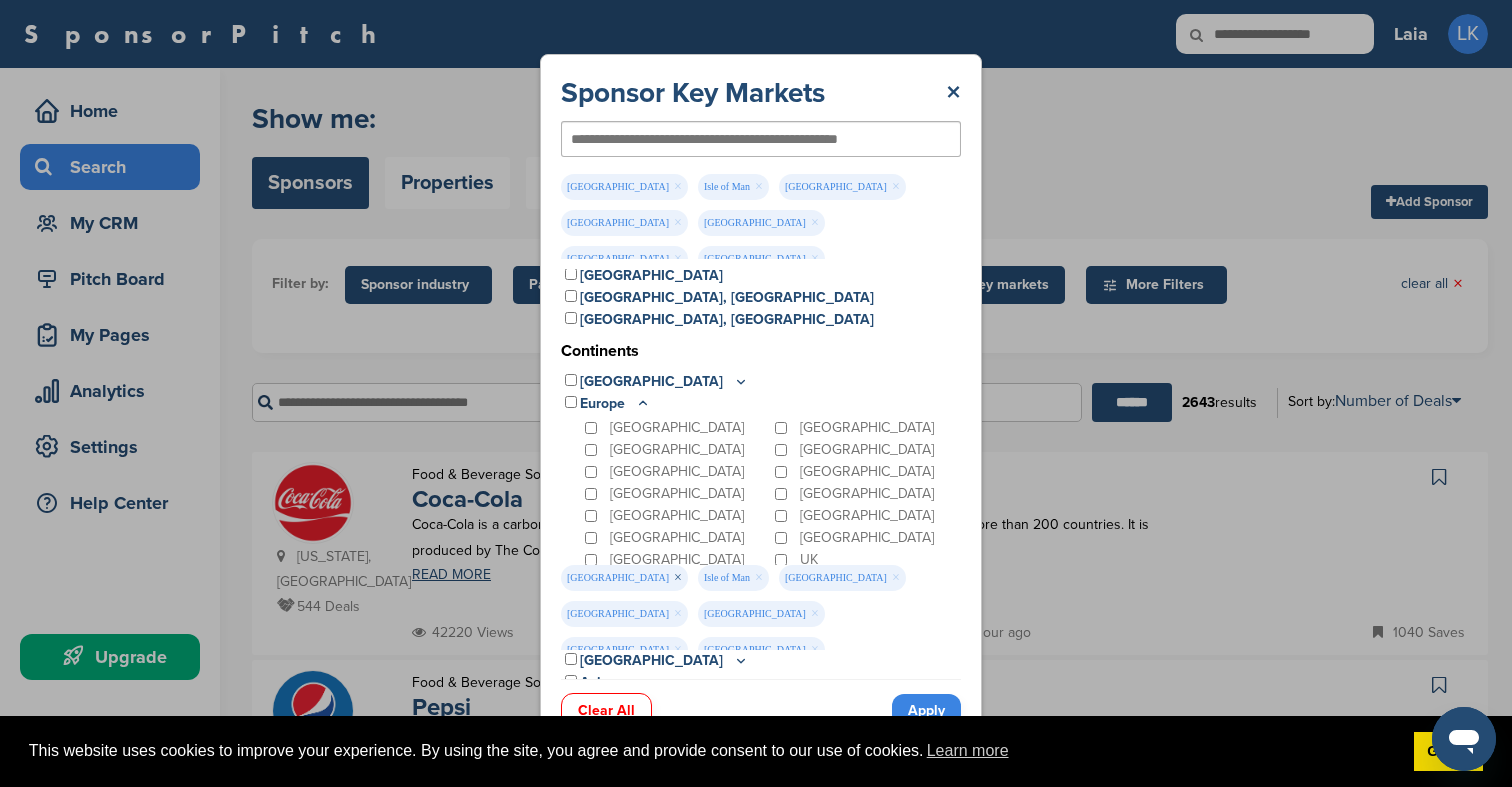 click on "×" at bounding box center (678, 578) 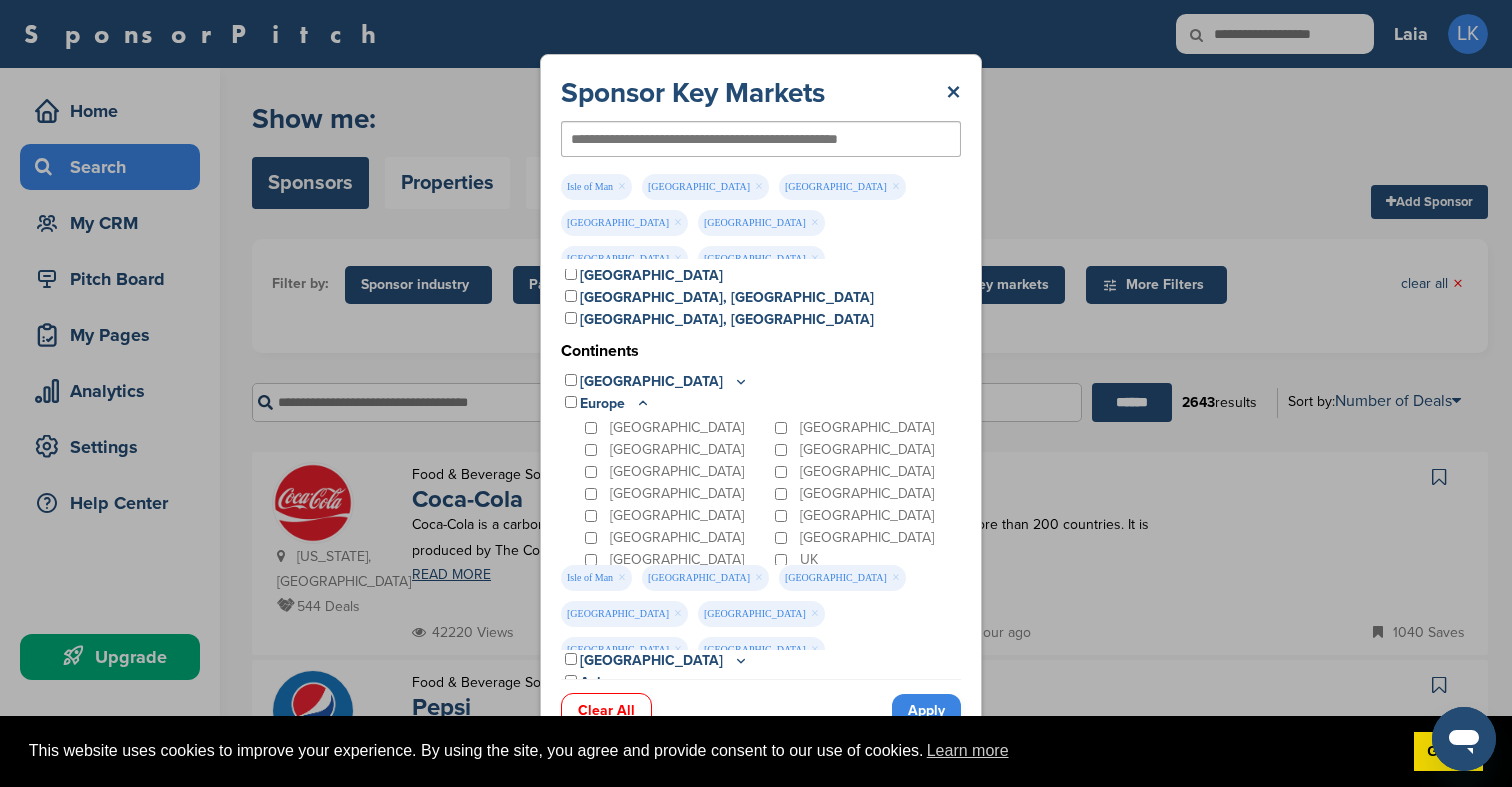 click on "Isle of Man  ×" at bounding box center (596, 578) 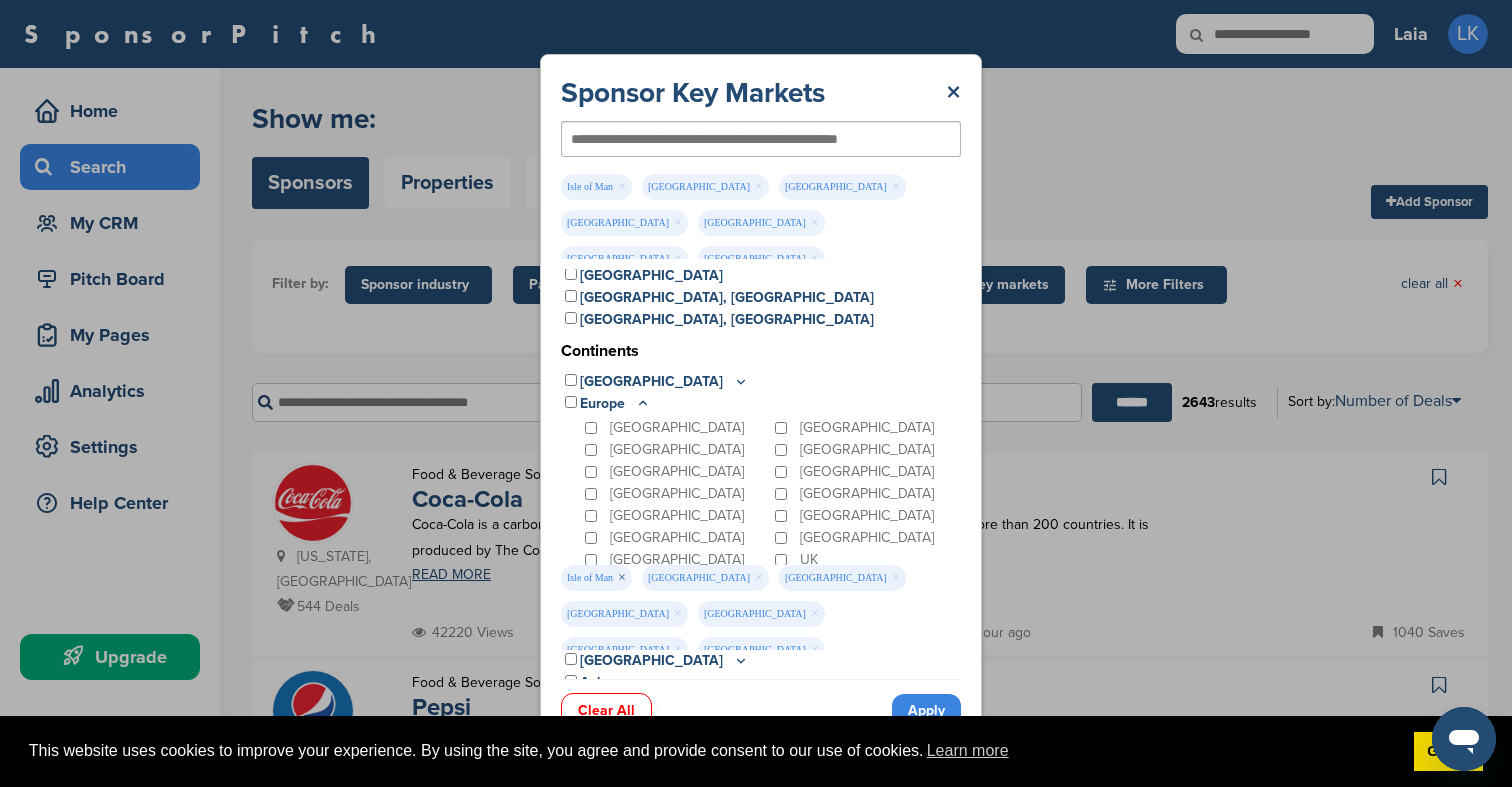 click on "×" at bounding box center (622, 578) 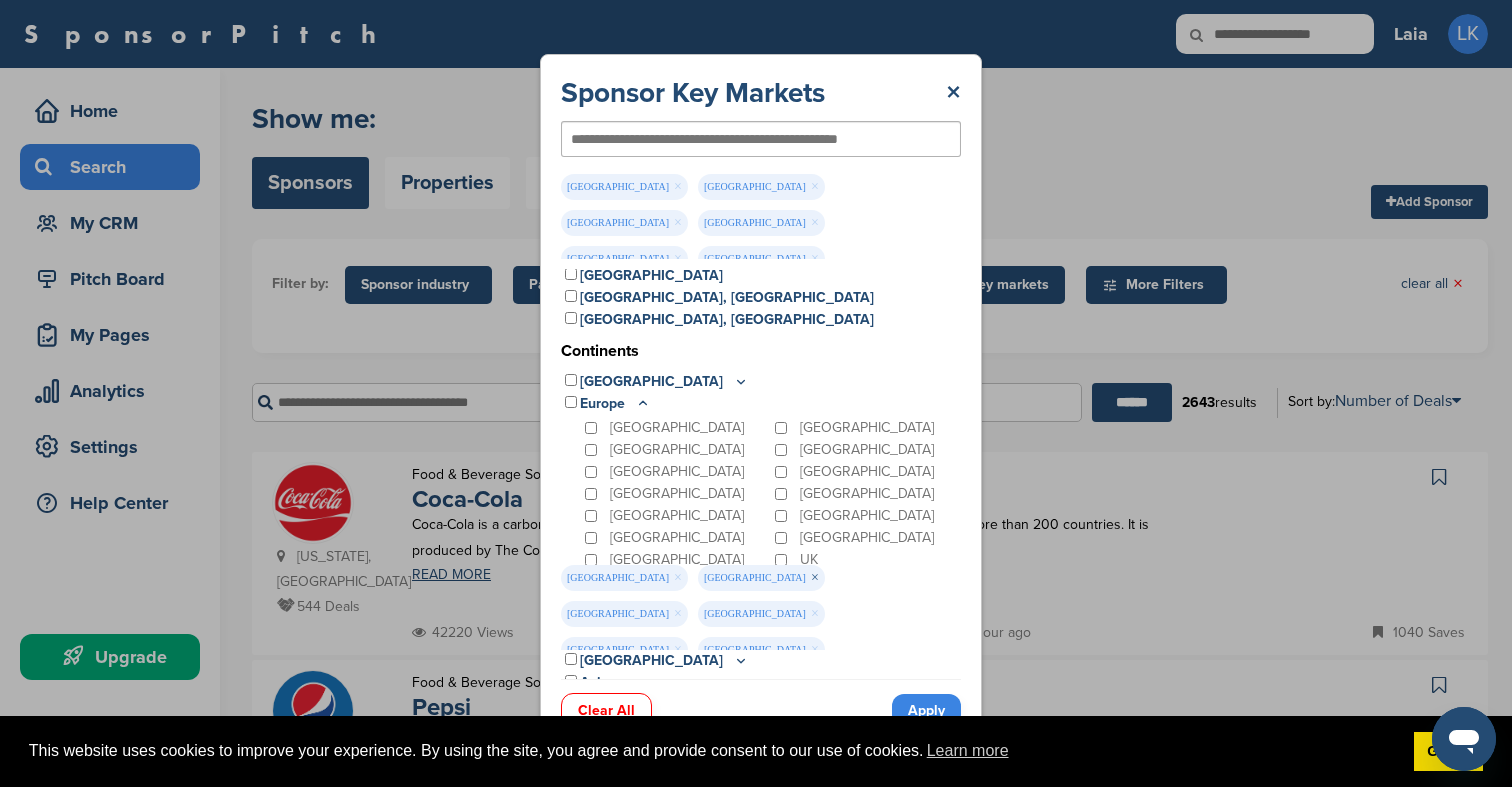 click on "×" at bounding box center (815, 578) 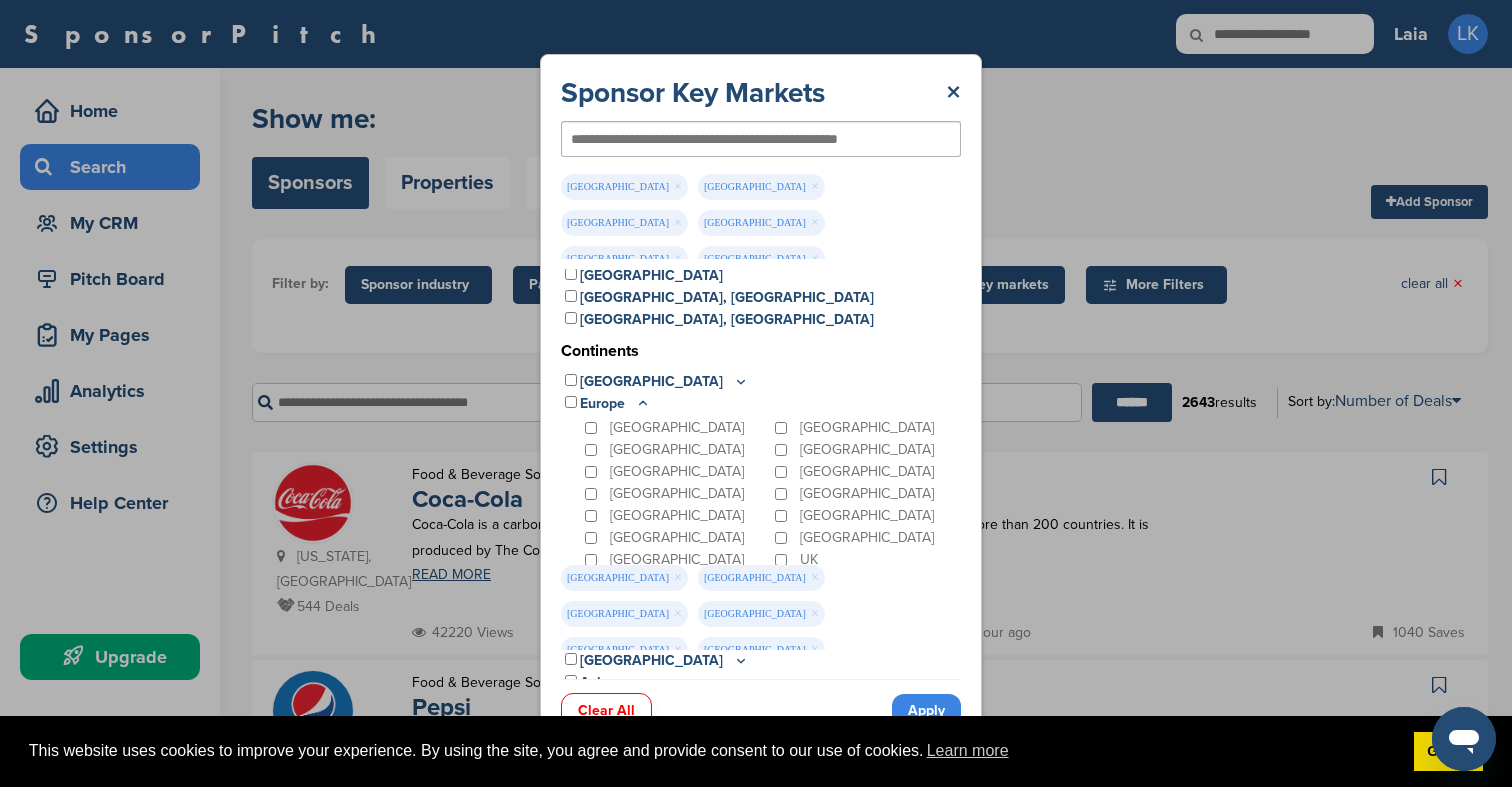 click on "×" at bounding box center (815, 578) 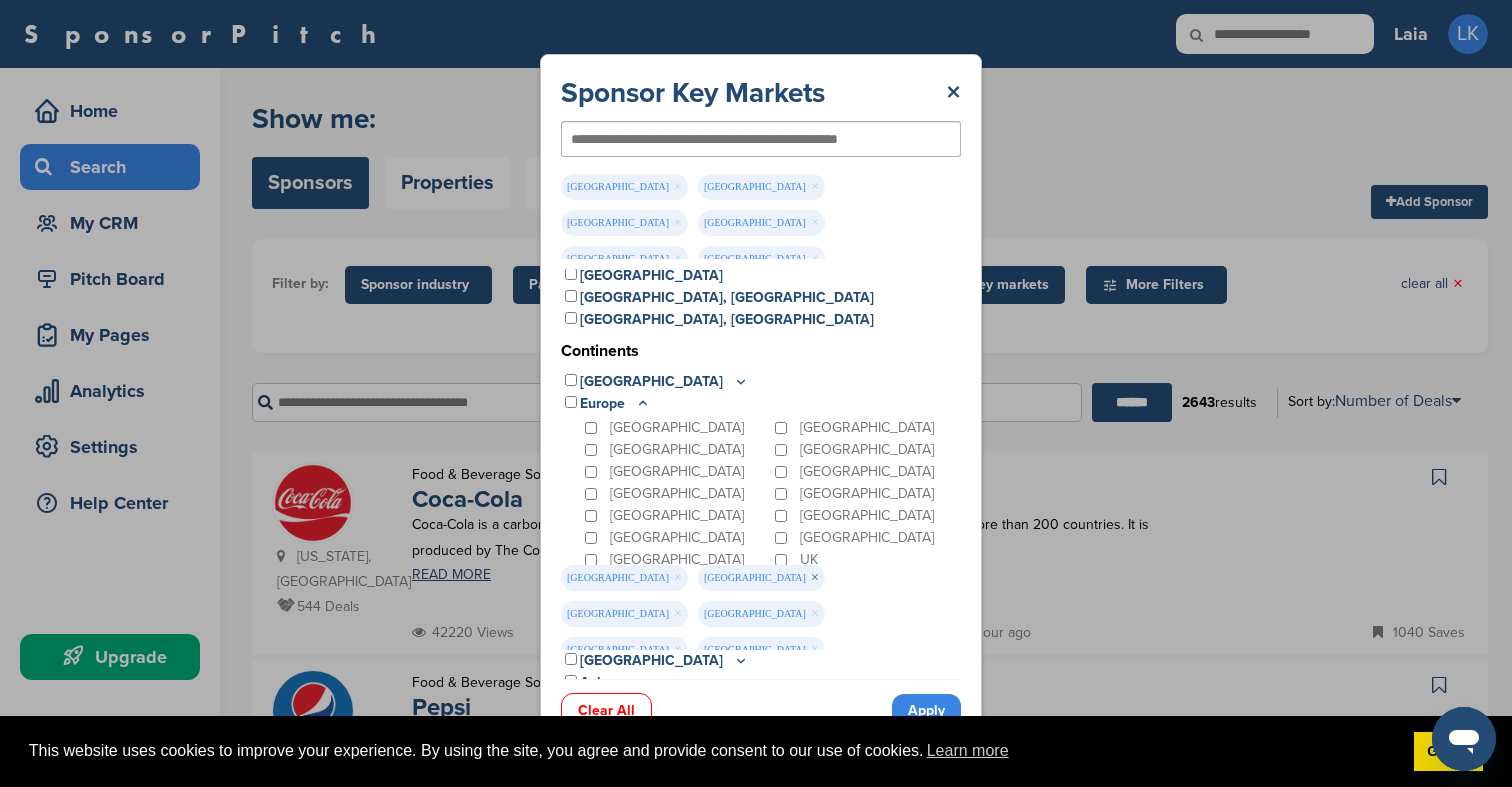 click on "×" at bounding box center (815, 578) 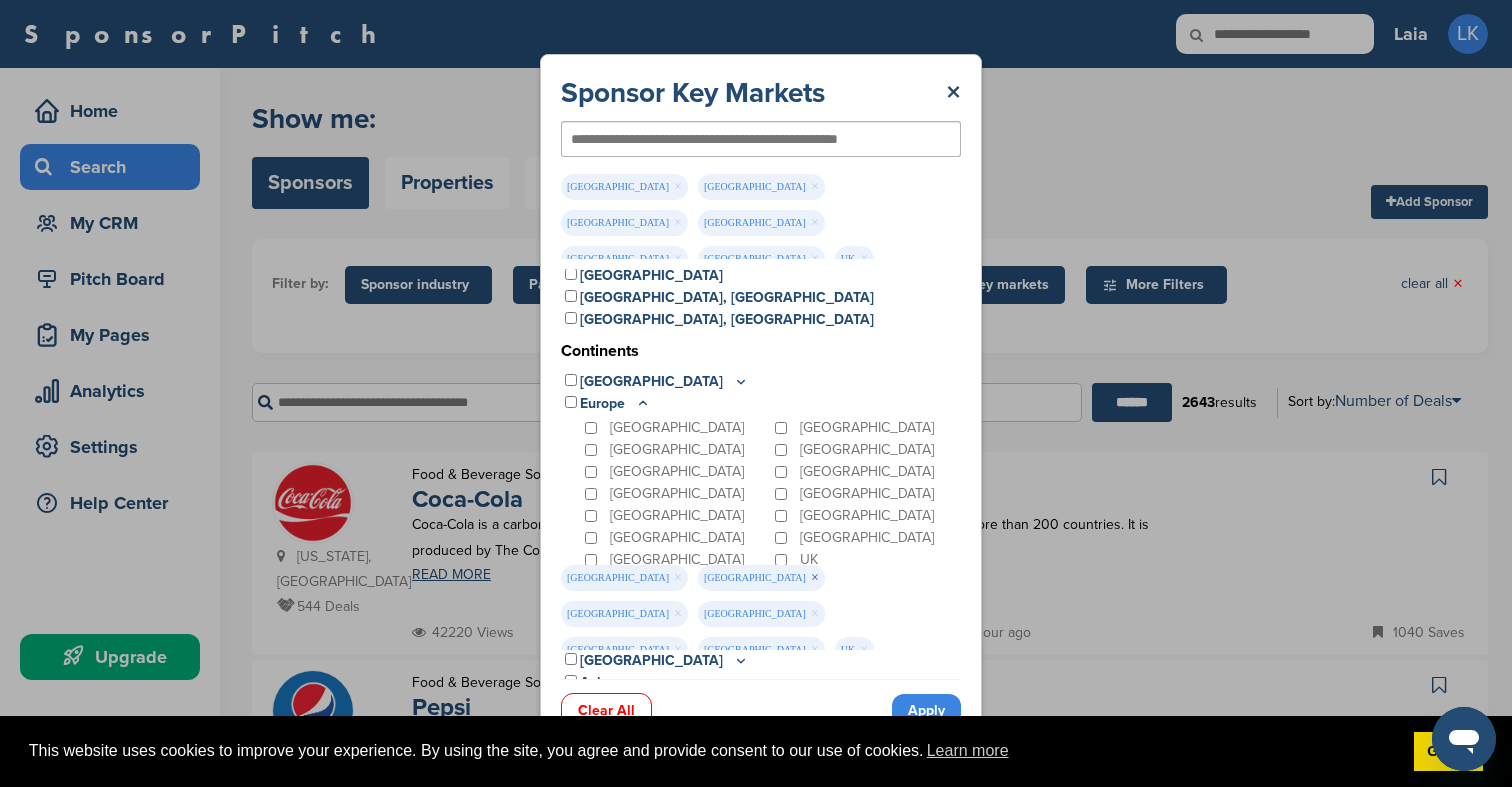 click on "×" at bounding box center (815, 578) 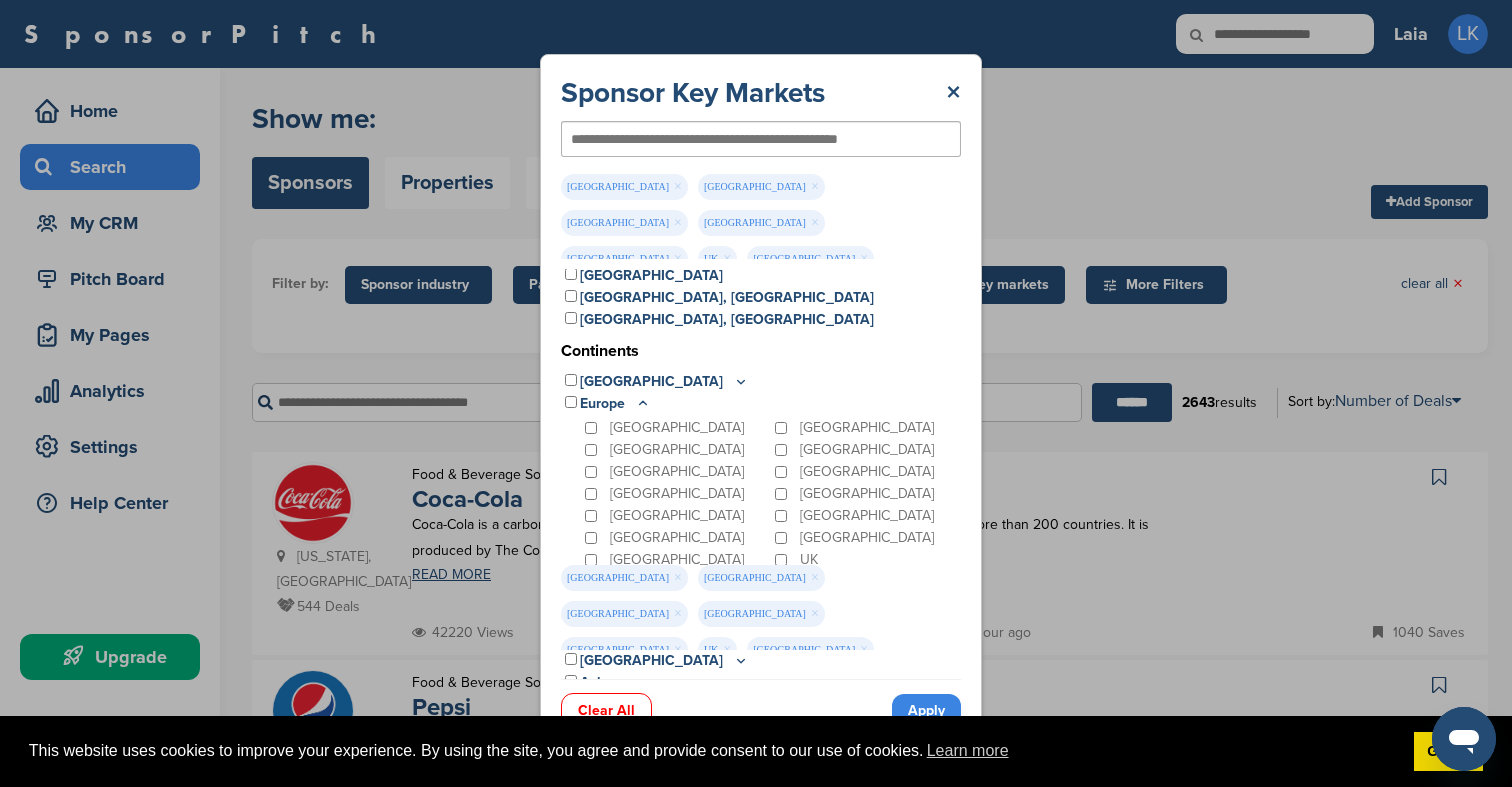 click on "Slovakia  ×" at bounding box center (761, 578) 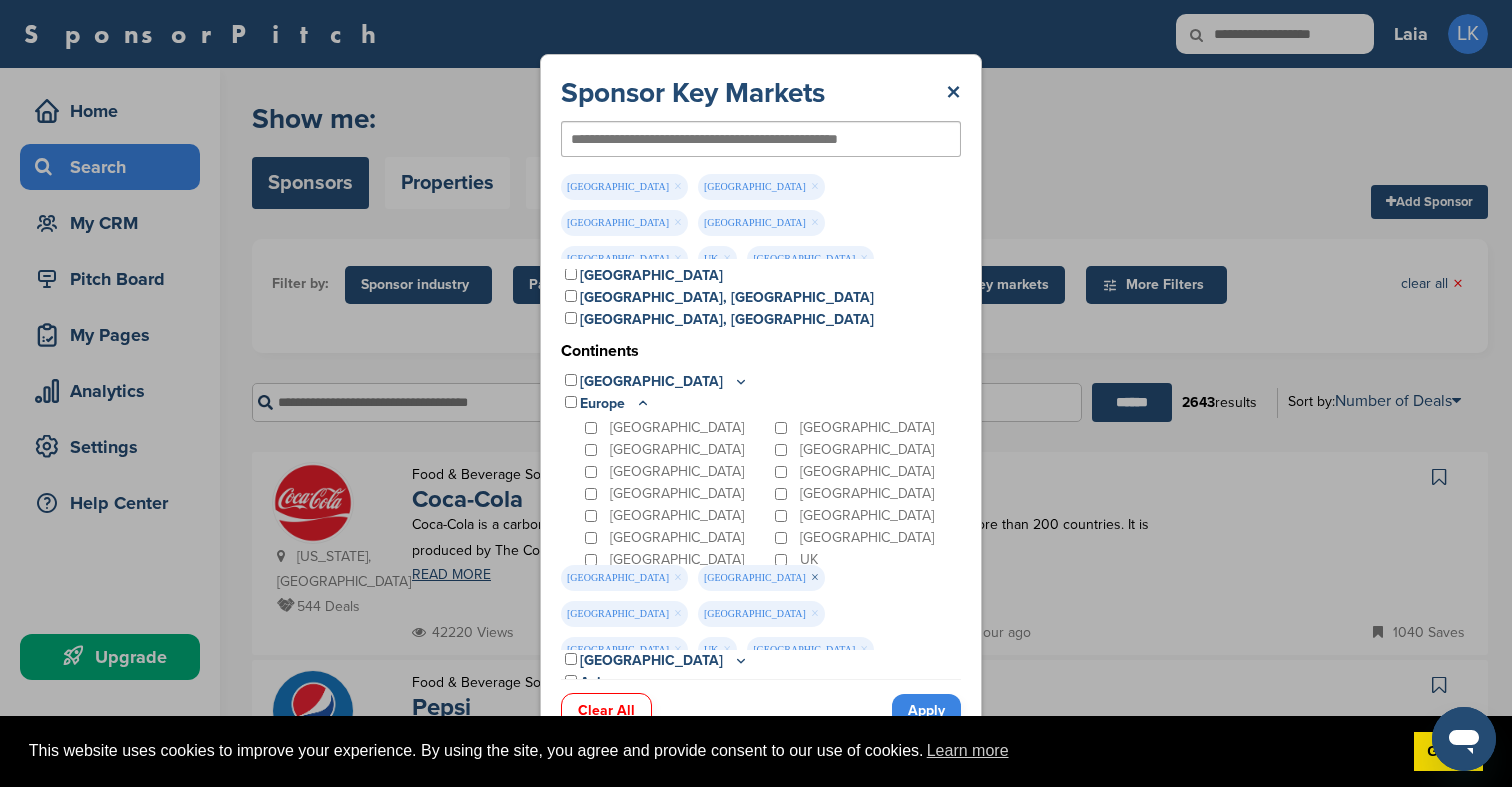 click on "×" at bounding box center [815, 578] 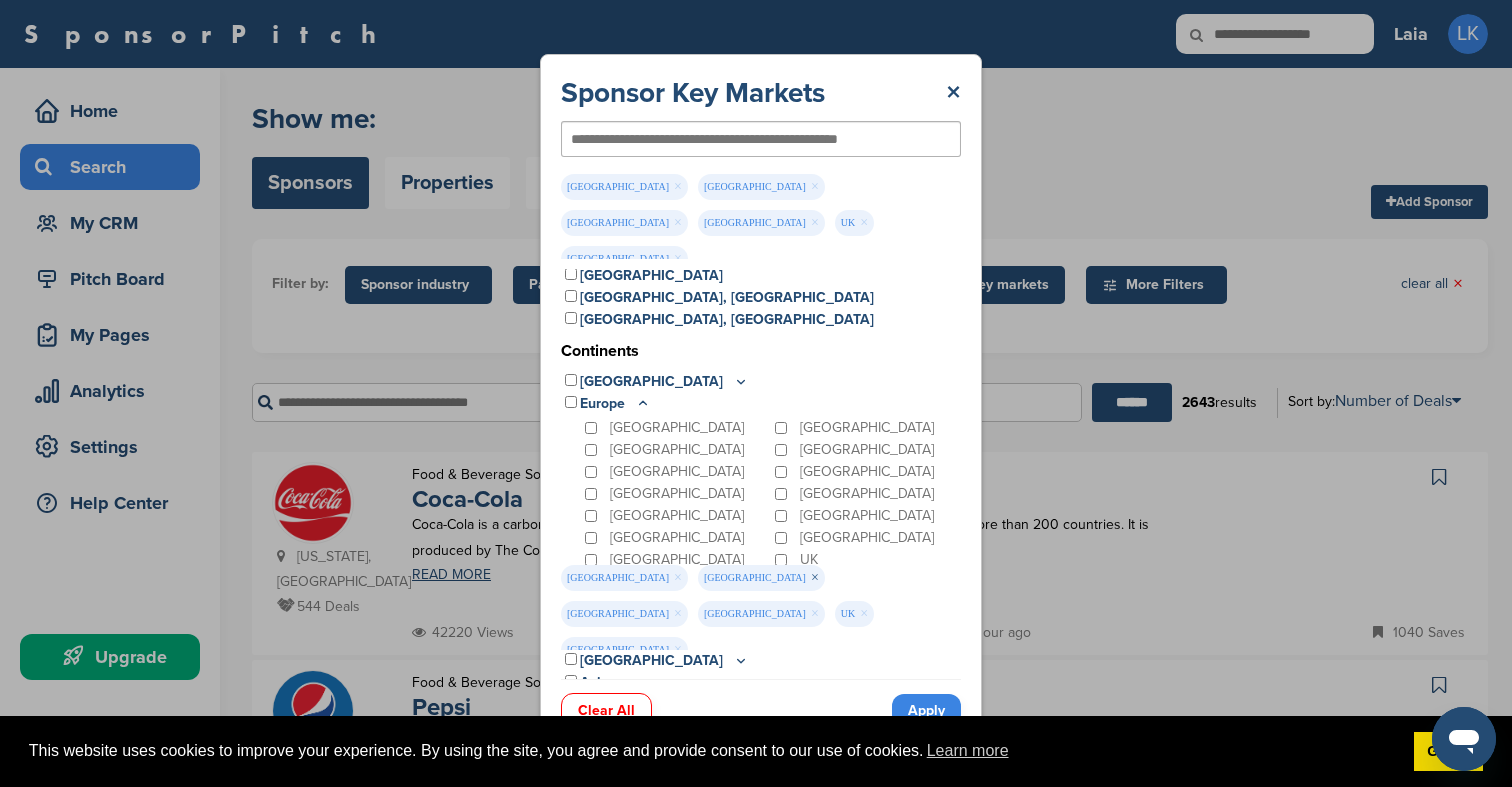 click on "×" at bounding box center [815, 578] 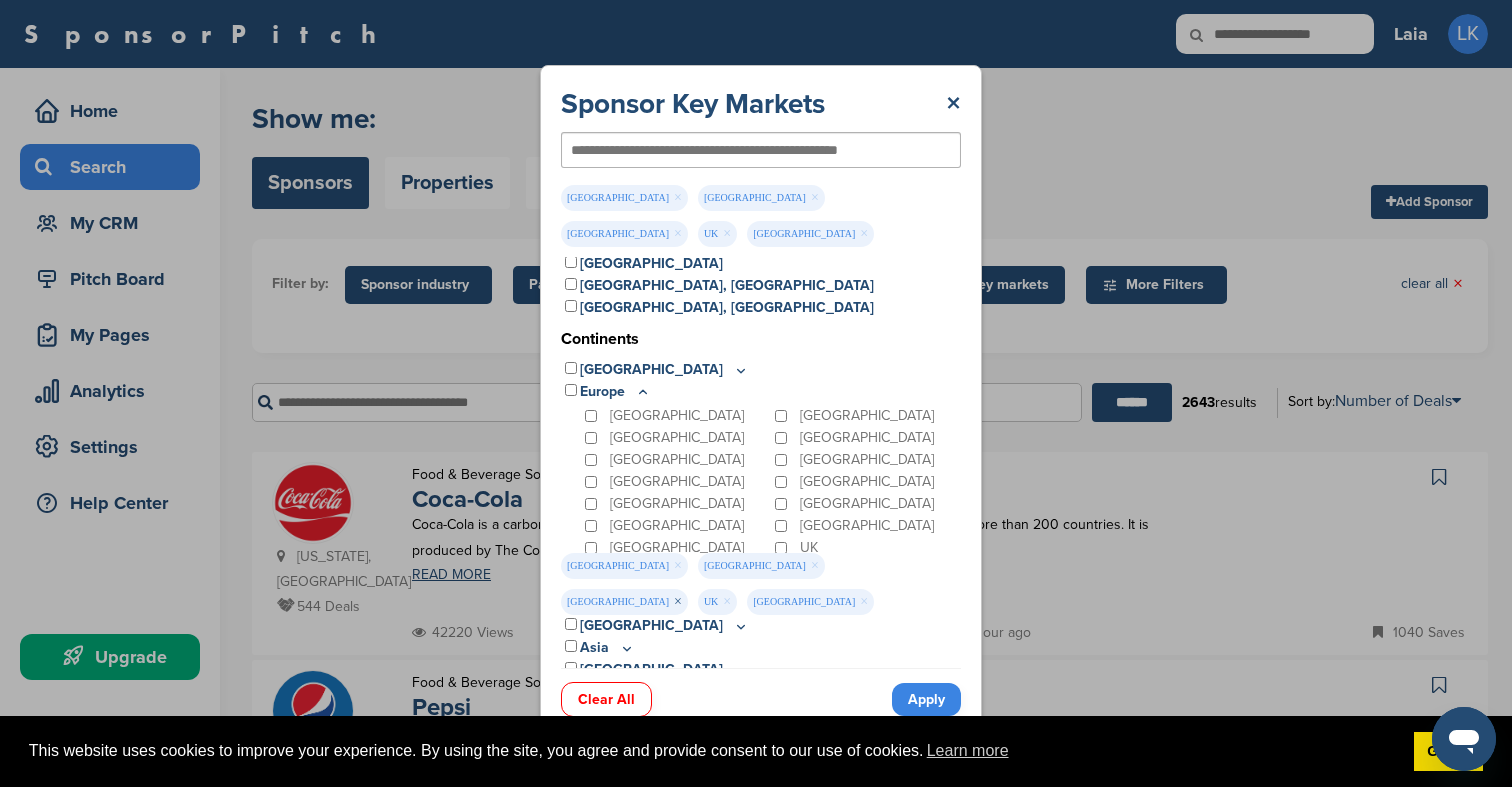 click on "×" at bounding box center (678, 602) 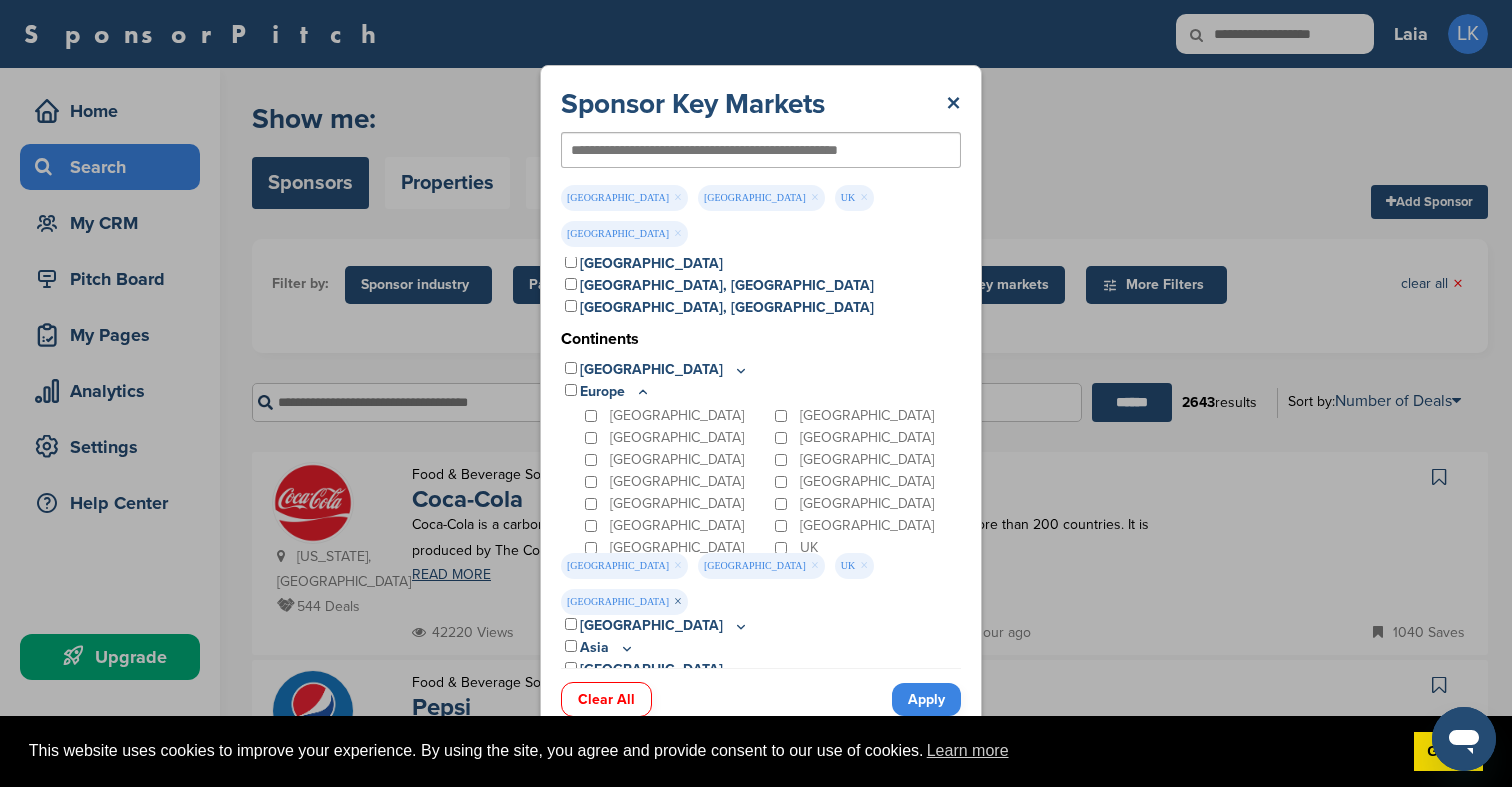 click on "×" at bounding box center [678, 602] 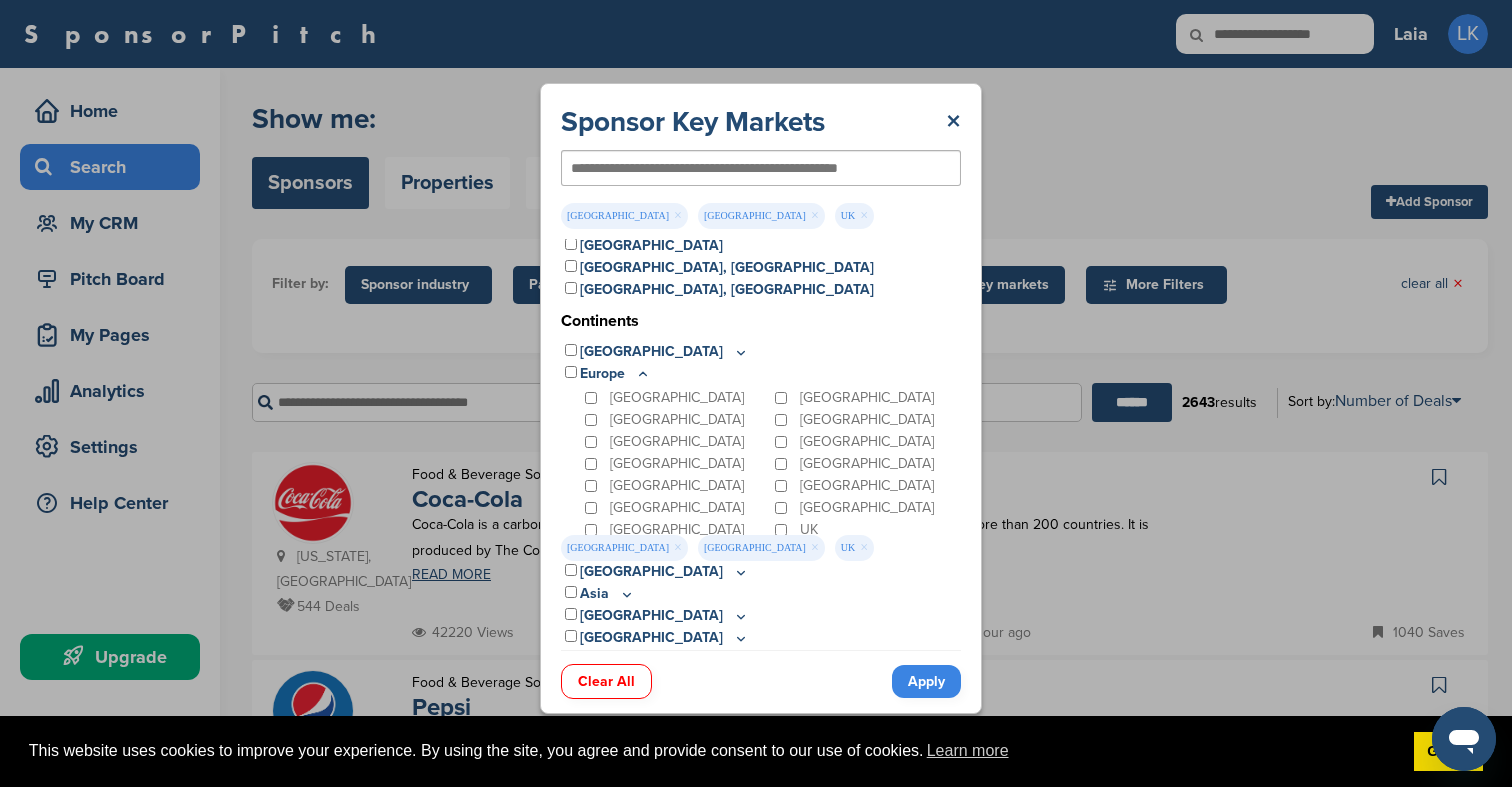 click on "Apply" at bounding box center [926, 681] 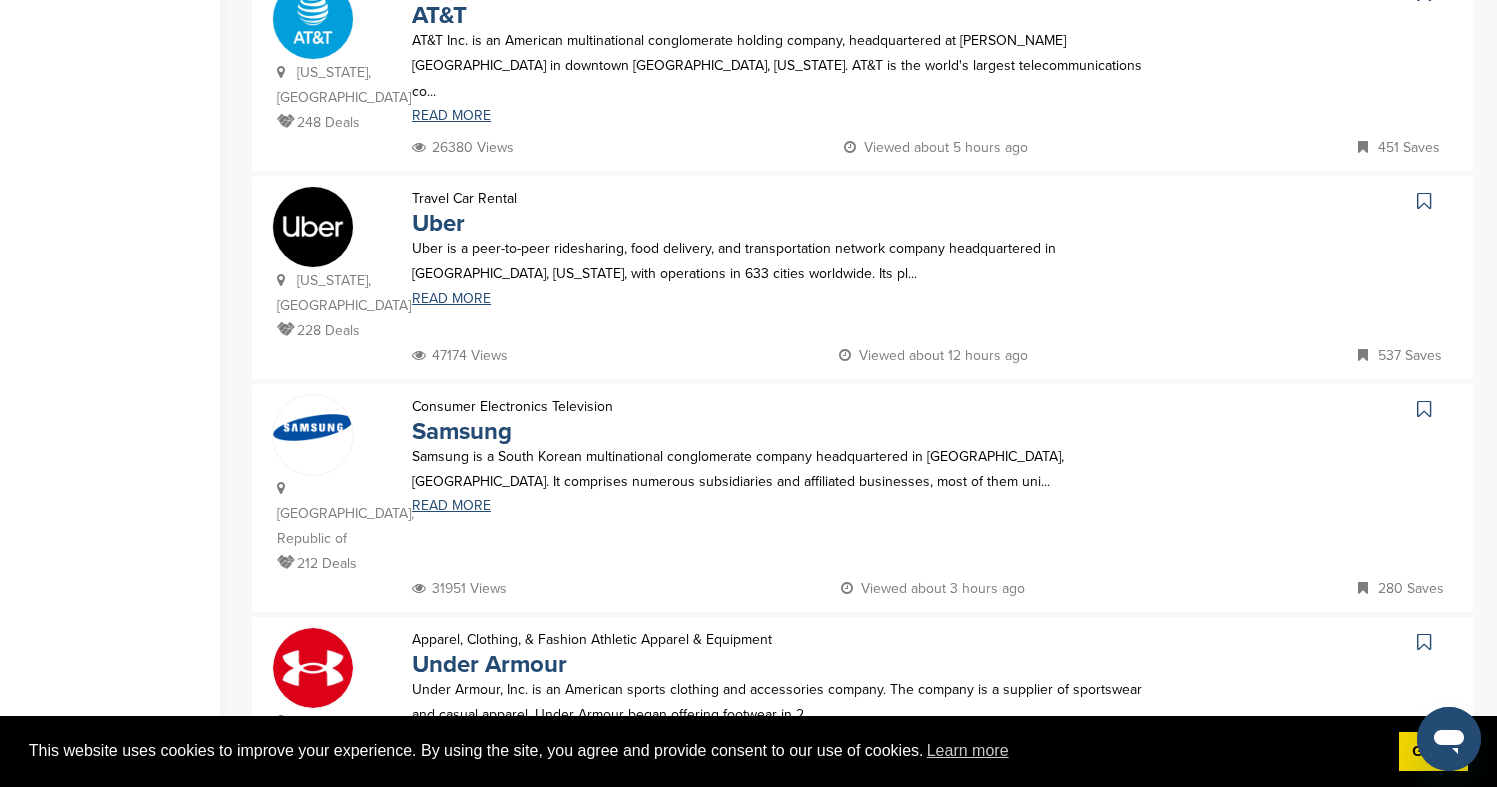 scroll, scrollTop: 1900, scrollLeft: 0, axis: vertical 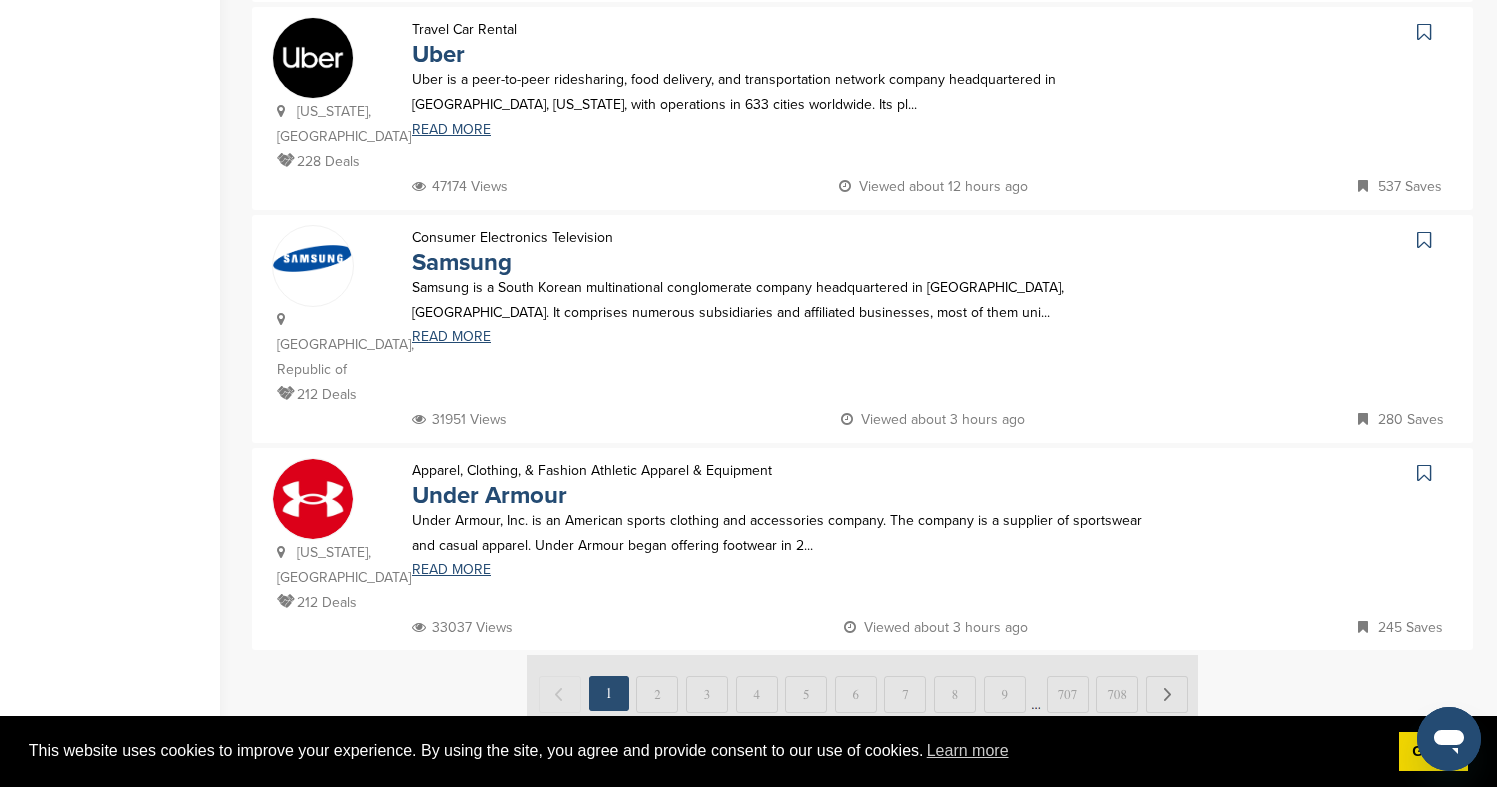 click at bounding box center (862, 692) 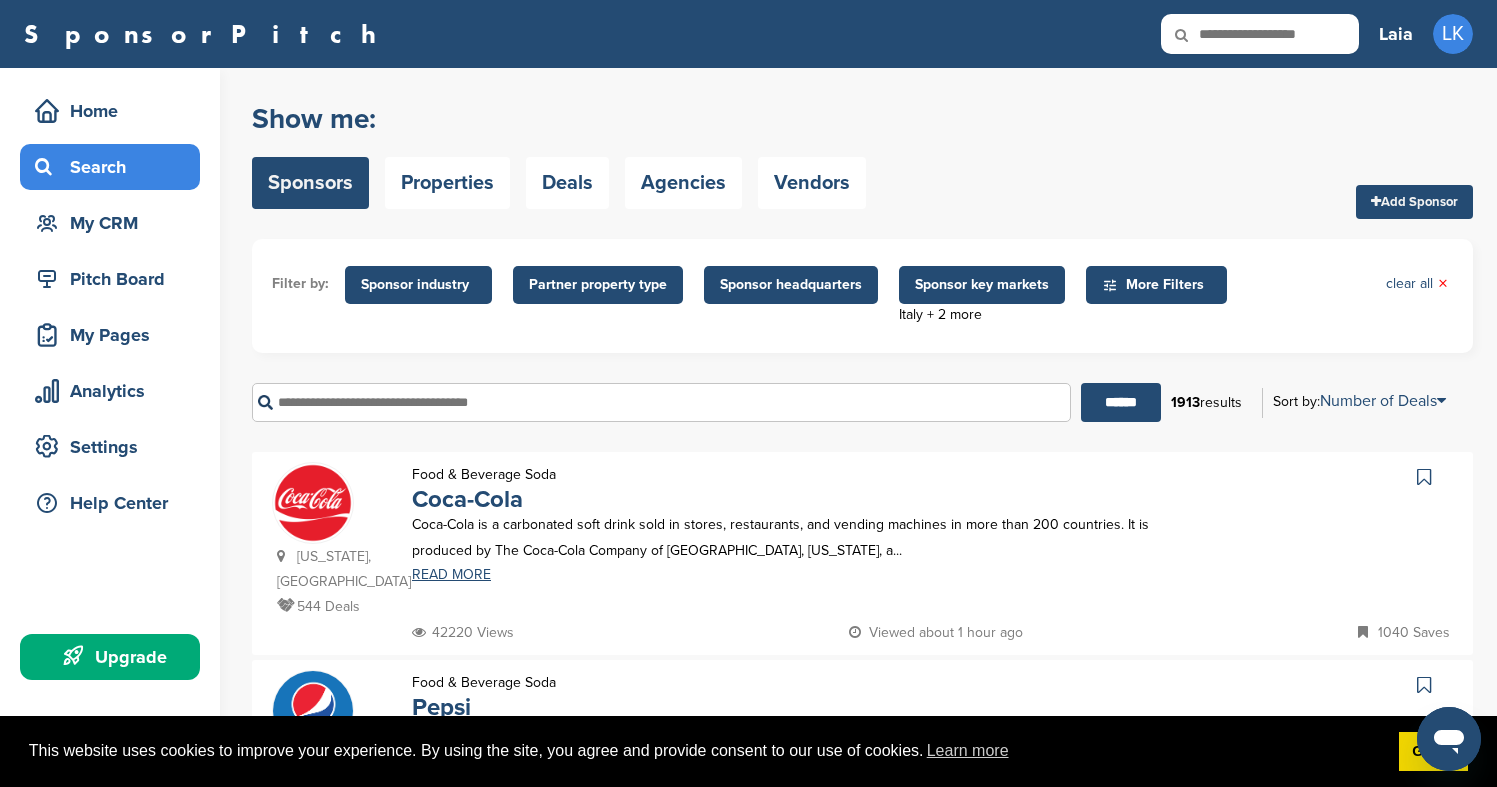 scroll, scrollTop: 35, scrollLeft: 0, axis: vertical 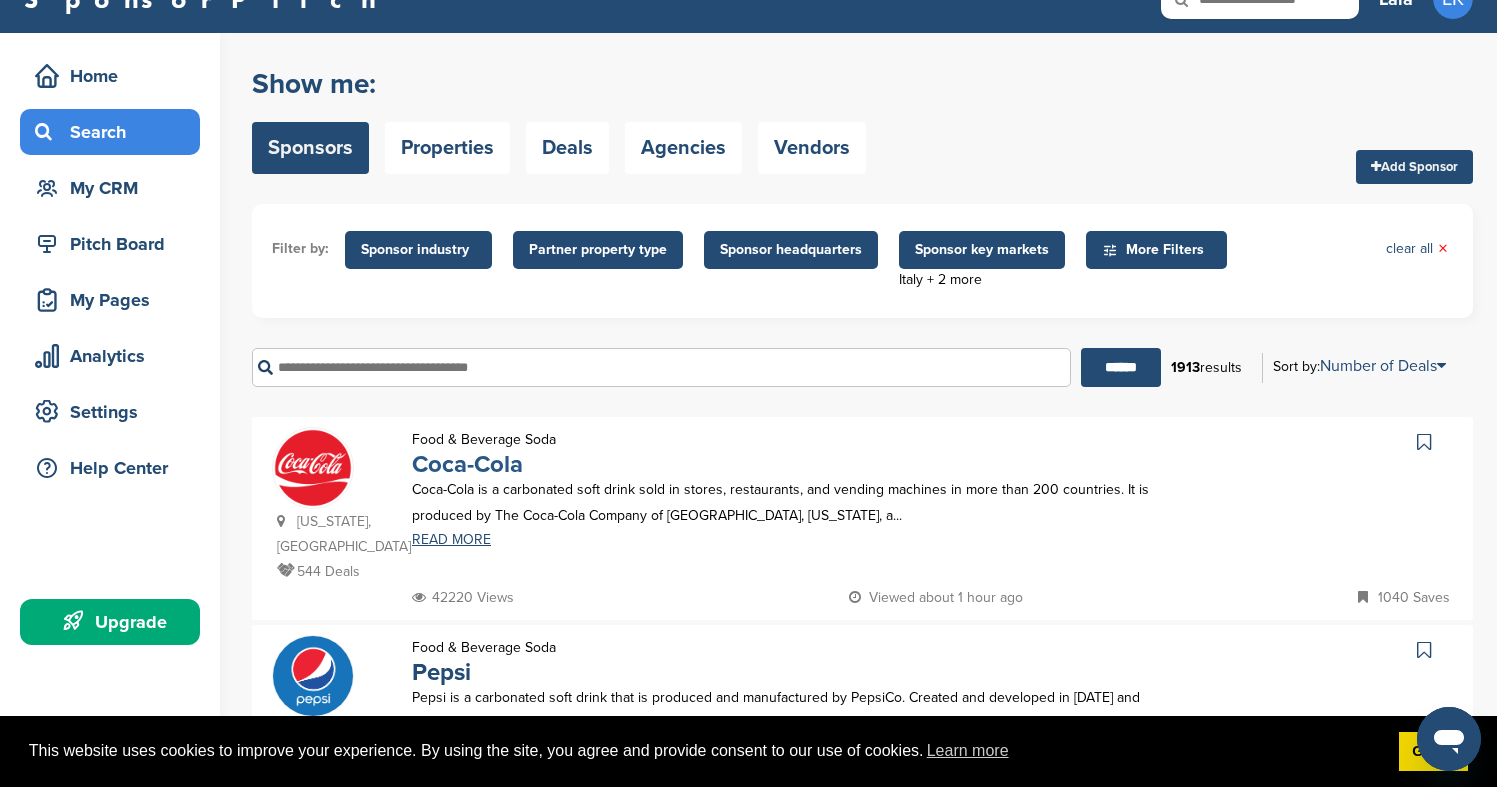 click on "Coca-Cola" at bounding box center [467, 464] 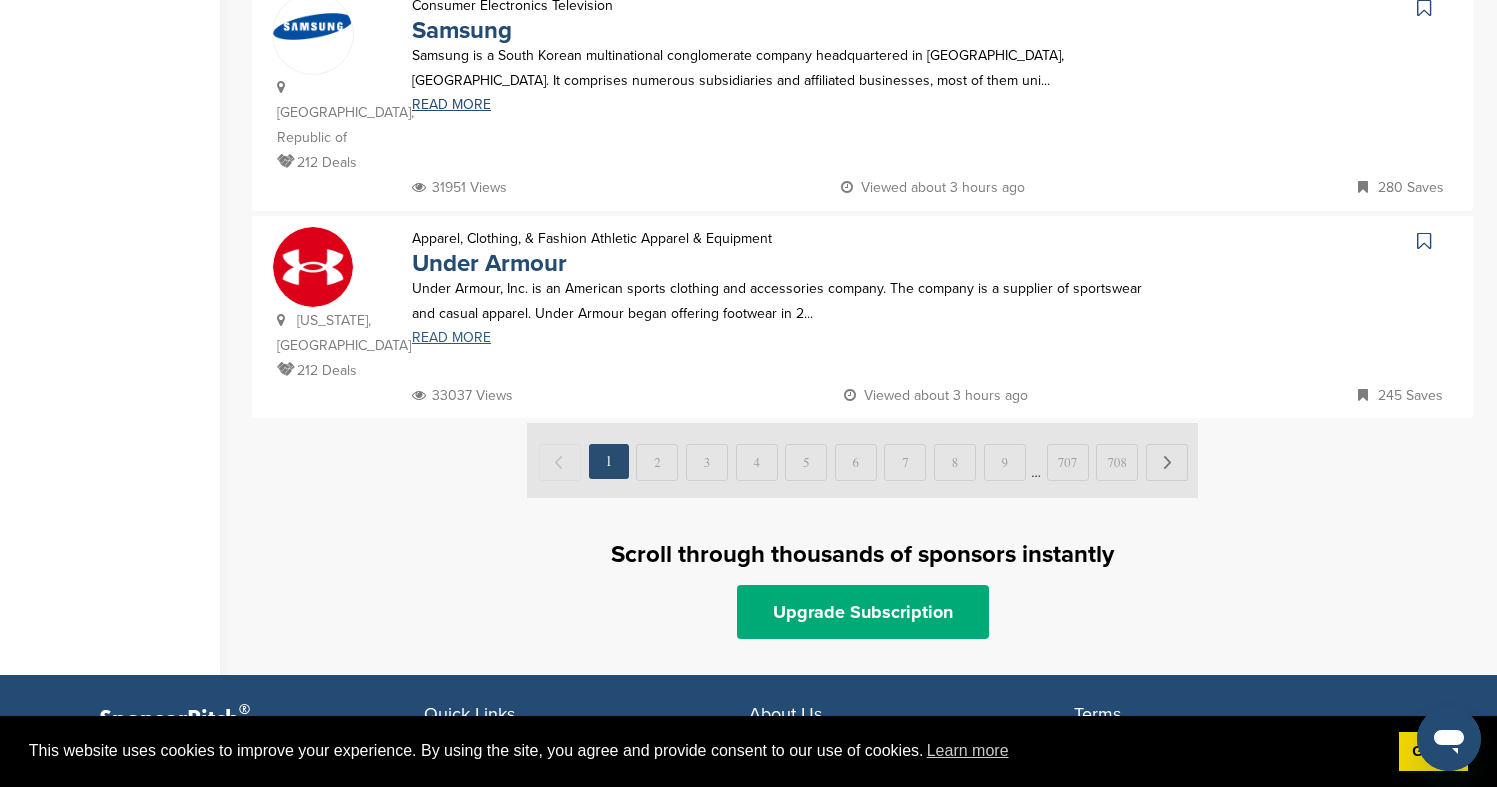 scroll, scrollTop: 1927, scrollLeft: 0, axis: vertical 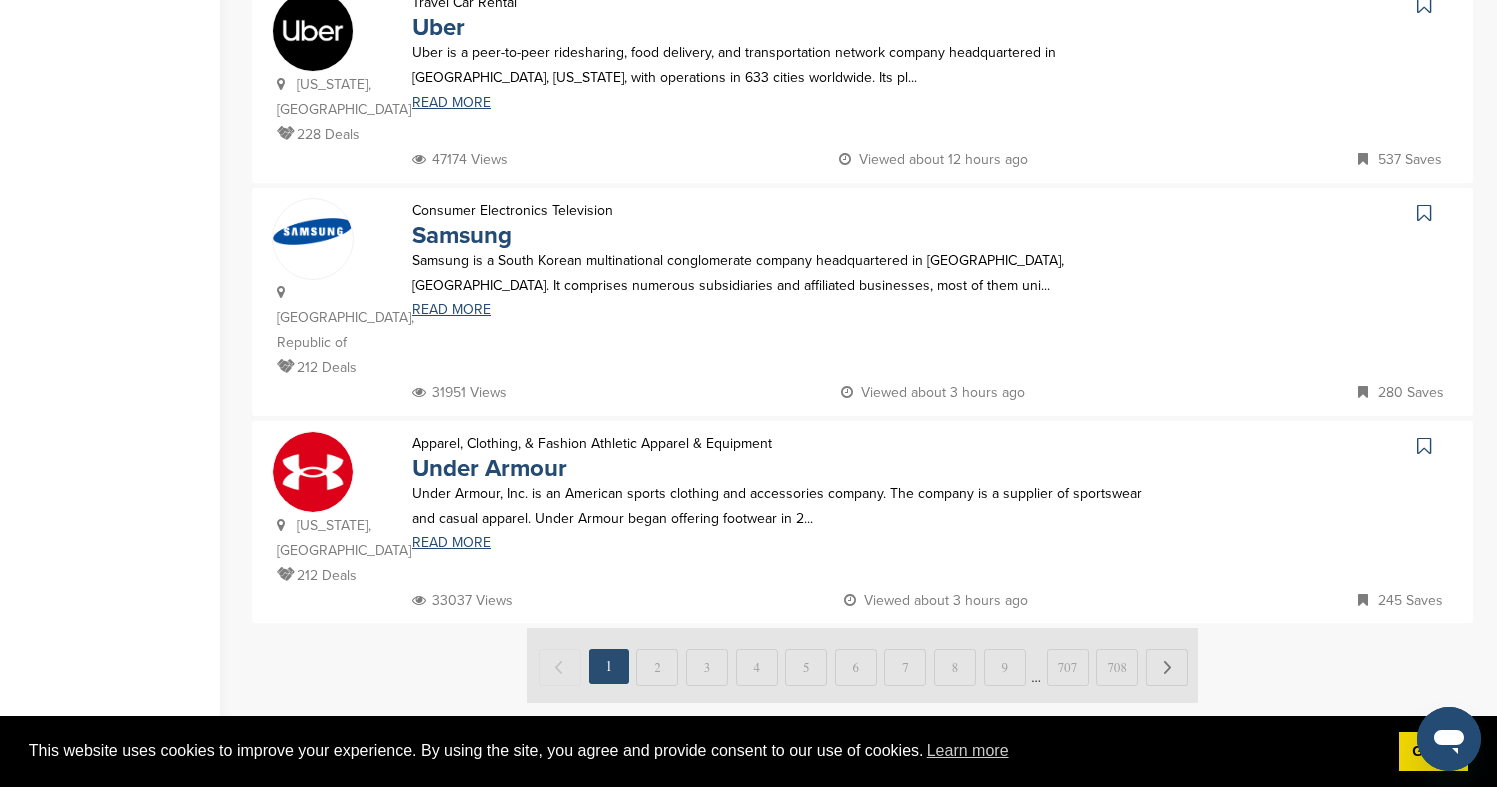 click at bounding box center (862, 665) 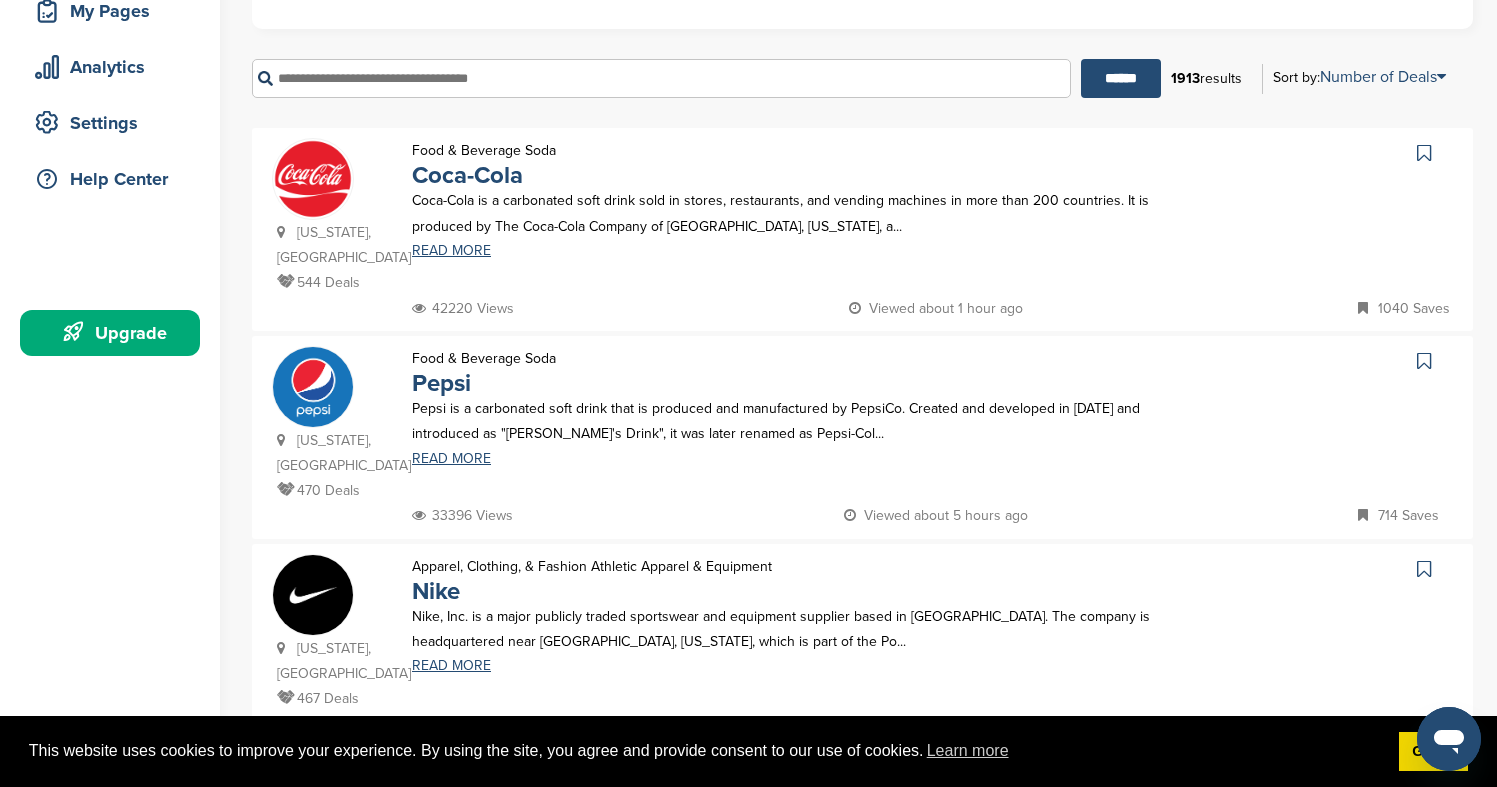 scroll, scrollTop: 0, scrollLeft: 0, axis: both 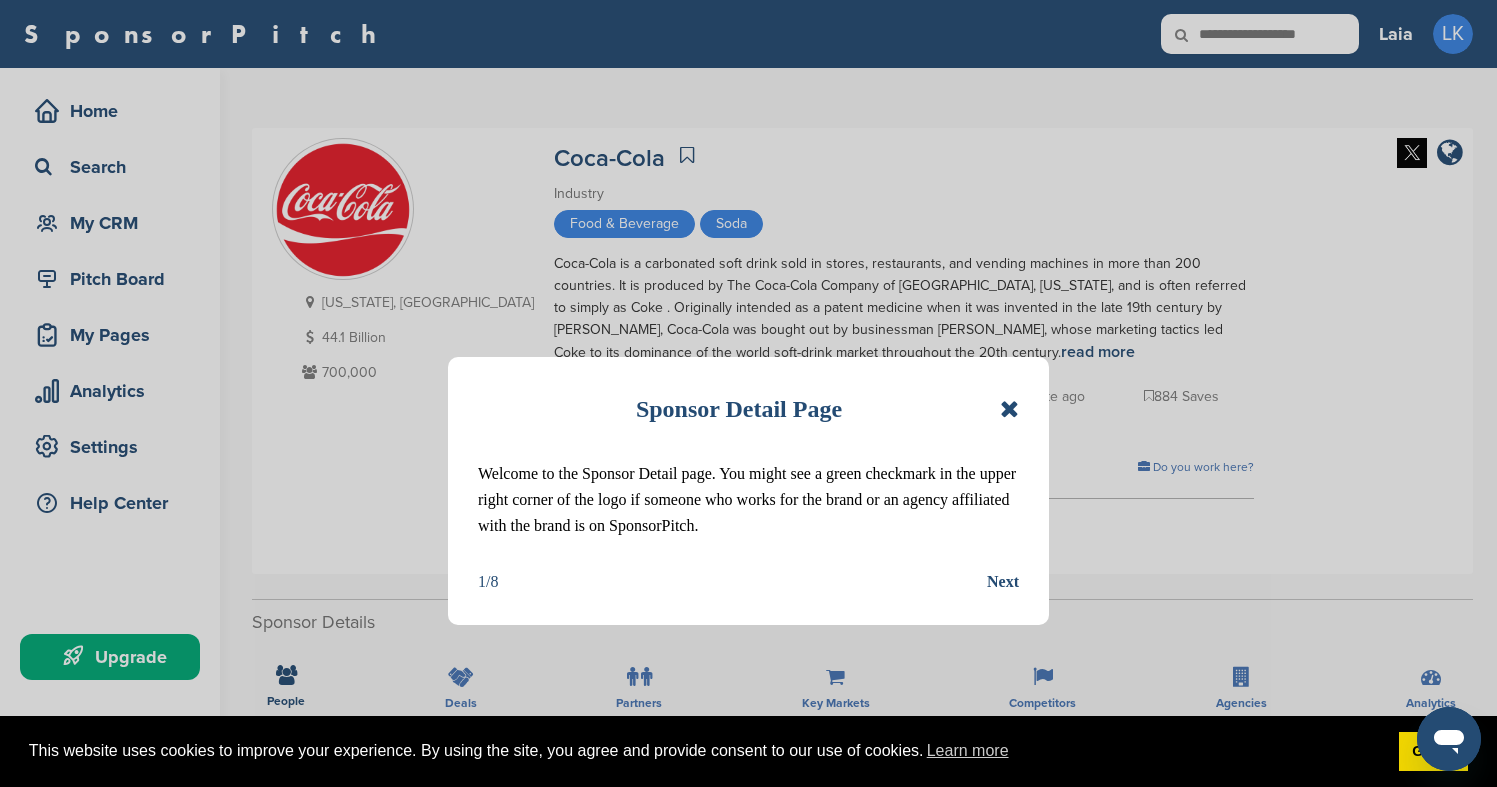click on "Next" at bounding box center [1003, 582] 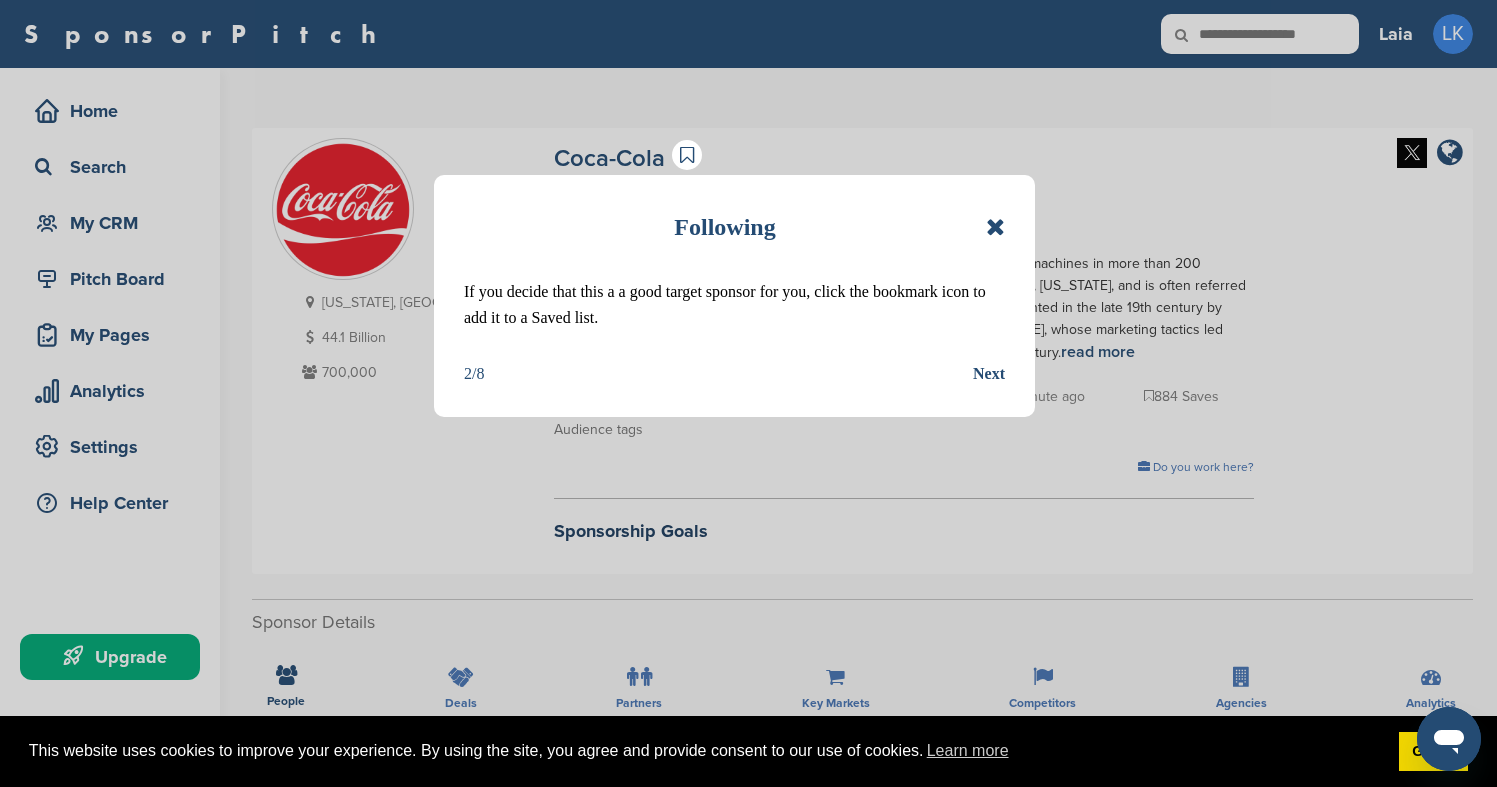 click on "Following
If you decide that this a a good target sponsor for you, click the bookmark icon to add it to a Saved list.
2/8
Next" at bounding box center [734, 296] 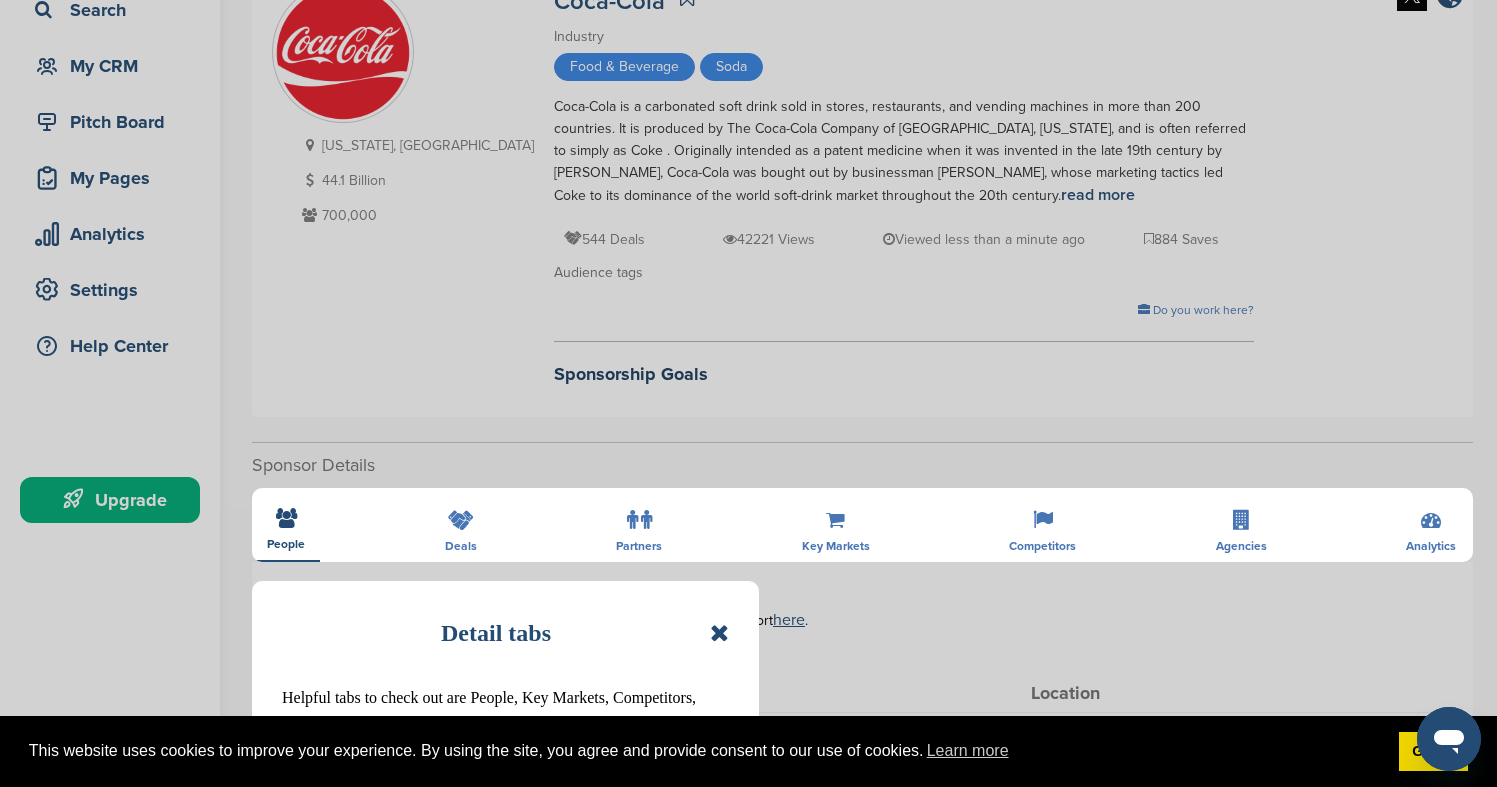 scroll, scrollTop: 356, scrollLeft: 0, axis: vertical 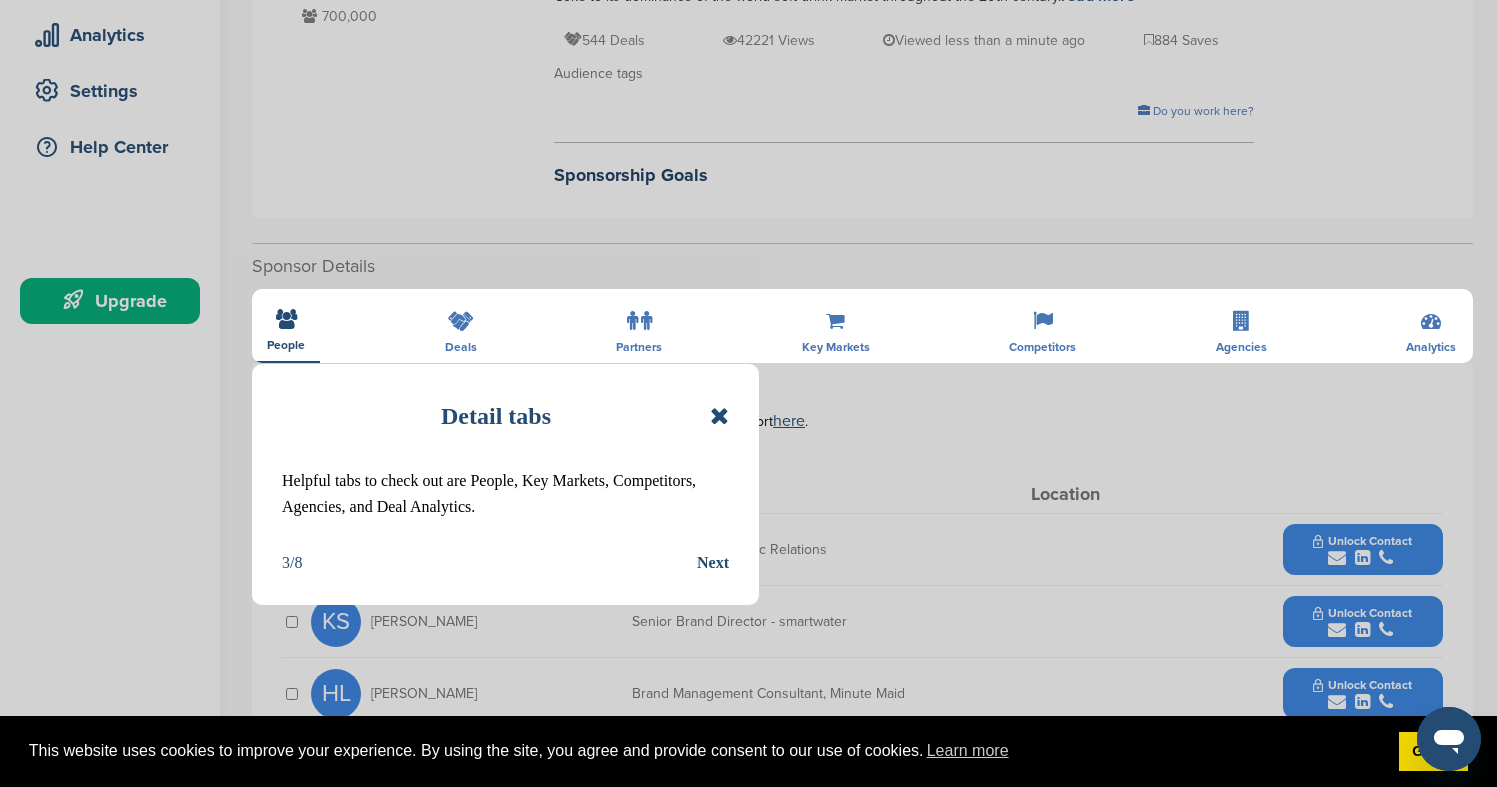 click on "Next" at bounding box center (713, 563) 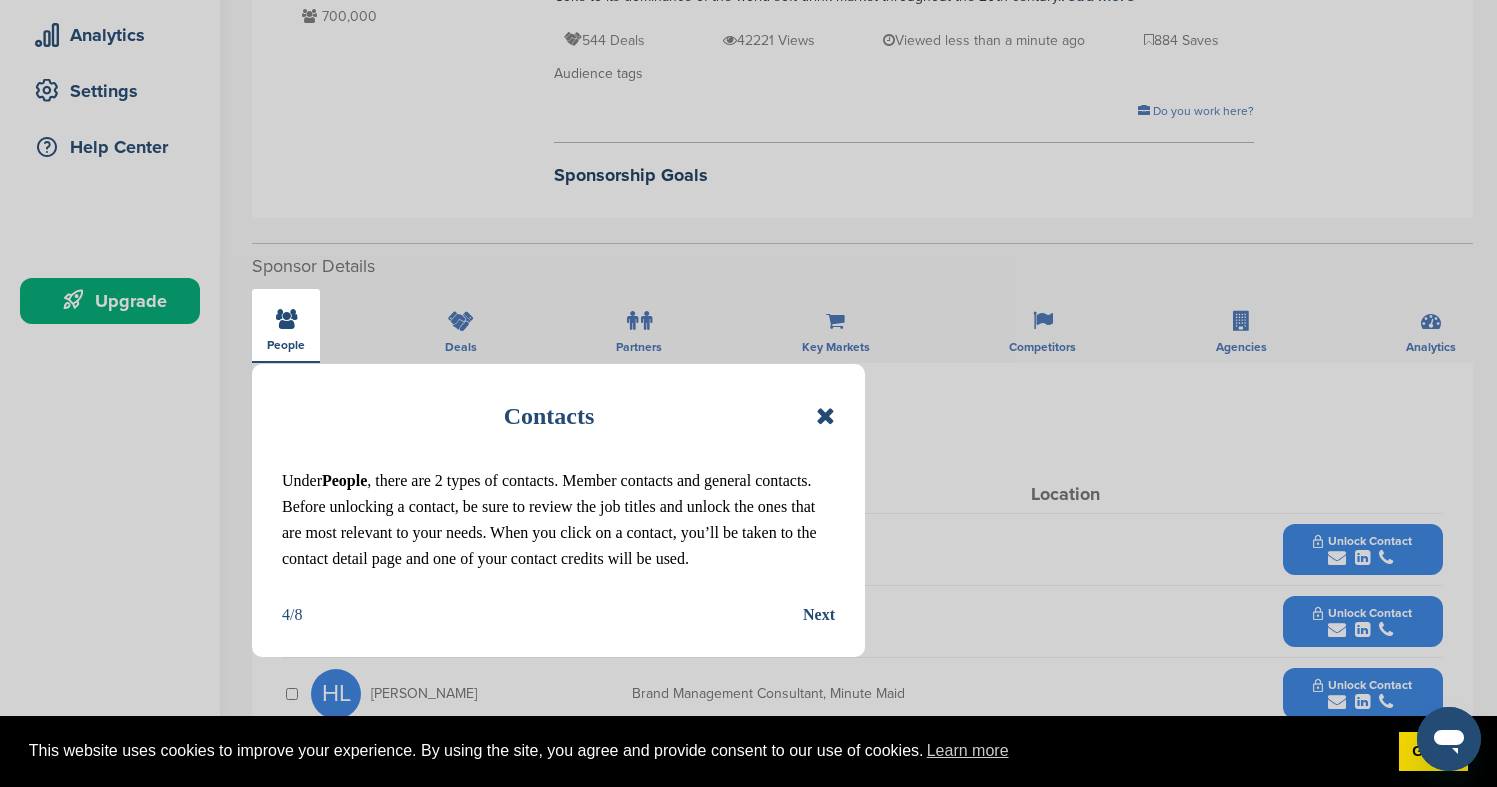 click on "Next" at bounding box center [819, 615] 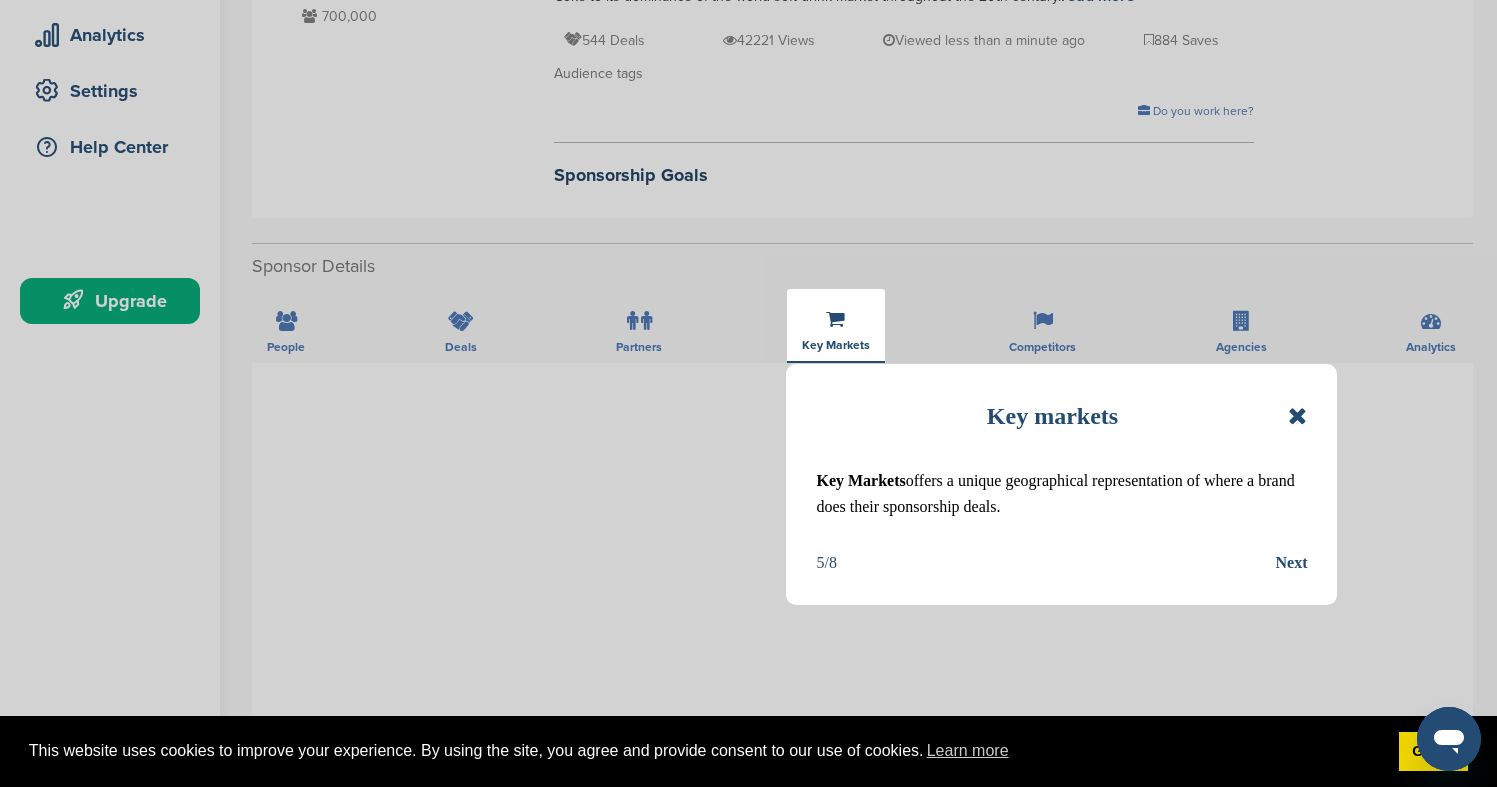 click on "Next" at bounding box center [1291, 563] 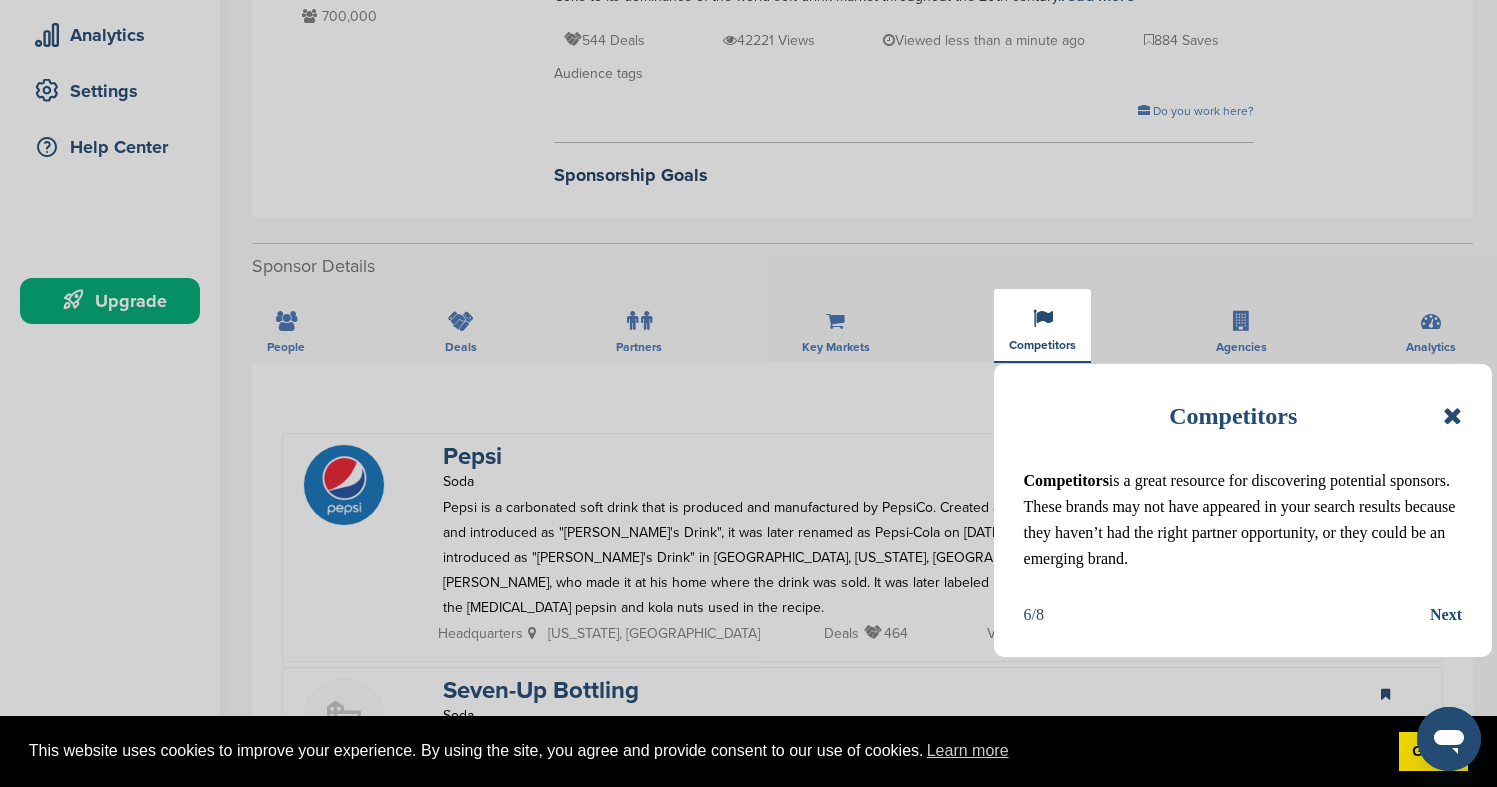 click on "Competitors
Competitors  is a great resource for discovering potential sponsors. These brands may not have appeared in your search results because they haven’t had the right partner opportunity, or they could be an emerging brand.
6/8
Next" at bounding box center [1243, 511] 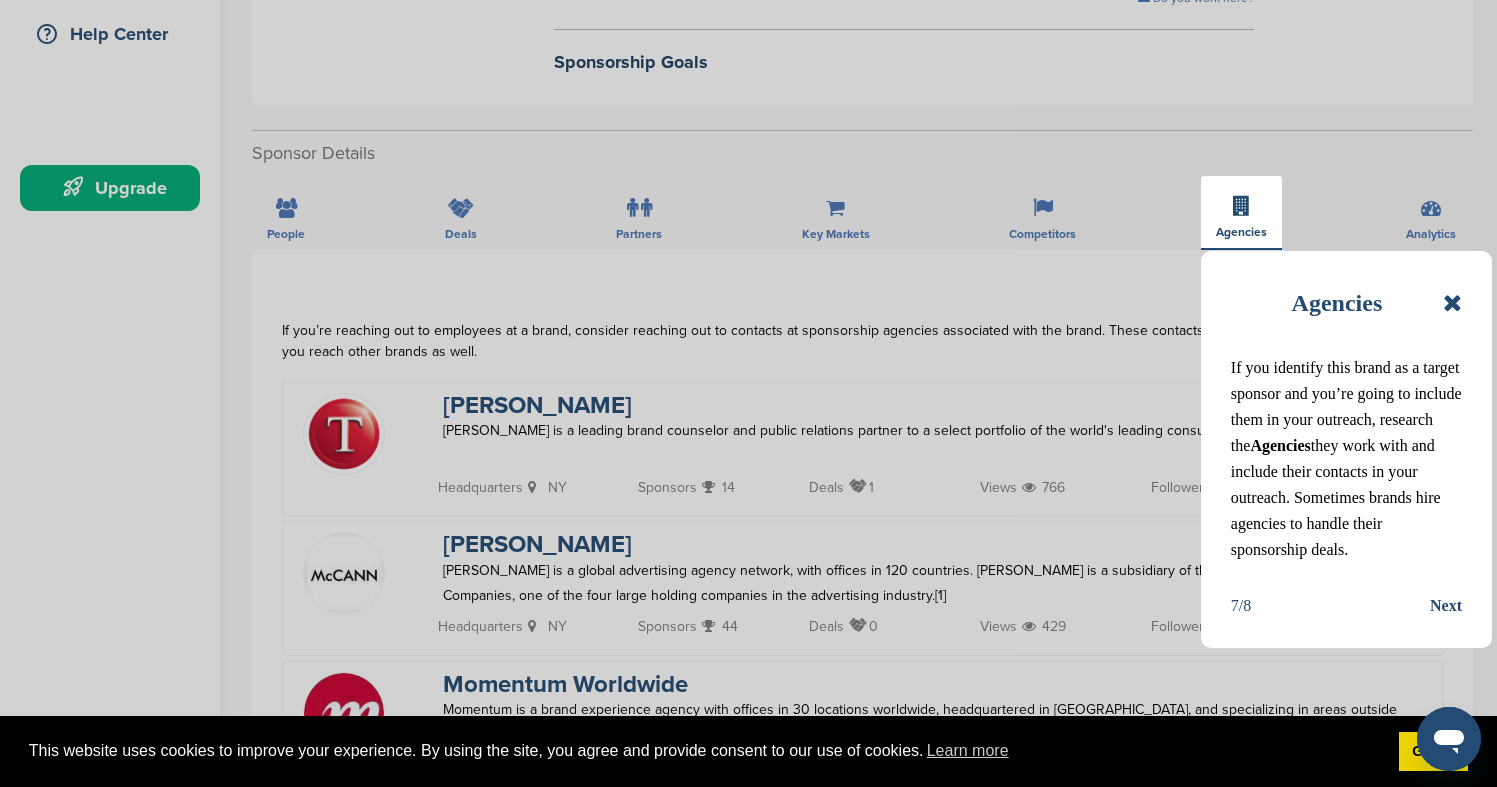 scroll, scrollTop: 555, scrollLeft: 0, axis: vertical 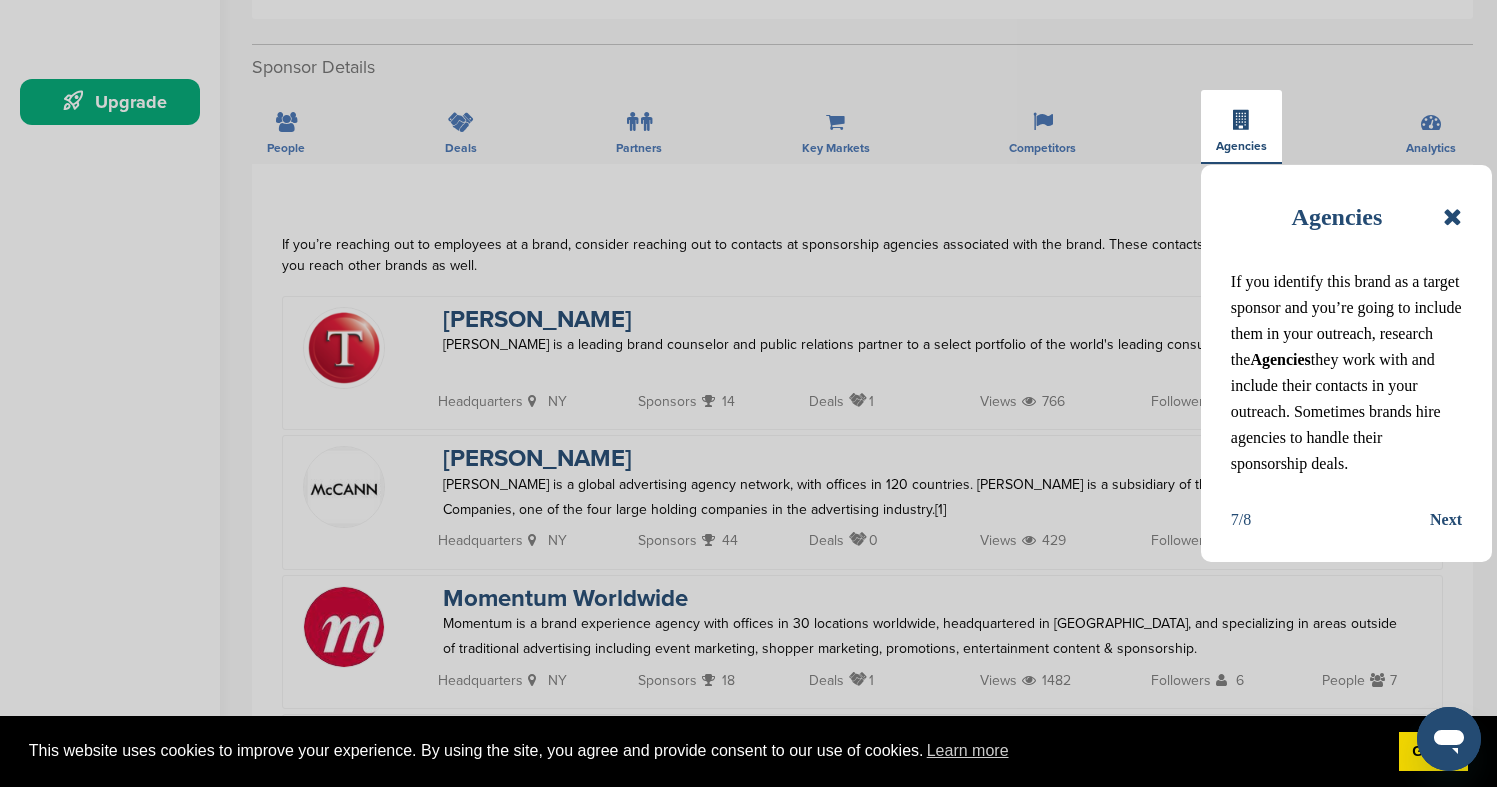 click on "Next" at bounding box center (1446, 520) 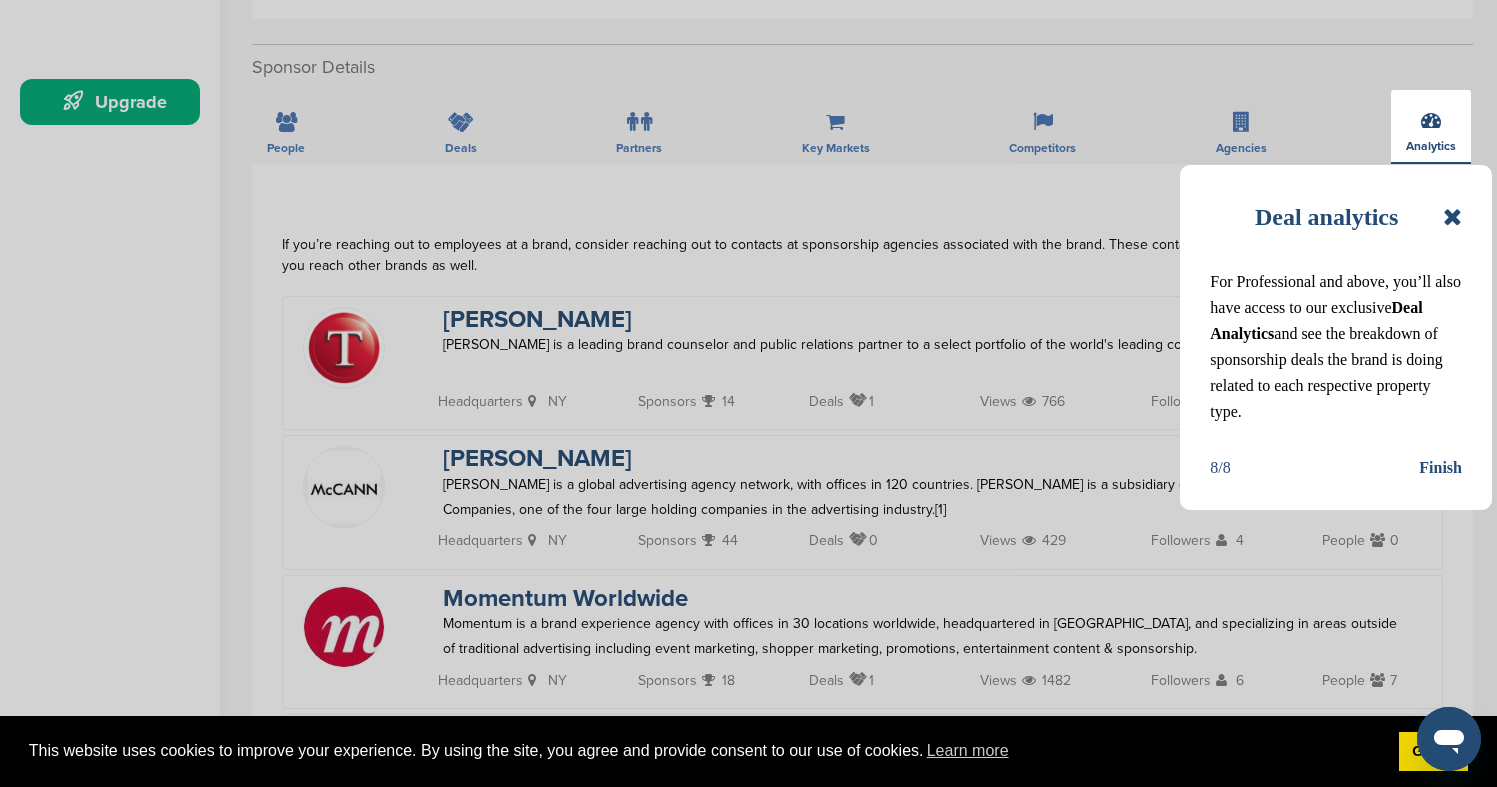 click on "Finish" at bounding box center (1440, 468) 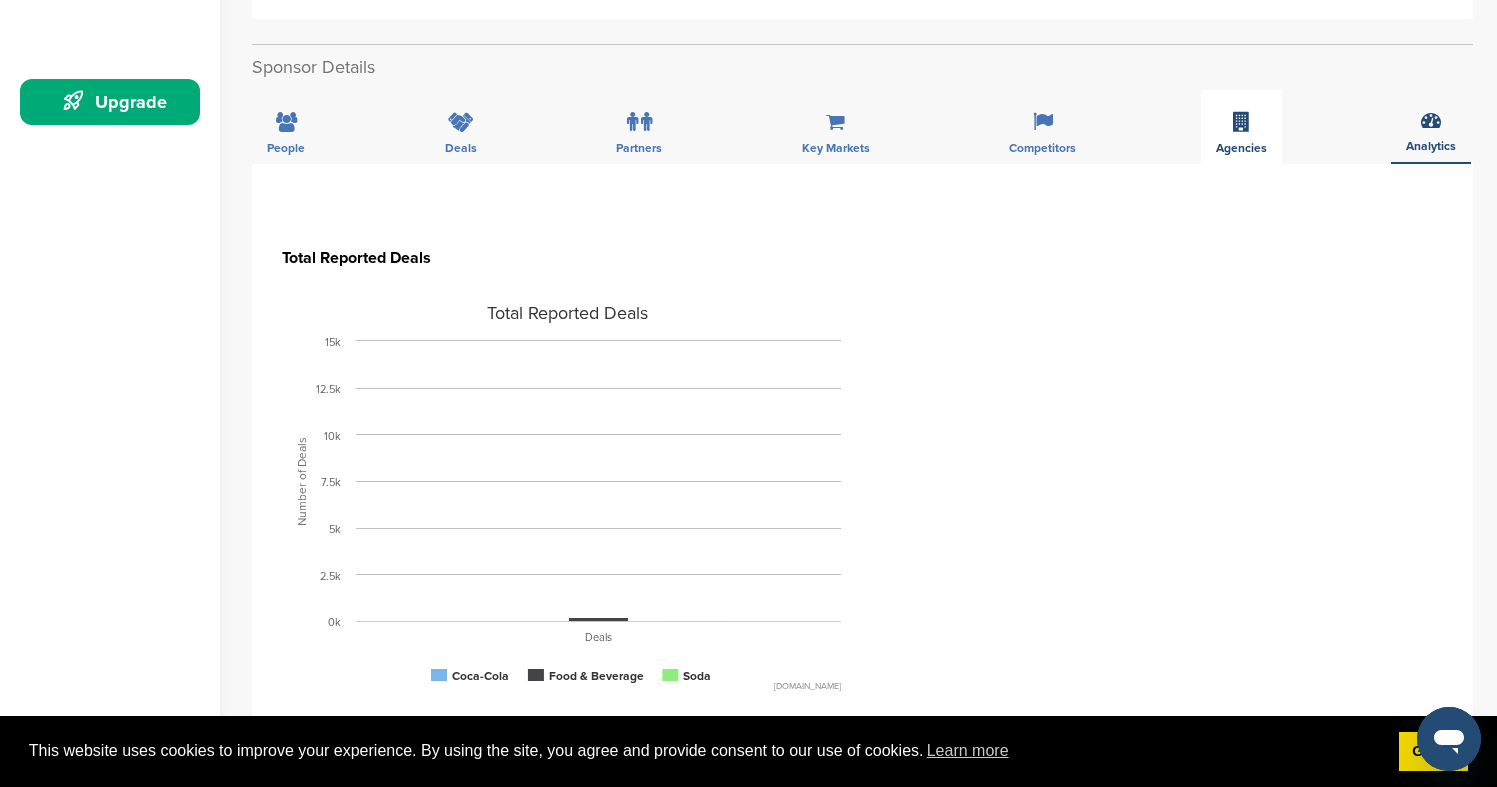 click on "Agencies" at bounding box center [1241, 127] 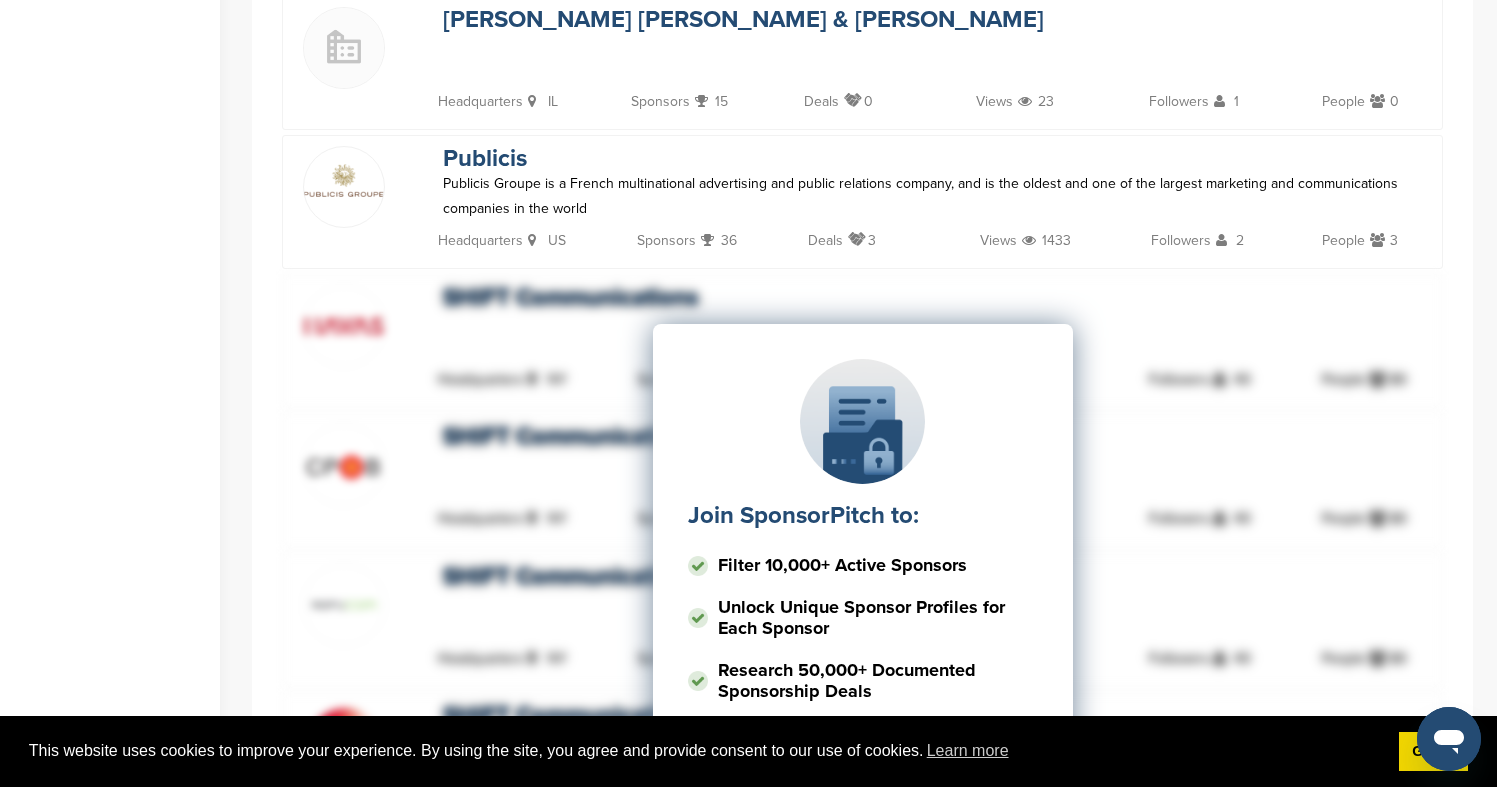 scroll, scrollTop: 578, scrollLeft: 0, axis: vertical 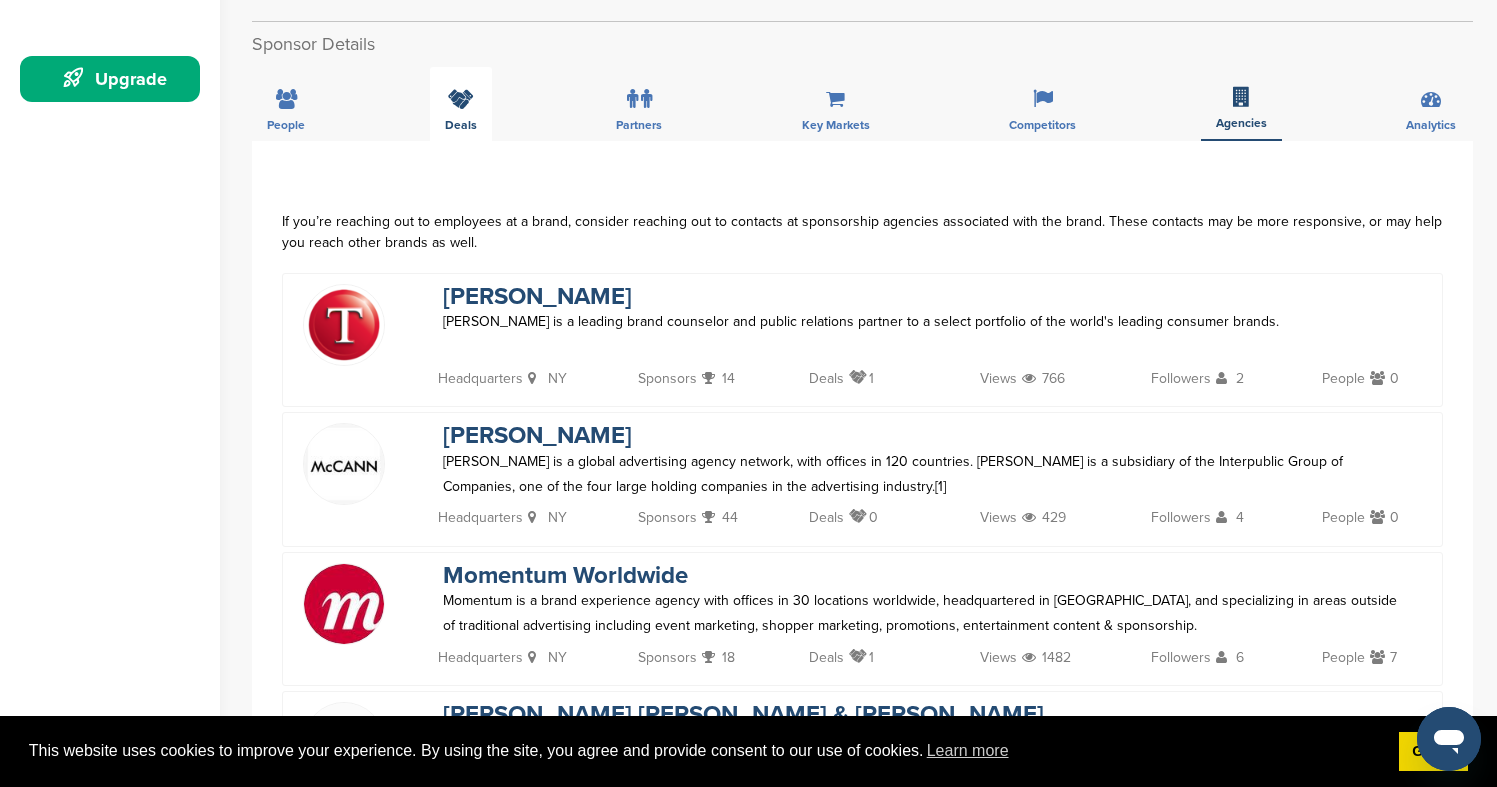 click on "Deals" at bounding box center (286, 125) 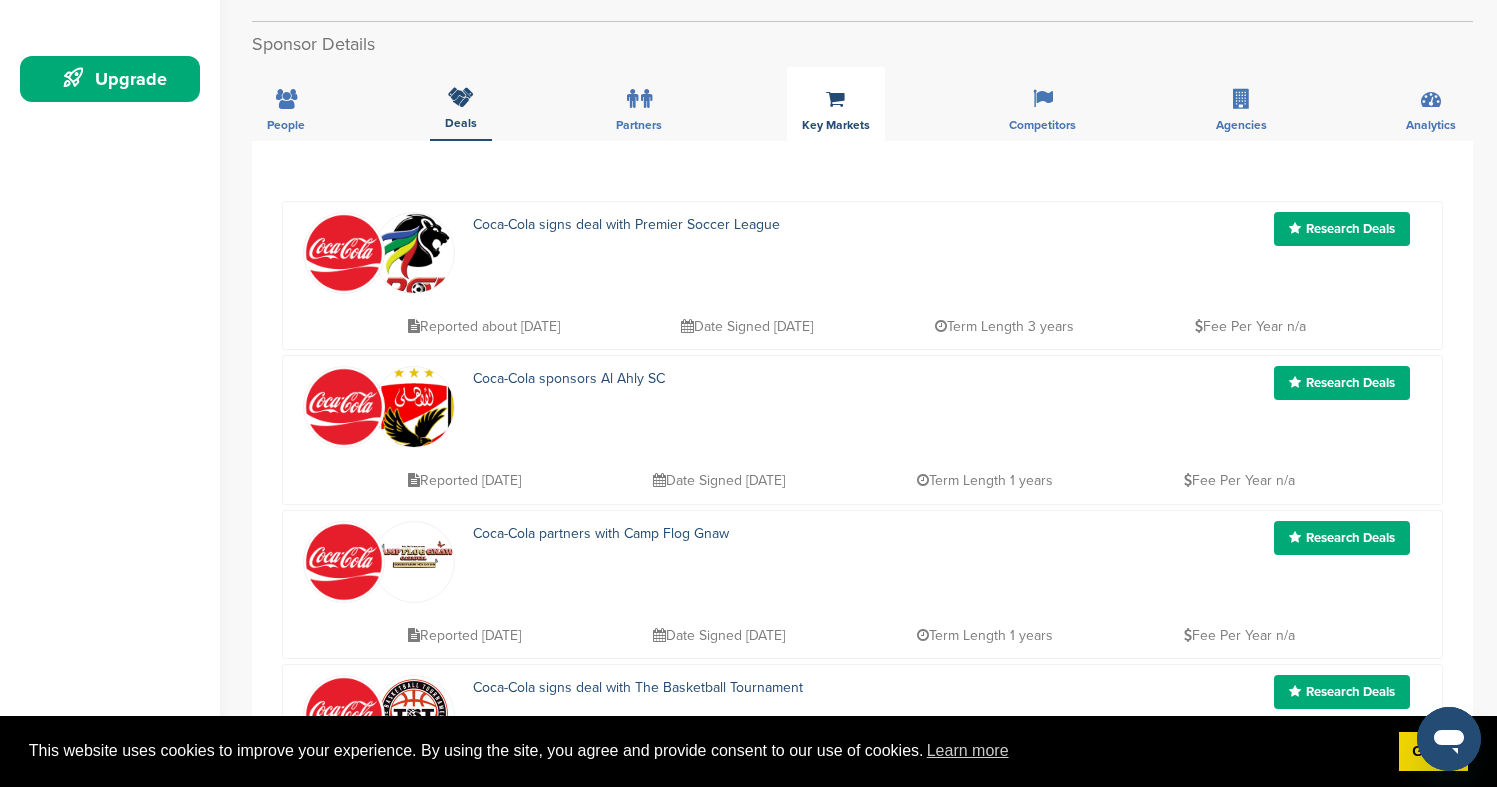 click at bounding box center (835, 99) 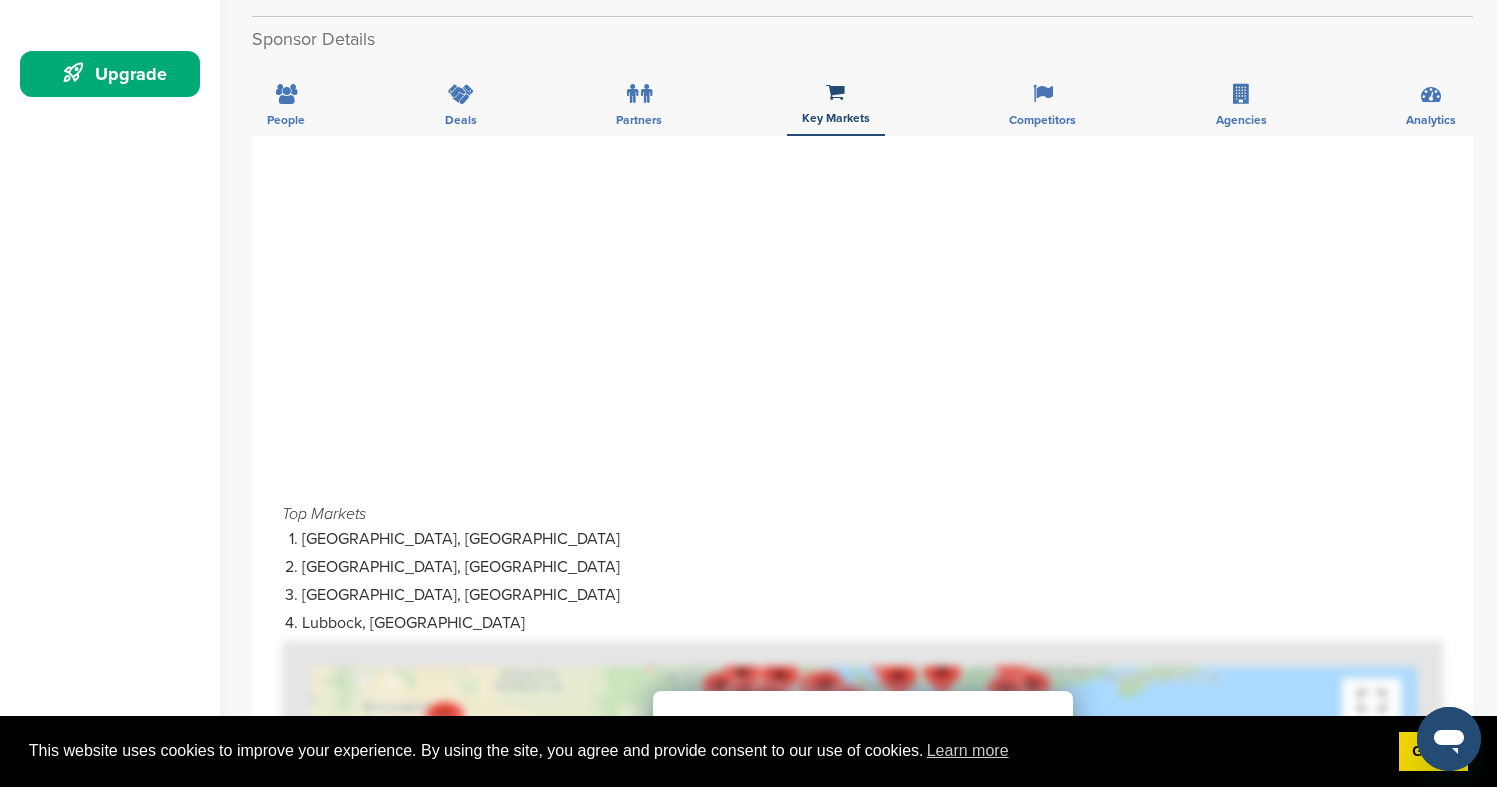 scroll, scrollTop: 312, scrollLeft: 0, axis: vertical 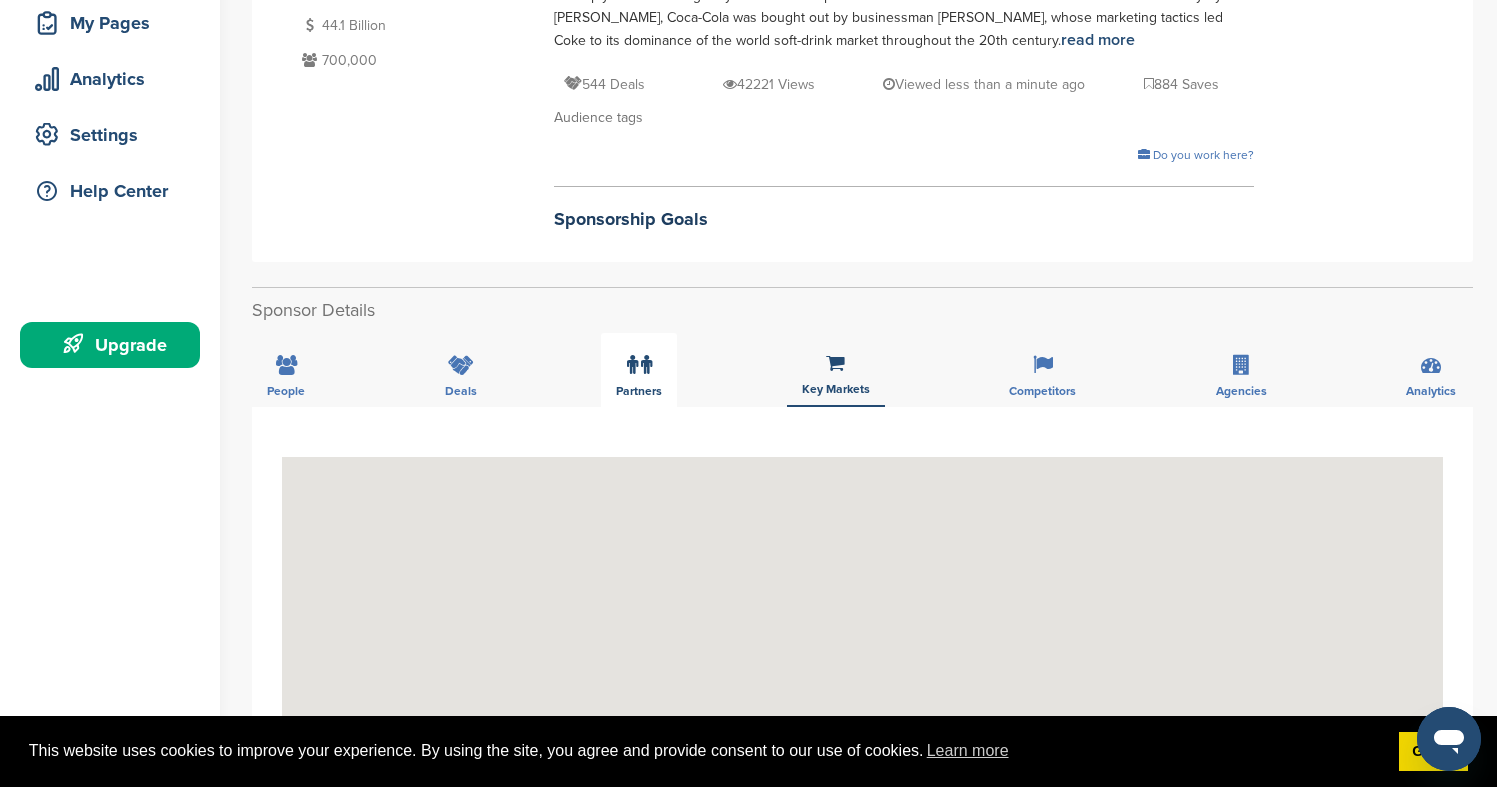 click at bounding box center (639, 365) 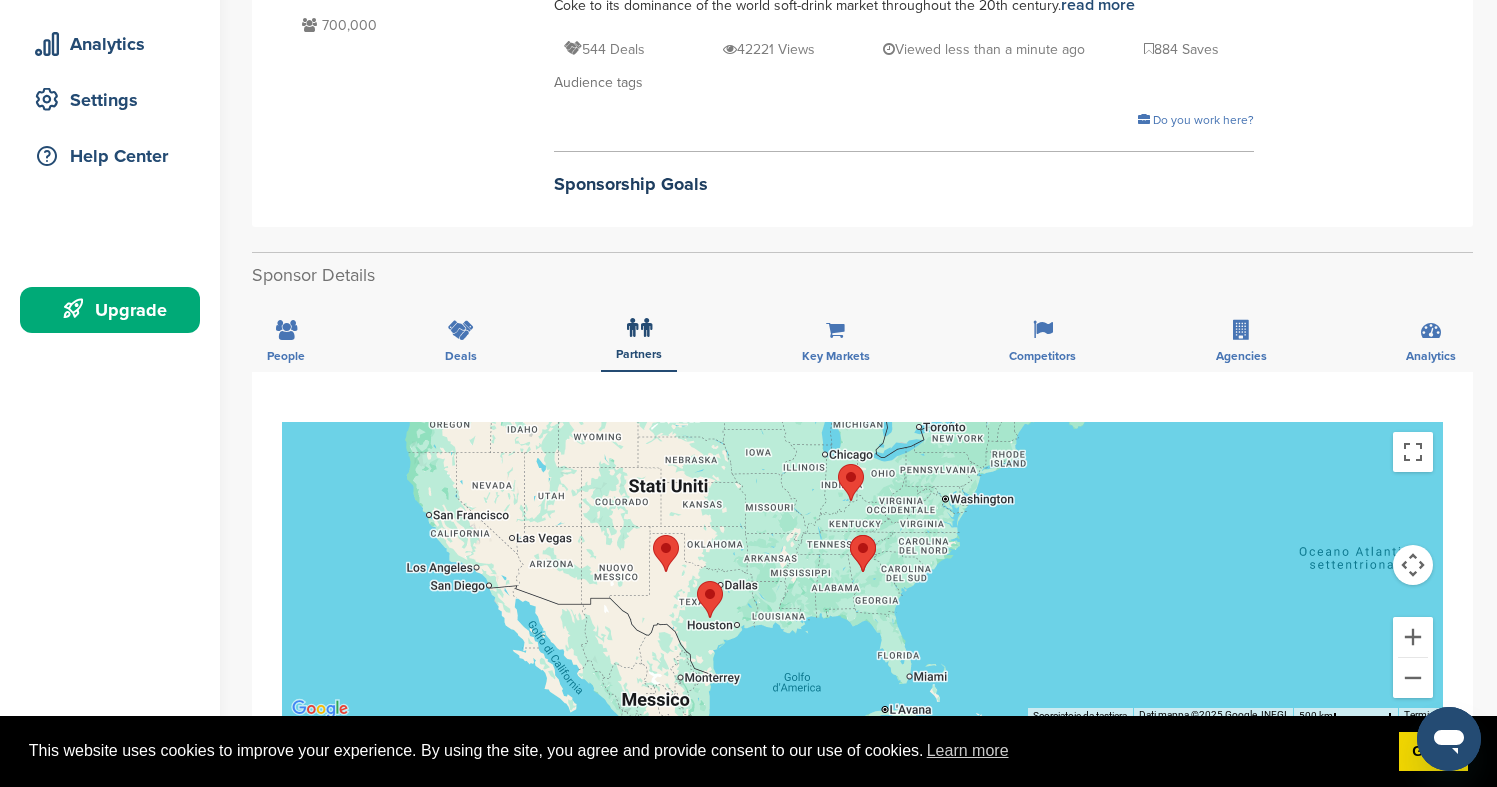 scroll, scrollTop: 558, scrollLeft: 0, axis: vertical 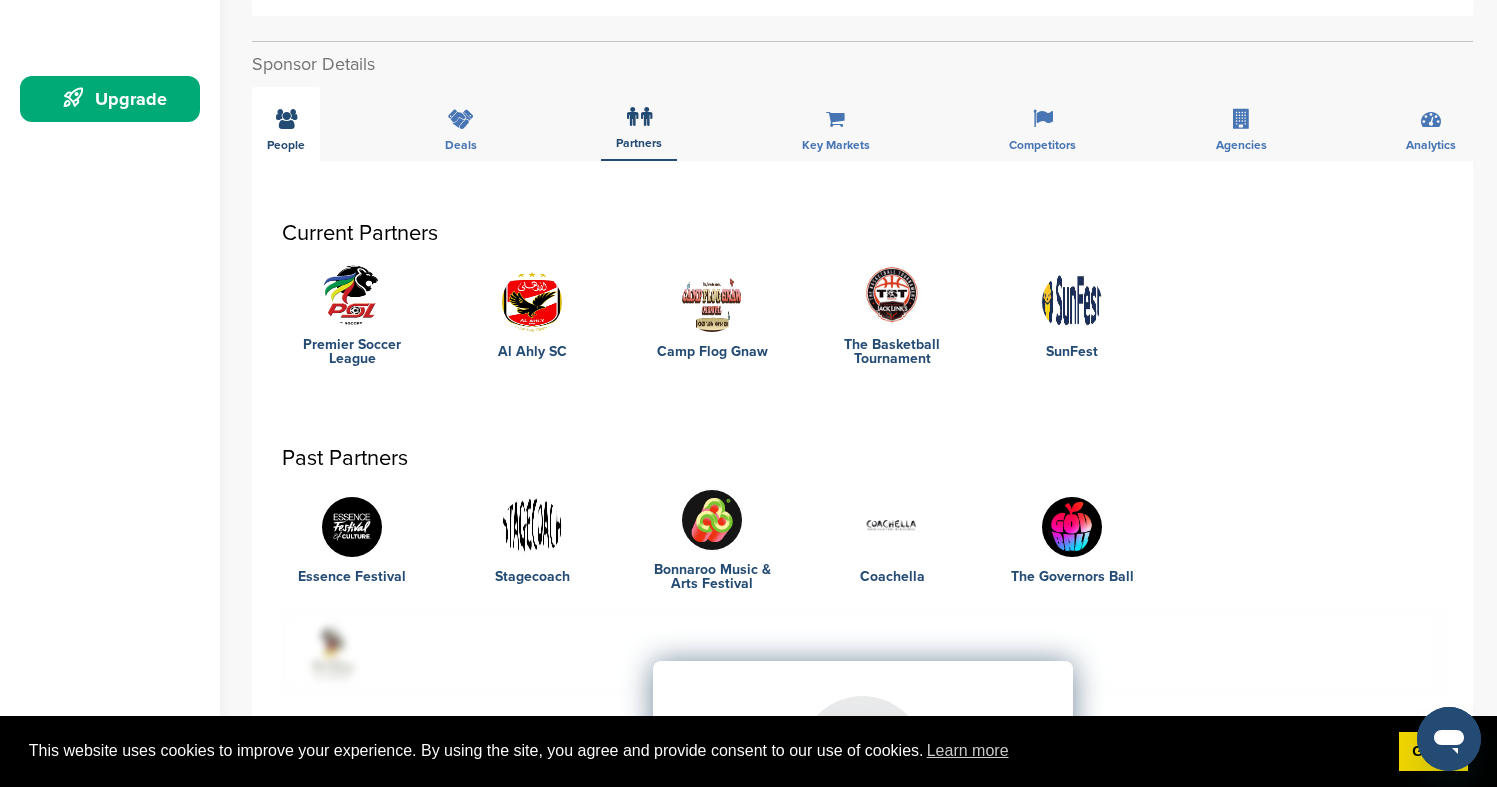 click at bounding box center [286, 119] 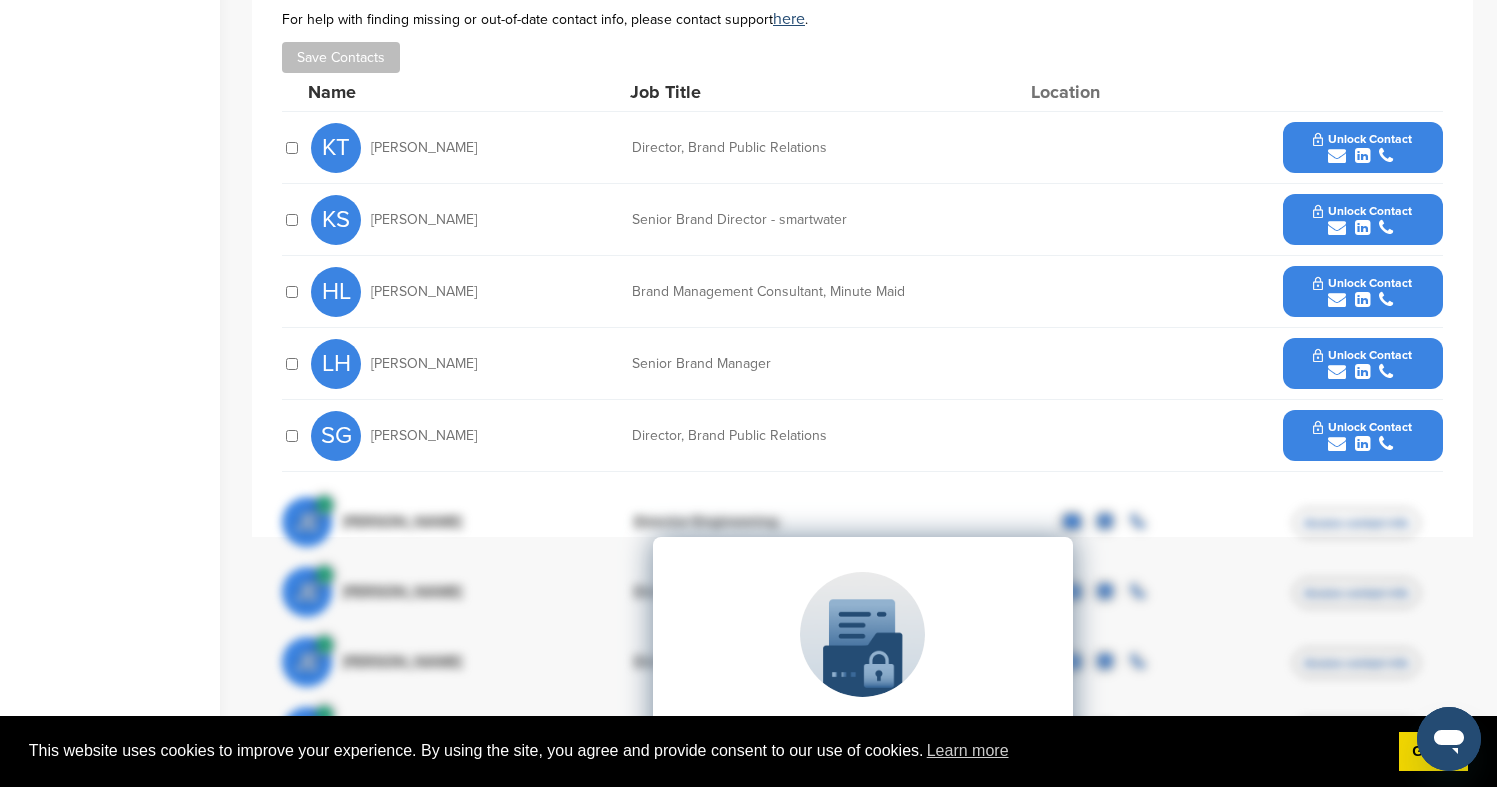 scroll, scrollTop: 0, scrollLeft: 0, axis: both 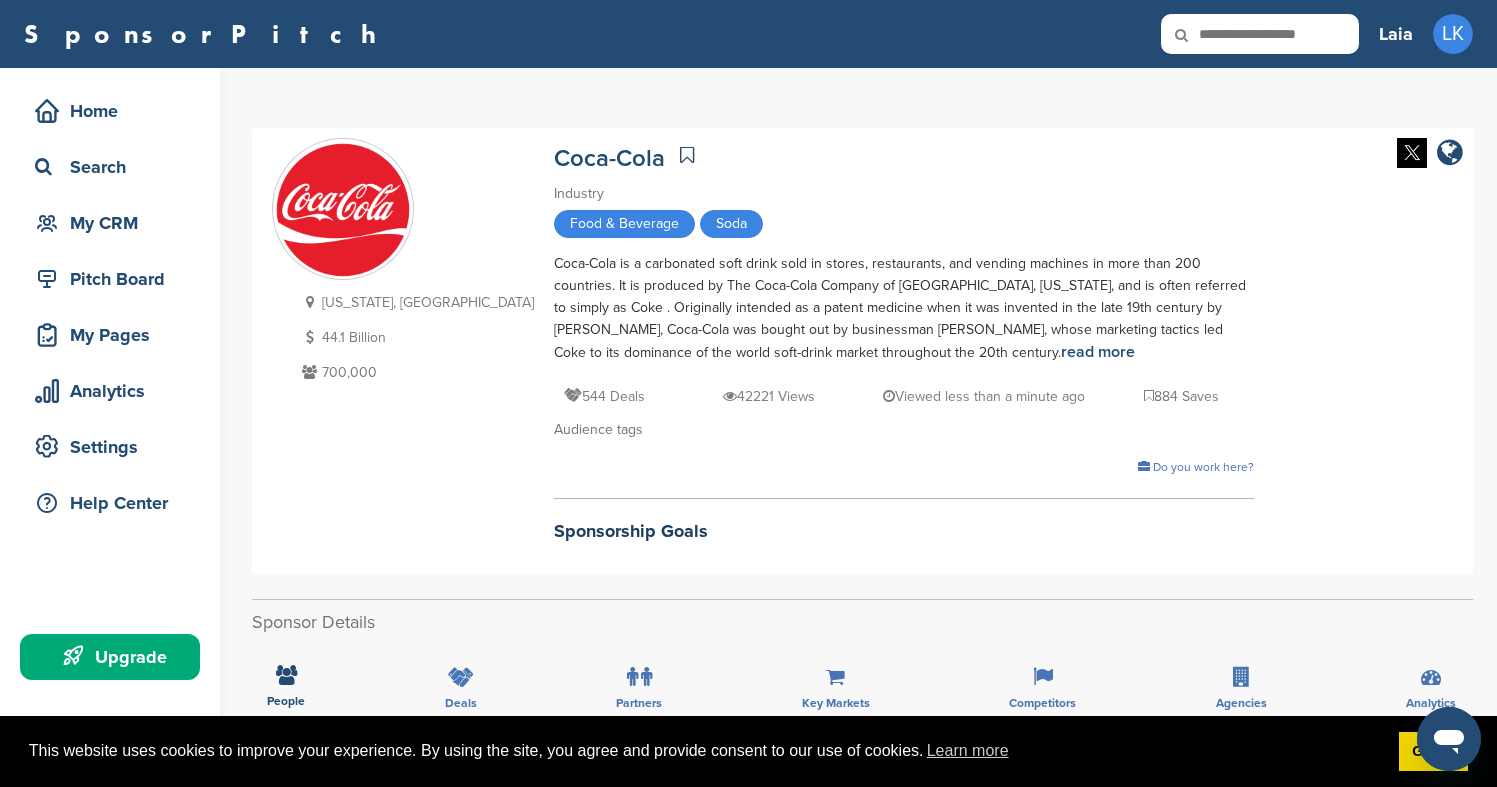 click on "Upgrade" at bounding box center (115, 657) 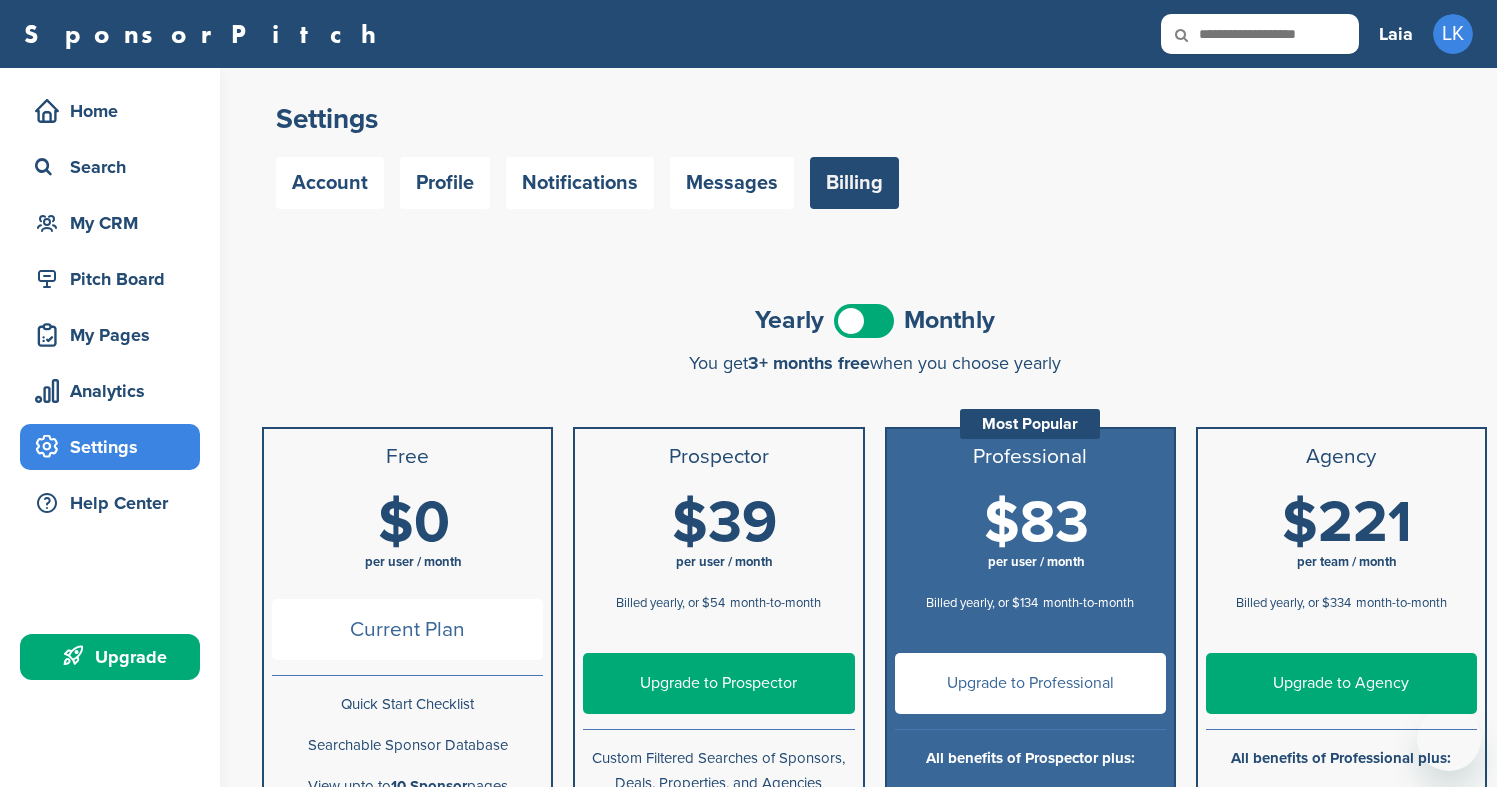 scroll, scrollTop: 0, scrollLeft: 0, axis: both 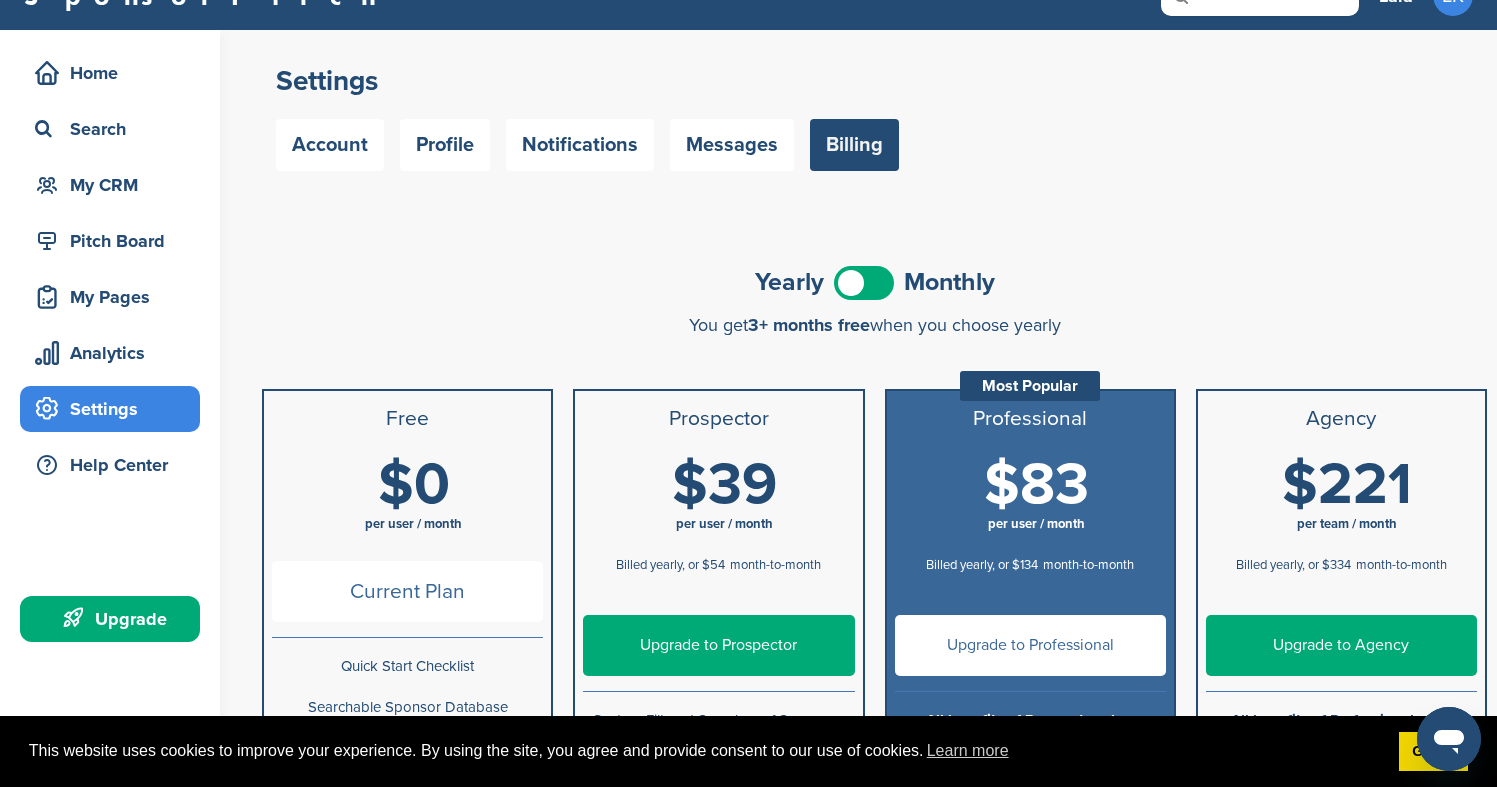 click at bounding box center [864, 283] 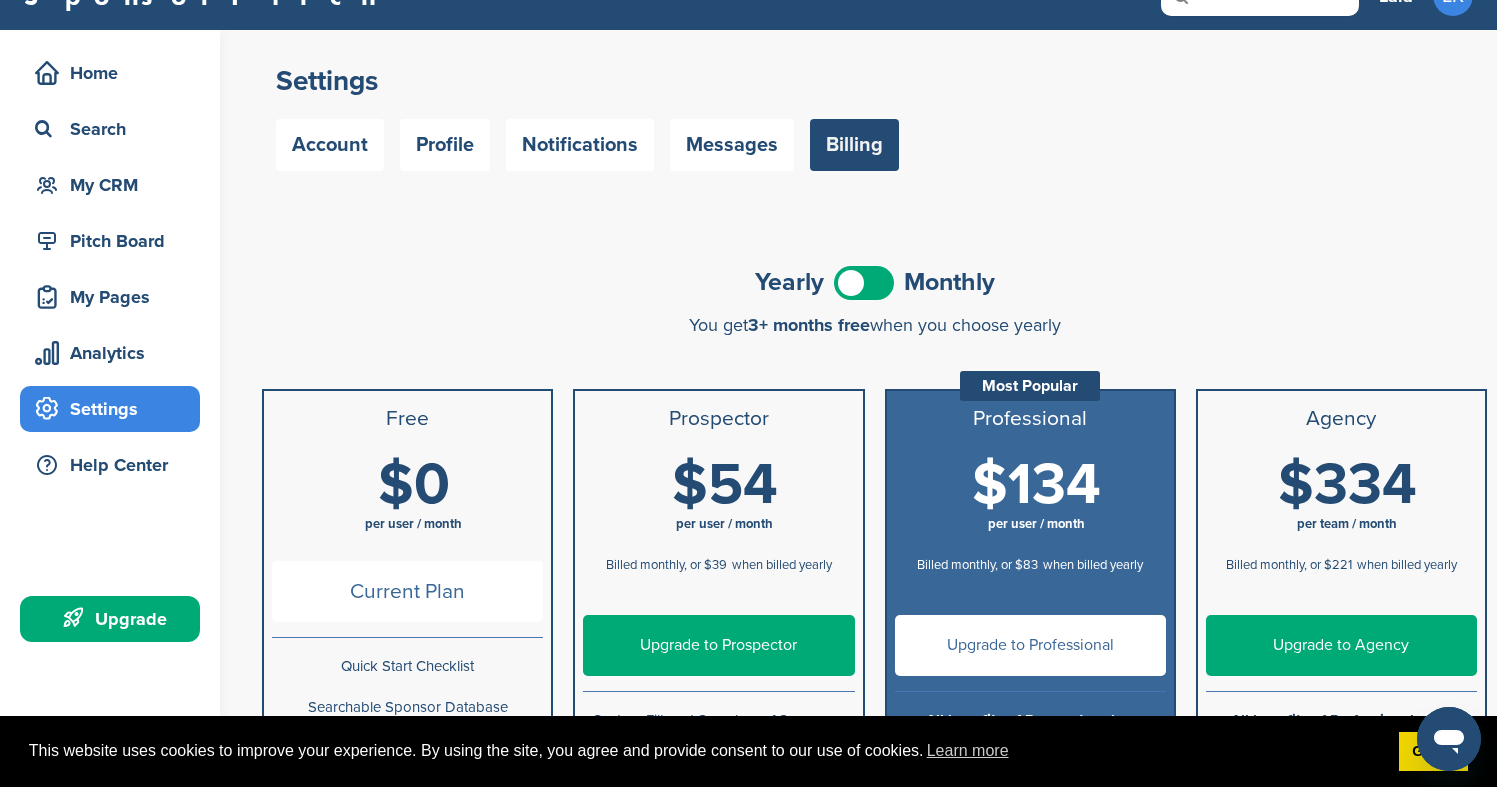 click at bounding box center (864, 283) 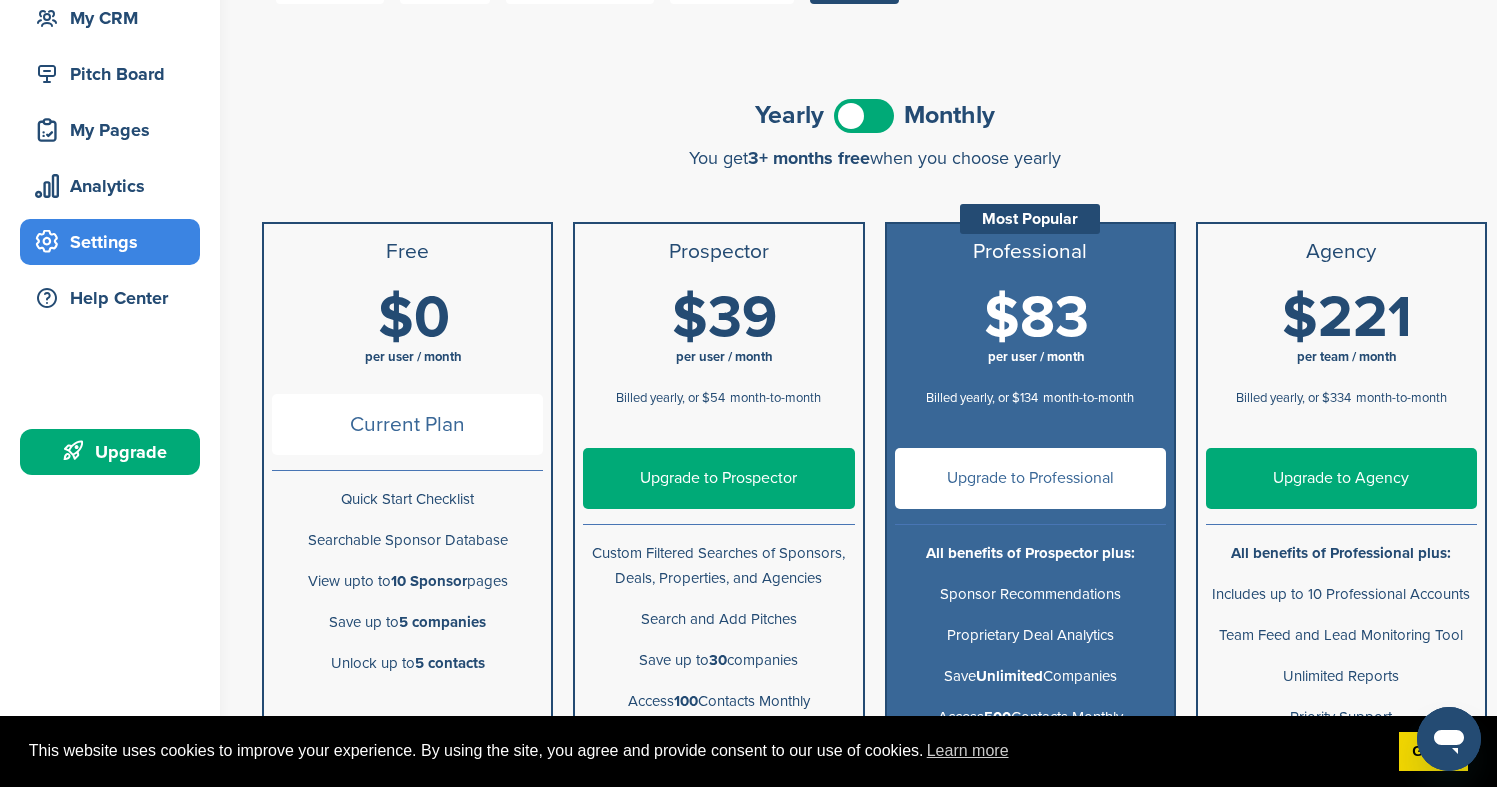 scroll, scrollTop: 209, scrollLeft: 0, axis: vertical 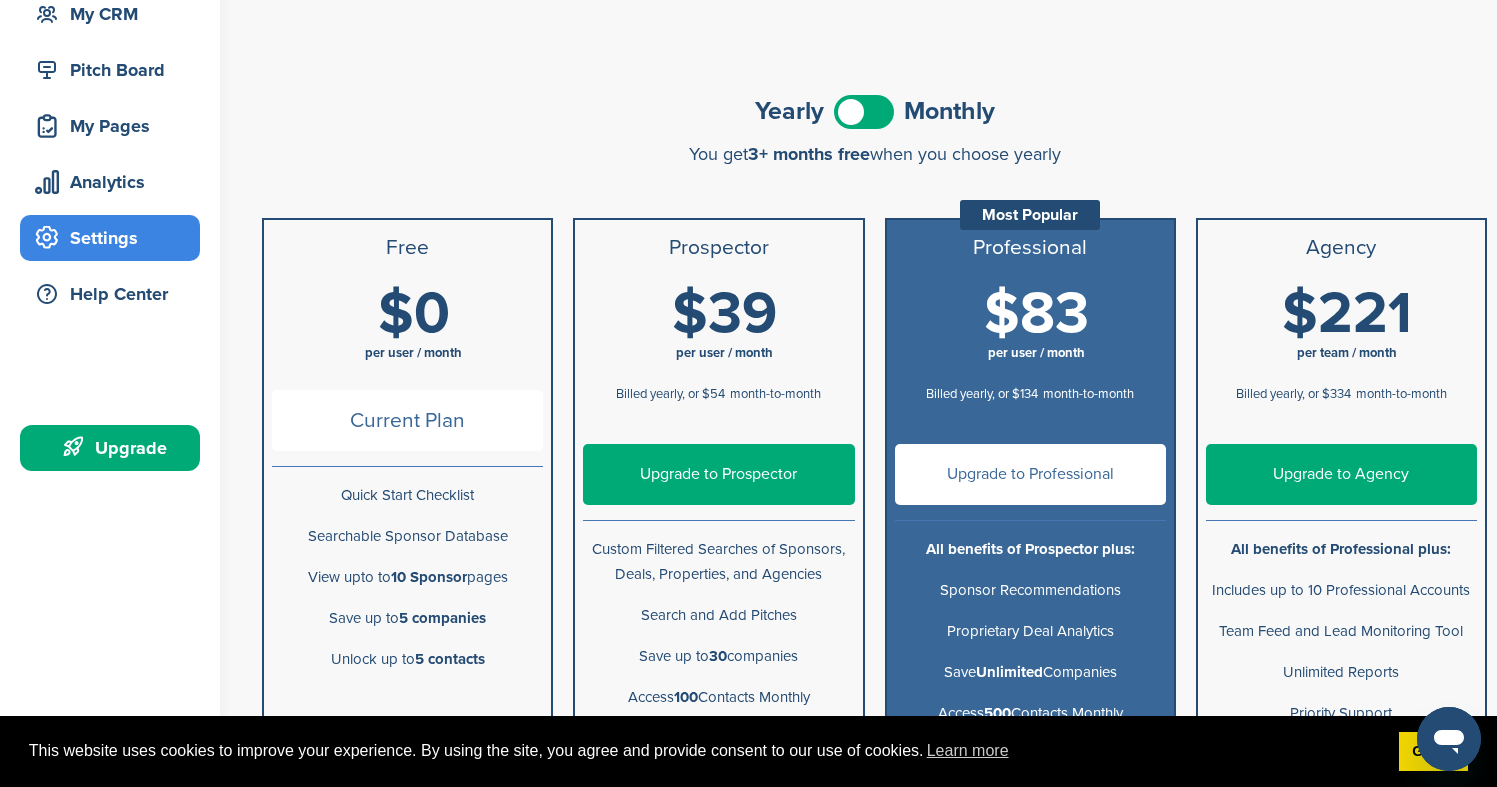 click at bounding box center [864, 112] 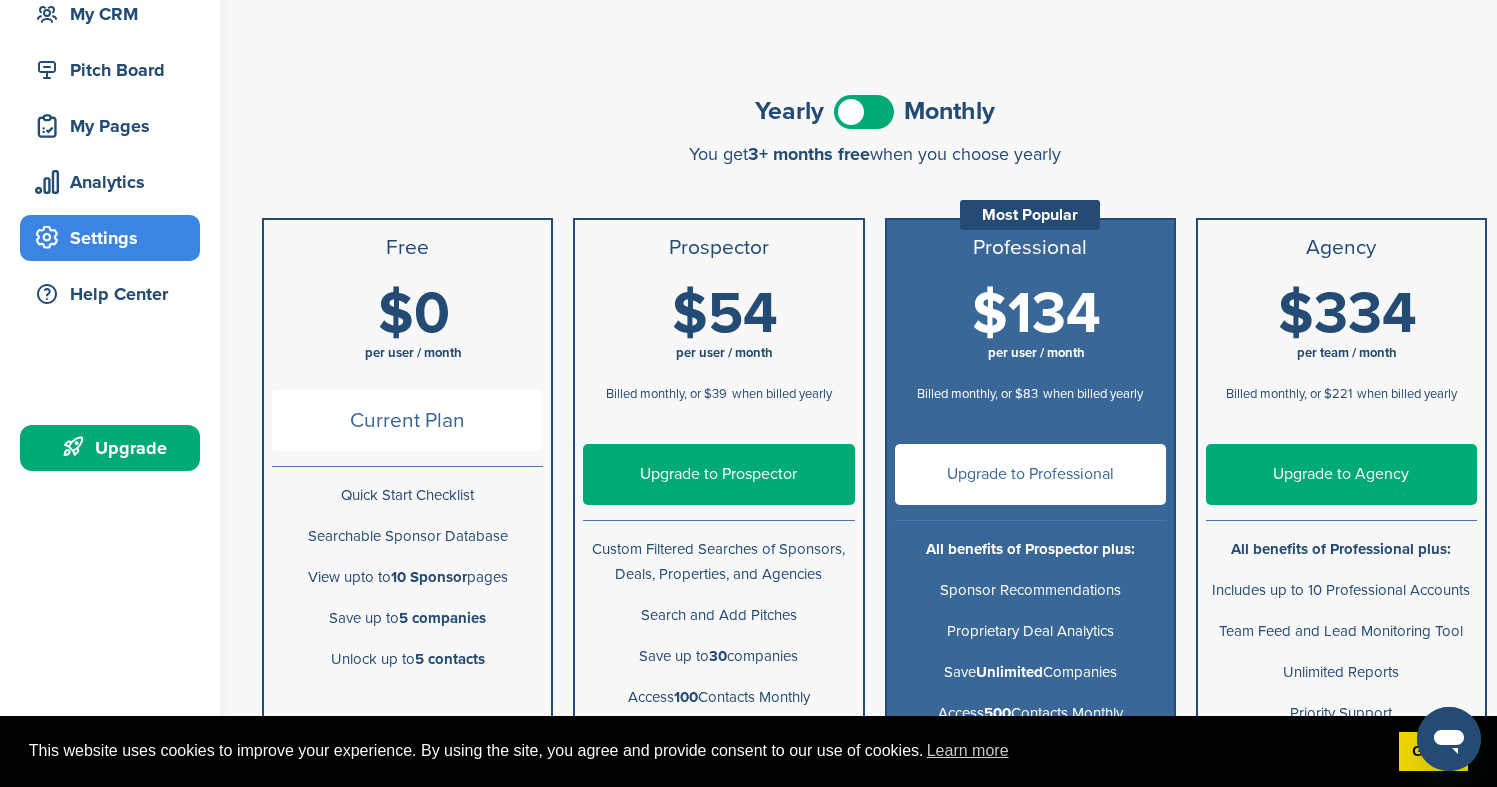 click at bounding box center [864, 112] 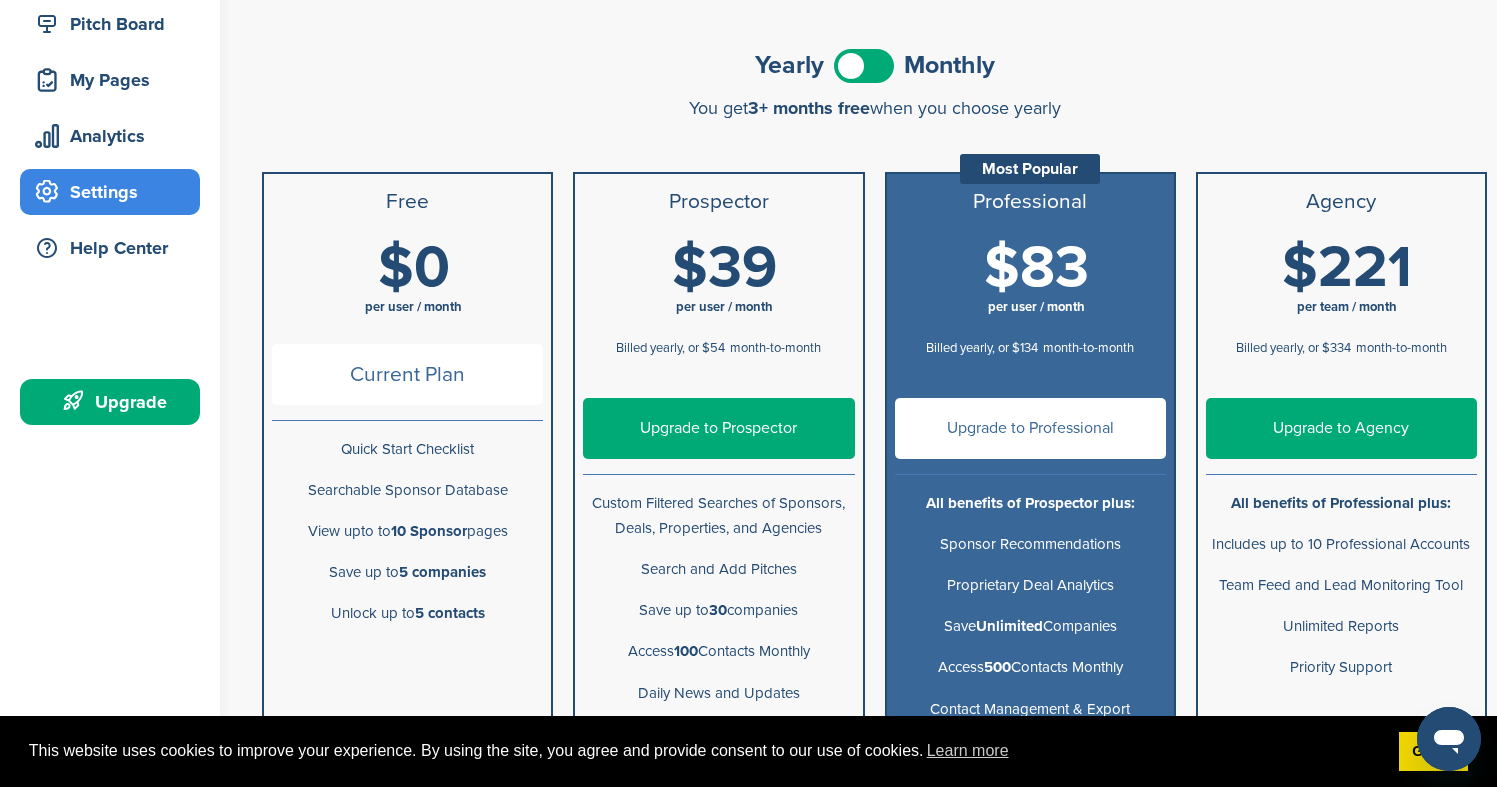 scroll, scrollTop: 0, scrollLeft: 0, axis: both 